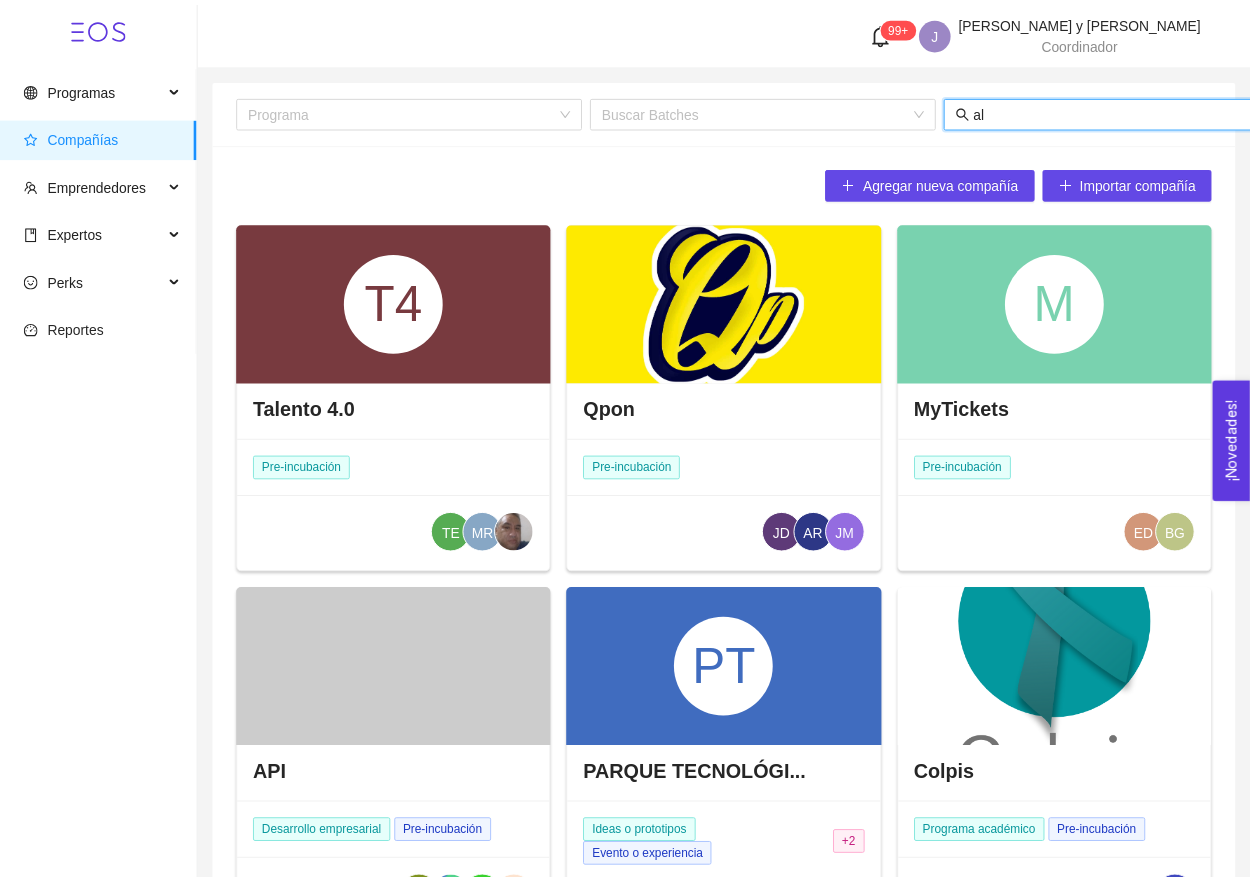 scroll, scrollTop: 0, scrollLeft: 0, axis: both 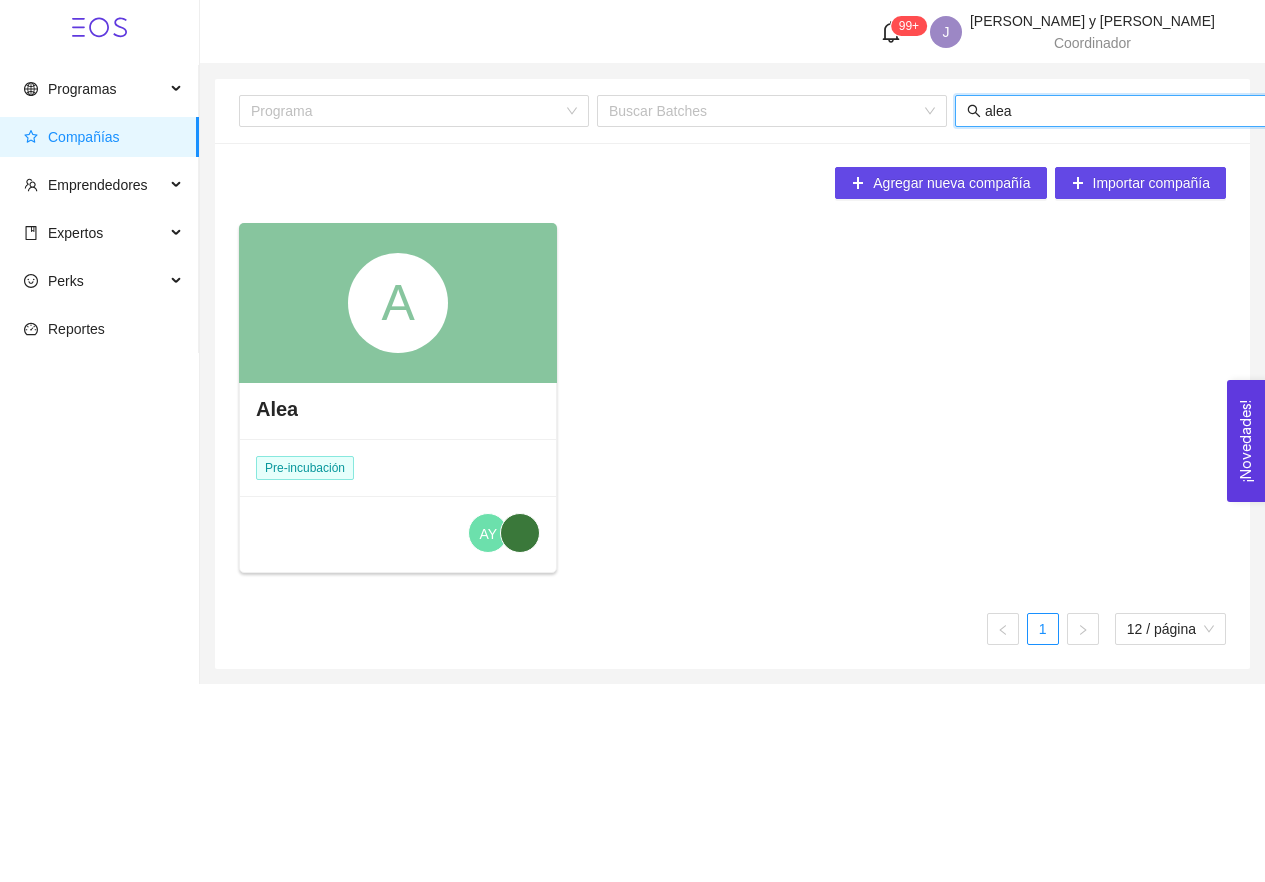 type on "alea" 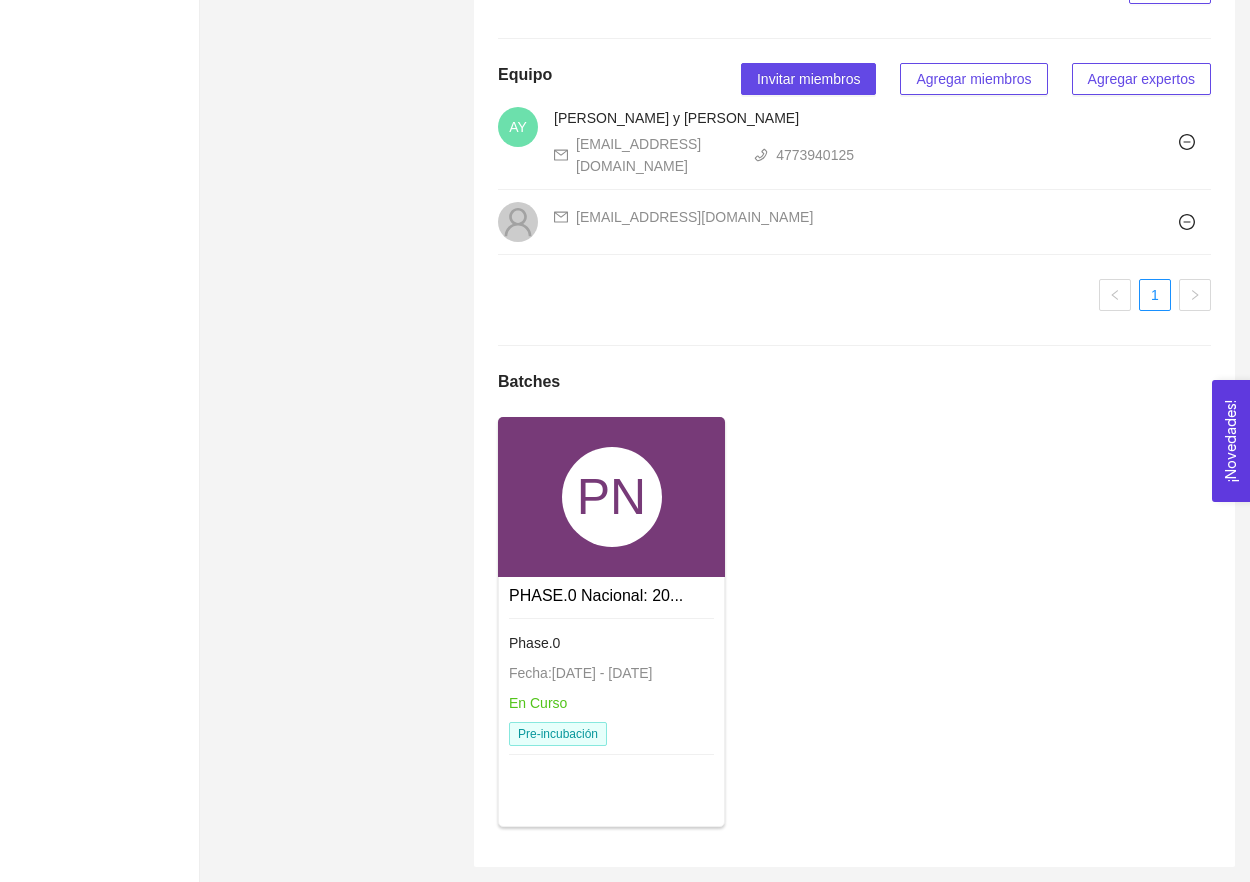 scroll, scrollTop: 1316, scrollLeft: 0, axis: vertical 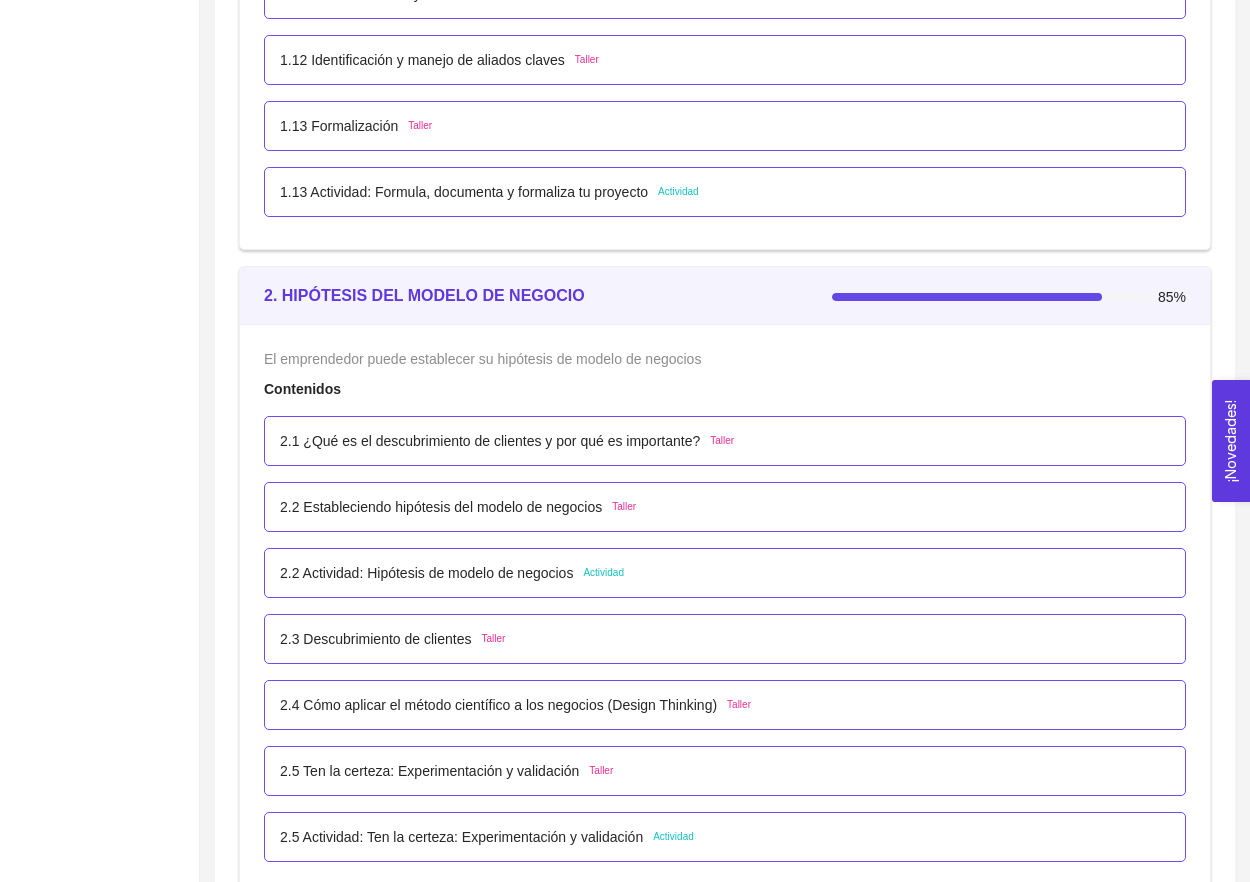 click on "2.2 Actividad: Hipótesis de modelo de negocios" at bounding box center [426, 573] 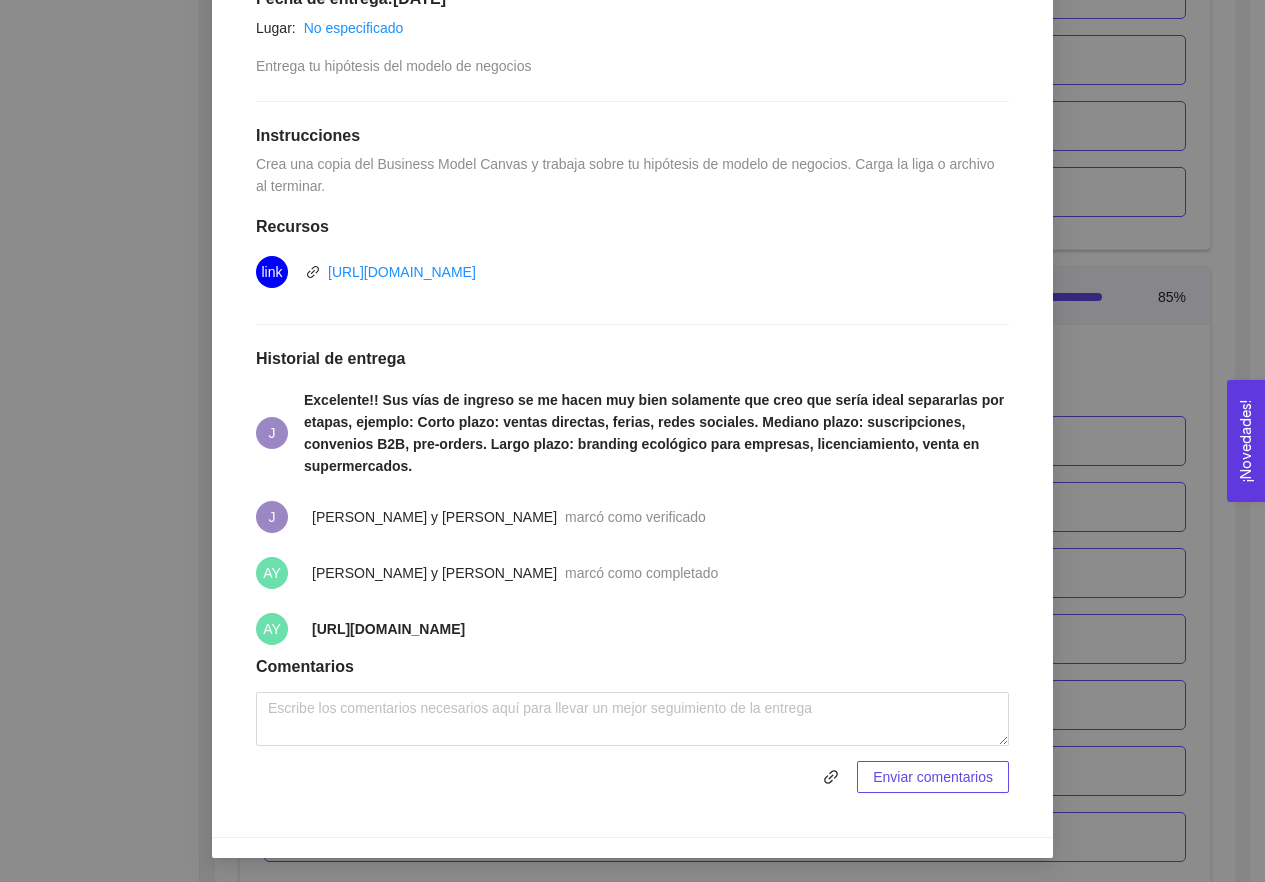 click on "2. HIPÓTESIS DEL MODELO DE NEGOCIO El emprendedor puede establecer su hipótesis de modelo de negocios Asignado por  [PERSON_NAME]   ( Coordinador ) Pendiente Completado Verificado Anterior Siguiente 2.2 Actividad: Hipótesis de modelo de negocios Actividad Fecha de entrega:  [DATE] Lugar: No especificado Entrega tu hipótesis del modelo de negocios
Instrucciones Crea una copia del Business Model Canvas y trabaja sobre tu hipótesis de modelo de negocios. Carga la liga o archivo al terminar.
Recursos link [URL][DOMAIN_NAME] Historial de entrega J Excelente!! Sus vías de ingreso se me hacen muy bien solamente que creo que sería ideal separarlas por etapas, ejemplo: Corto plazo: ventas directas, ferias, redes sociales. Mediano plazo: suscripciones, convenios B2B, pre-orders. Largo plazo: branding ecológico para empresas, licenciamiento, venta en supermercados.
J [PERSON_NAME] y [PERSON_NAME] AY" at bounding box center (632, 441) 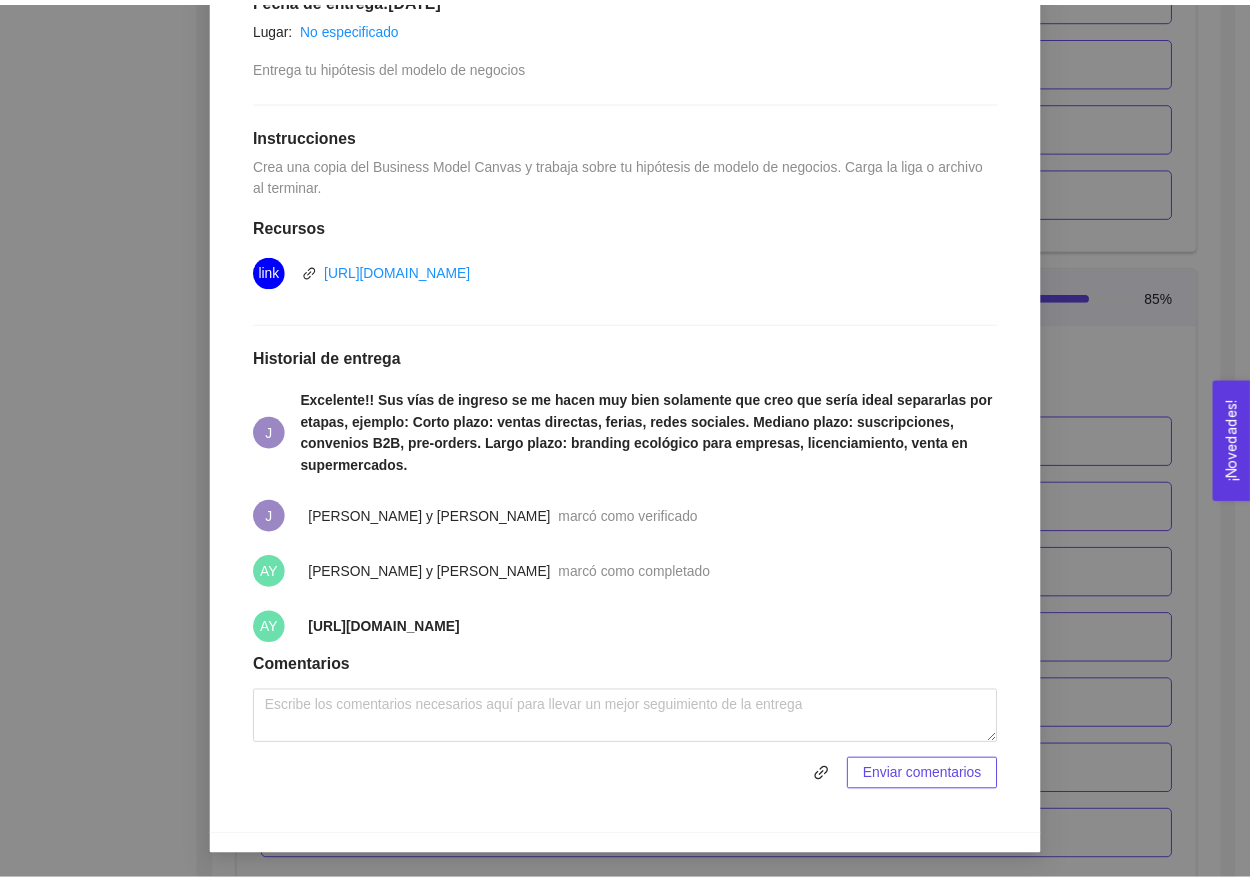 scroll, scrollTop: 355, scrollLeft: 0, axis: vertical 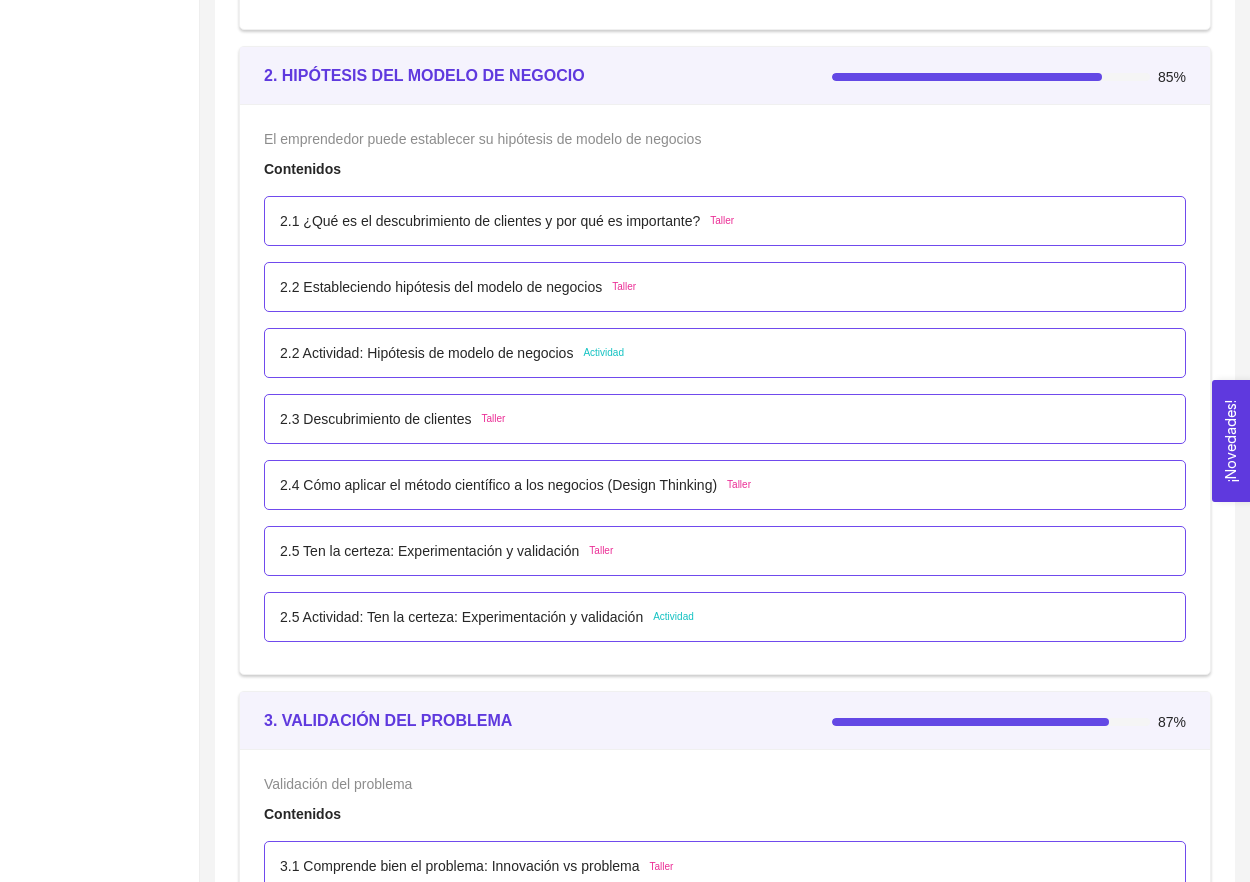 click on "2.5 Actividad: Ten la certeza: Experimentación y validación" at bounding box center [461, 617] 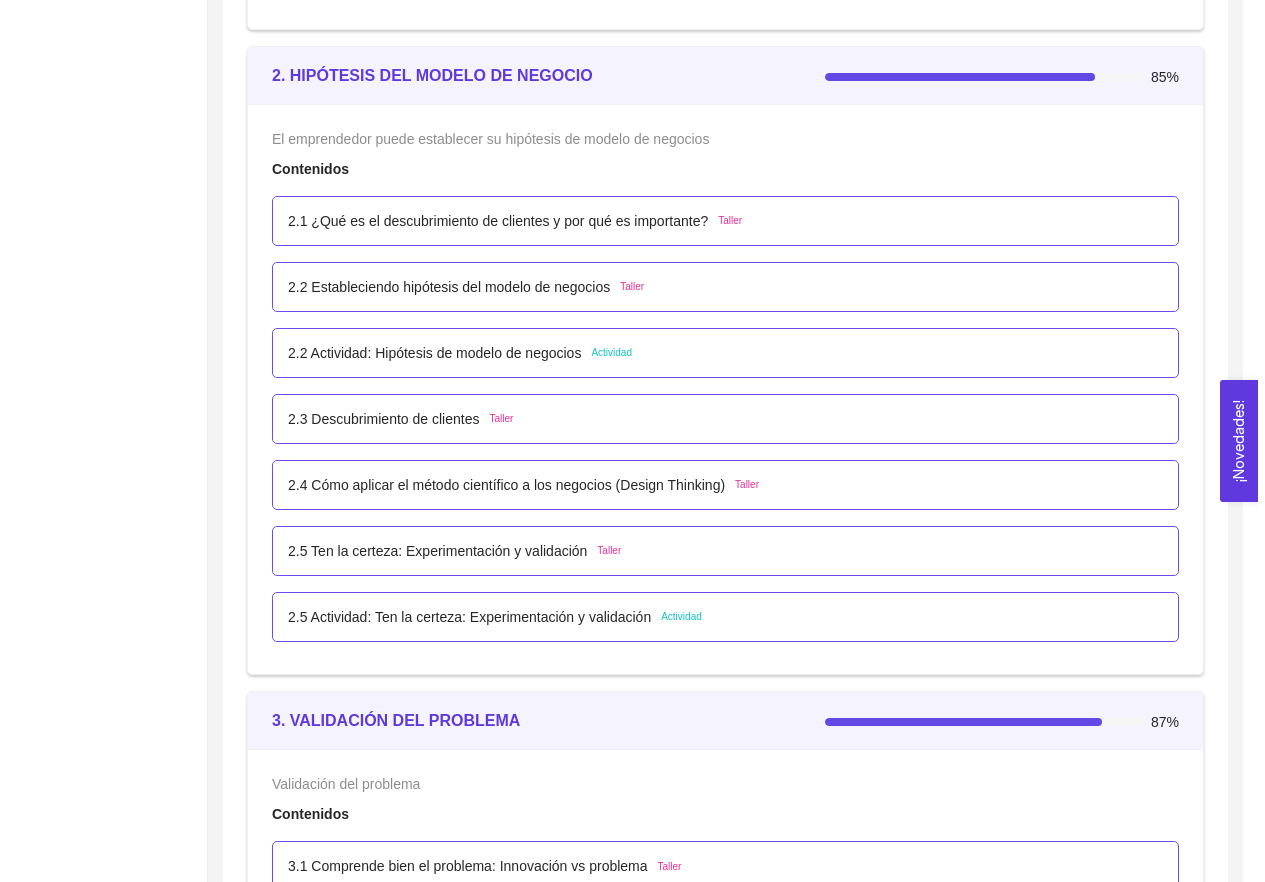 scroll, scrollTop: 0, scrollLeft: 0, axis: both 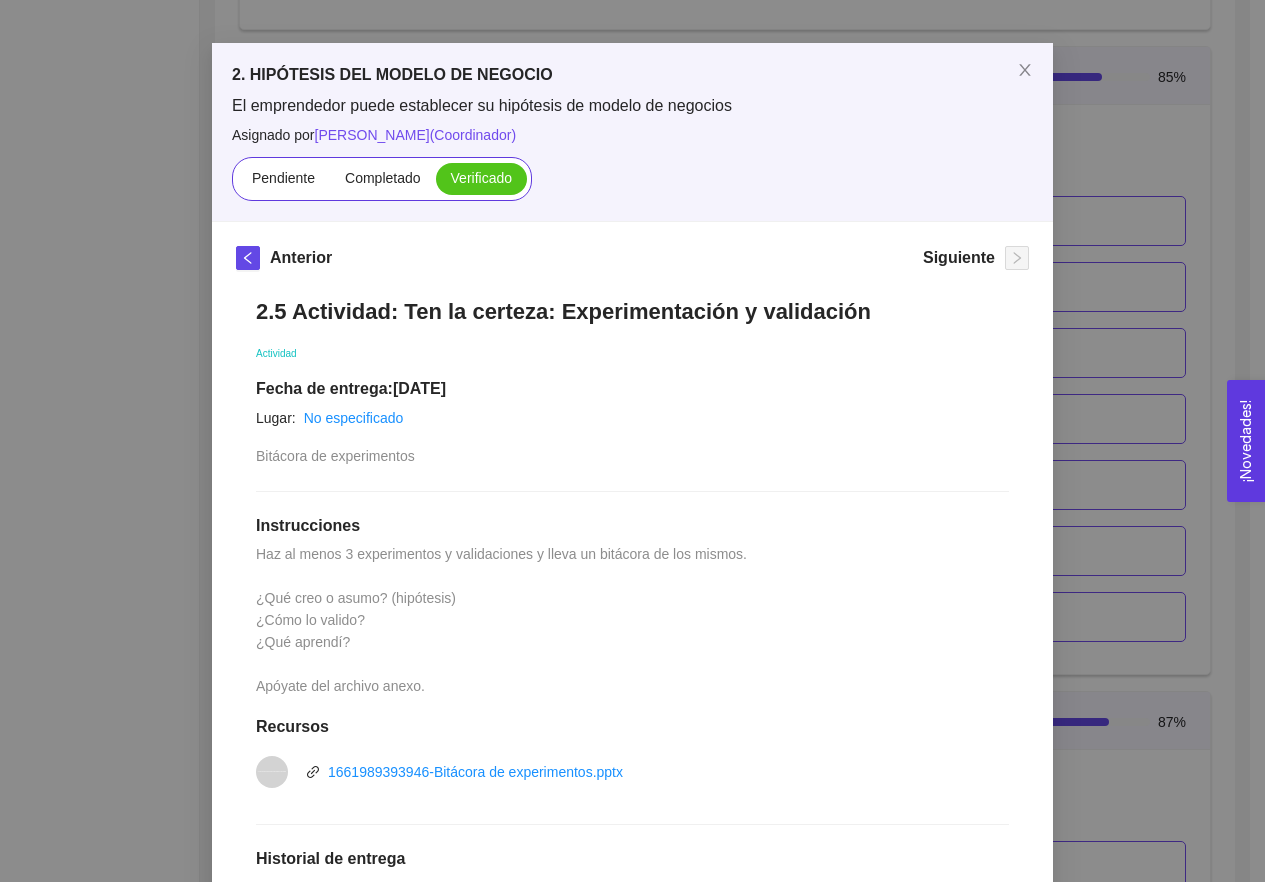click on "2. HIPÓTESIS DEL MODELO DE NEGOCIO El emprendedor puede establecer su hipótesis de modelo de negocios Asignado por  [PERSON_NAME]   ( Coordinador ) Pendiente Completado Verificado Anterior Siguiente 2.5 Actividad: Ten la certeza: Experimentación y validación Actividad Fecha de entrega:  [DATE] Lugar: No especificado Bitácora de experimentos
Instrucciones Haz al menos 3 experimentos y validaciones y lleva un bitácora de los mismos.
¿Qué creo o asumo? (hipótesis)
¿Cómo lo valido?
¿Qué aprendí?
Apóyate del archivo anexo.
Recursos vnd.openxmlformats-officedocument.presentationml.presentation 1661989393946-Bitácora de experimentos.pptx Historial de entrega J [PERSON_NAME] y [PERSON_NAME] como verificado marcó como completado [URL][DOMAIN_NAME] Comentarios Enviar comentarios Cancelar Aceptar" at bounding box center [632, 441] 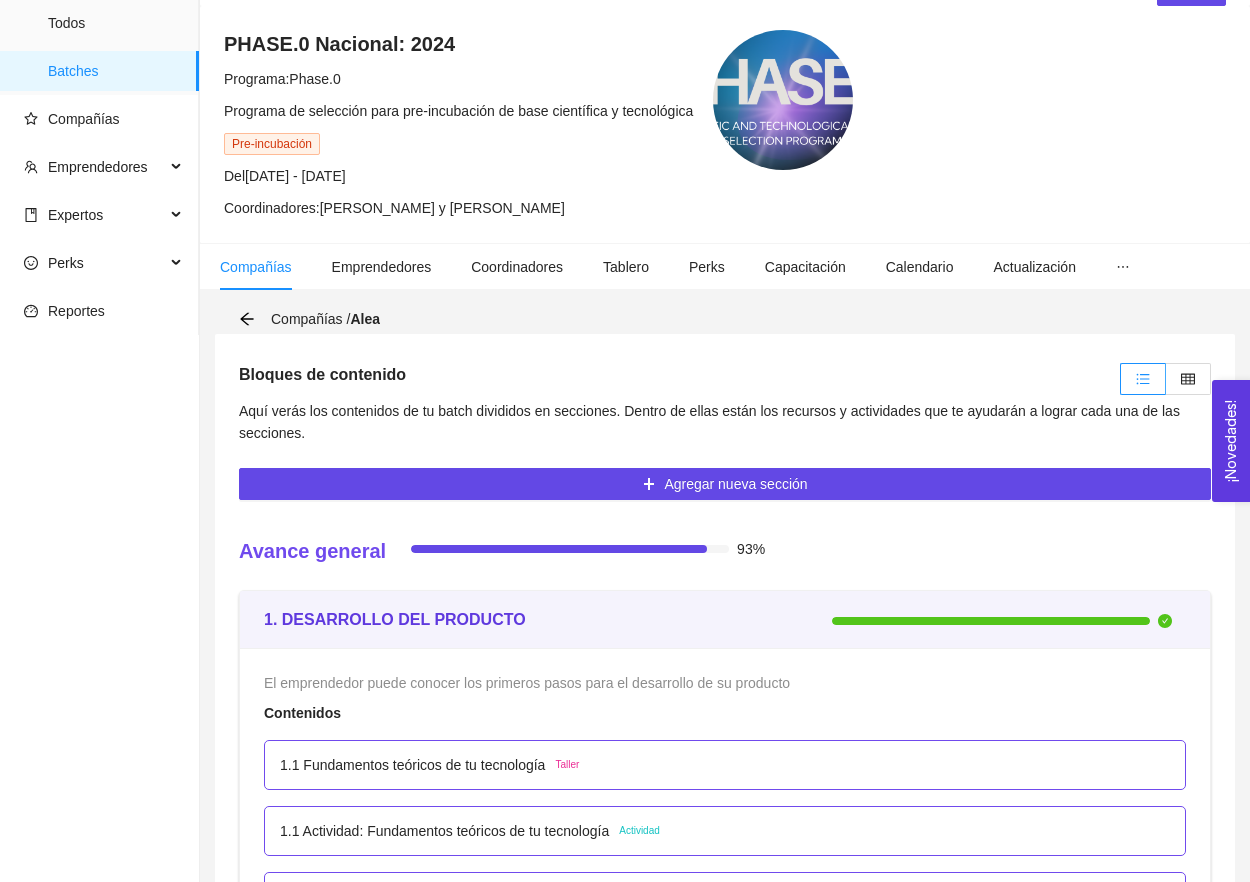 scroll, scrollTop: 108, scrollLeft: 0, axis: vertical 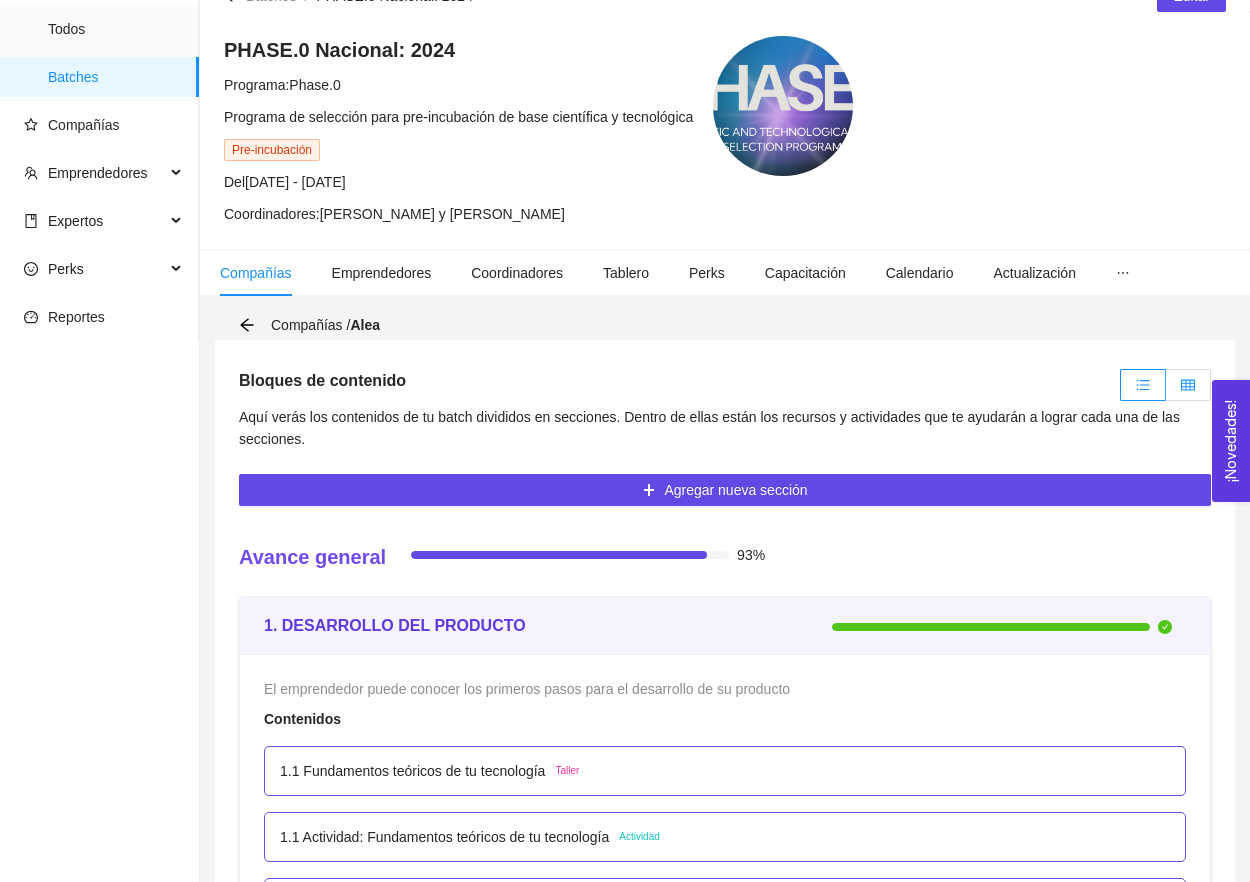 click 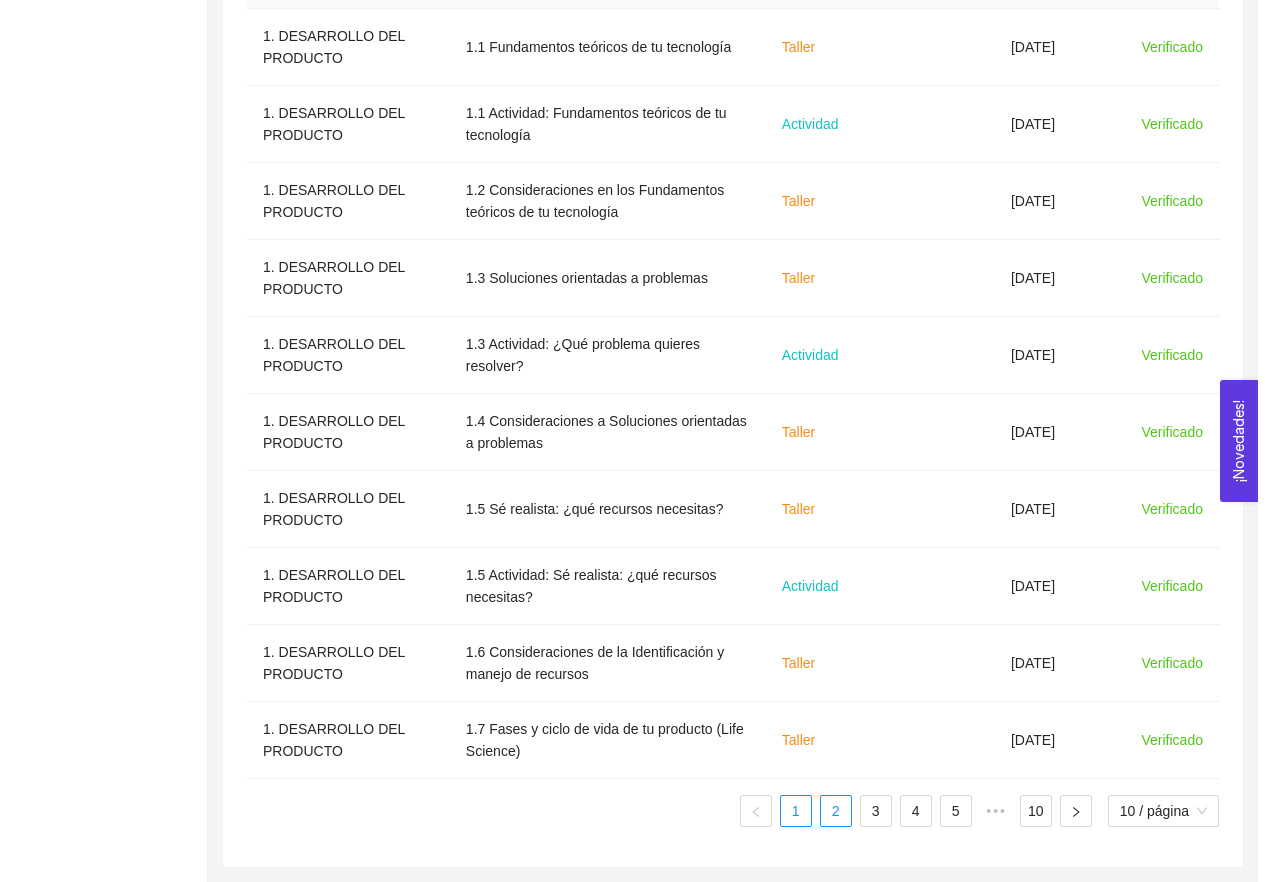 scroll, scrollTop: 750, scrollLeft: 0, axis: vertical 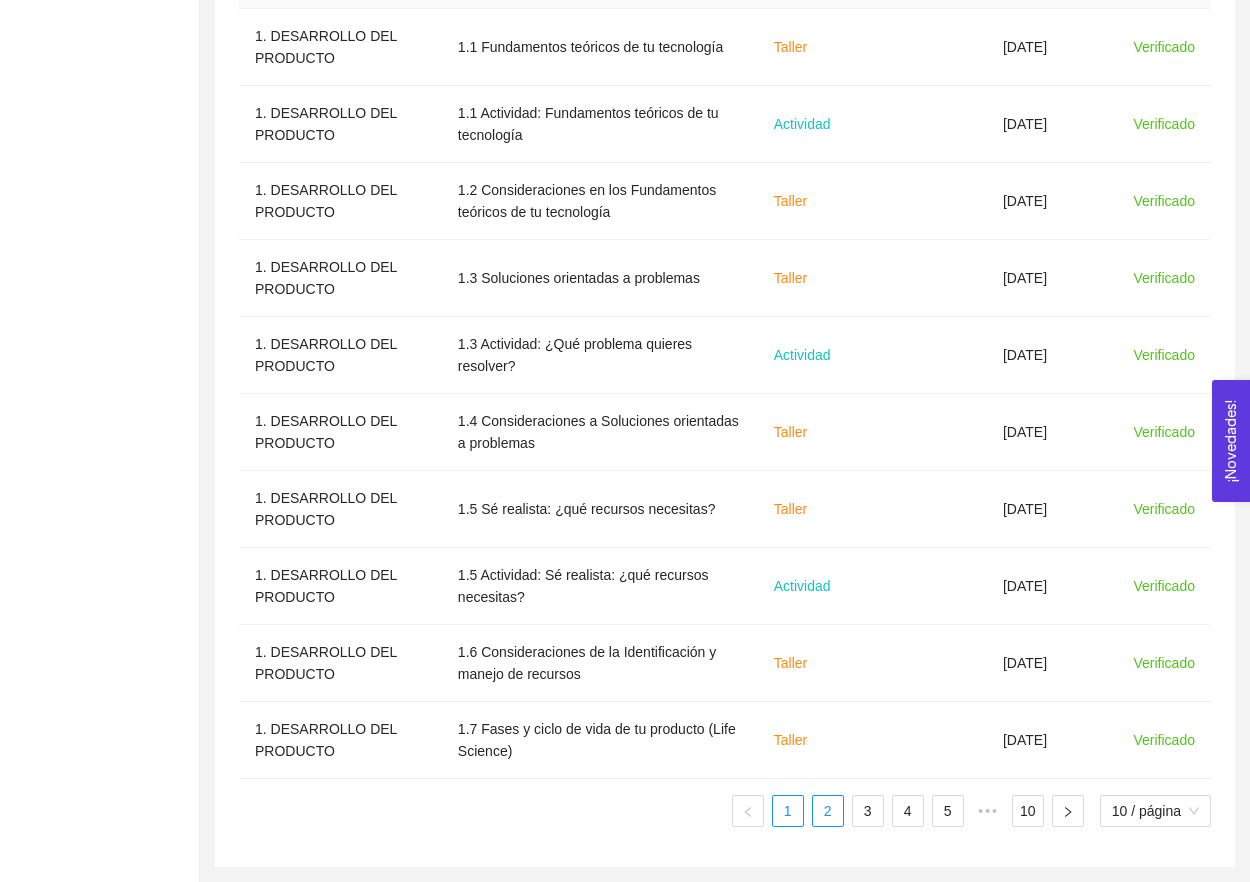 click on "2" at bounding box center [828, 811] 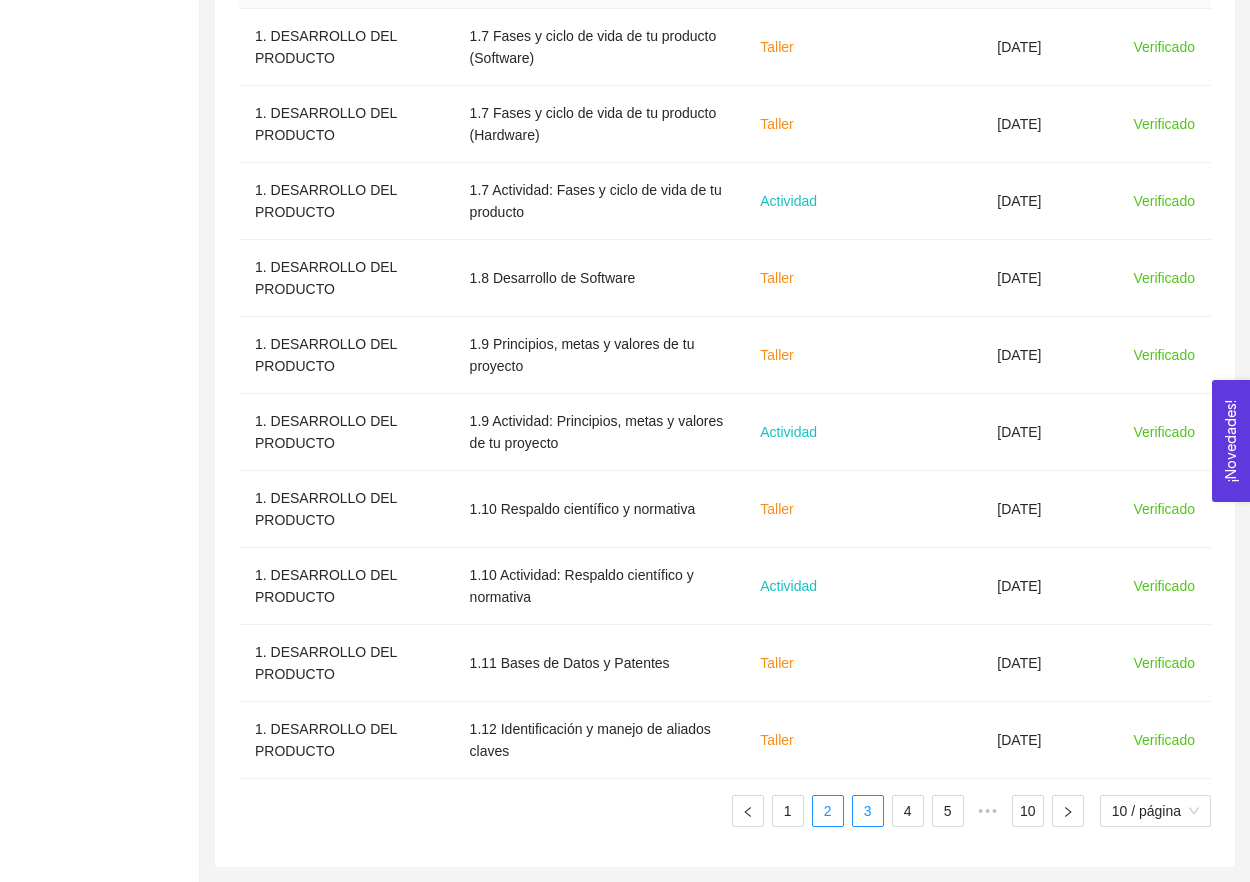 click on "3" at bounding box center (868, 811) 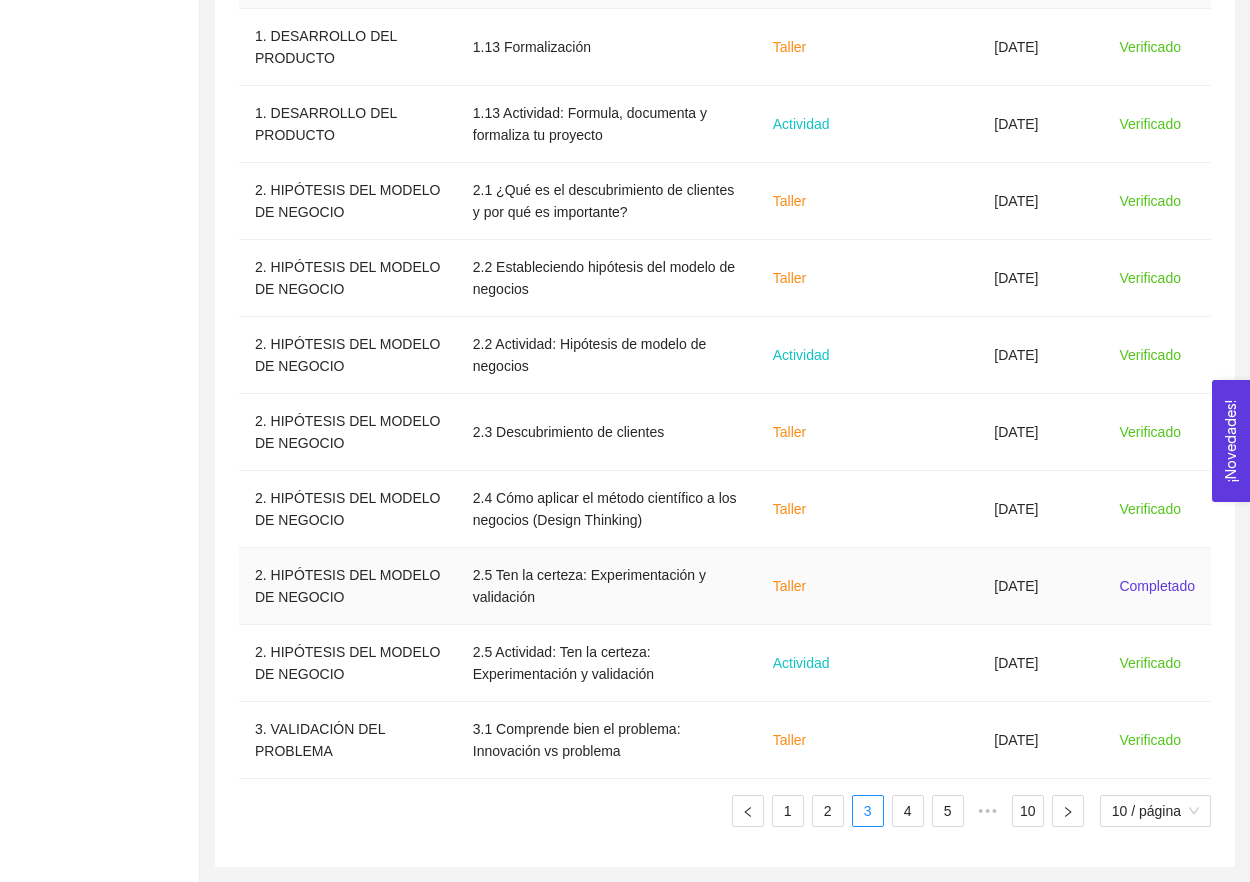 click at bounding box center (926, 586) 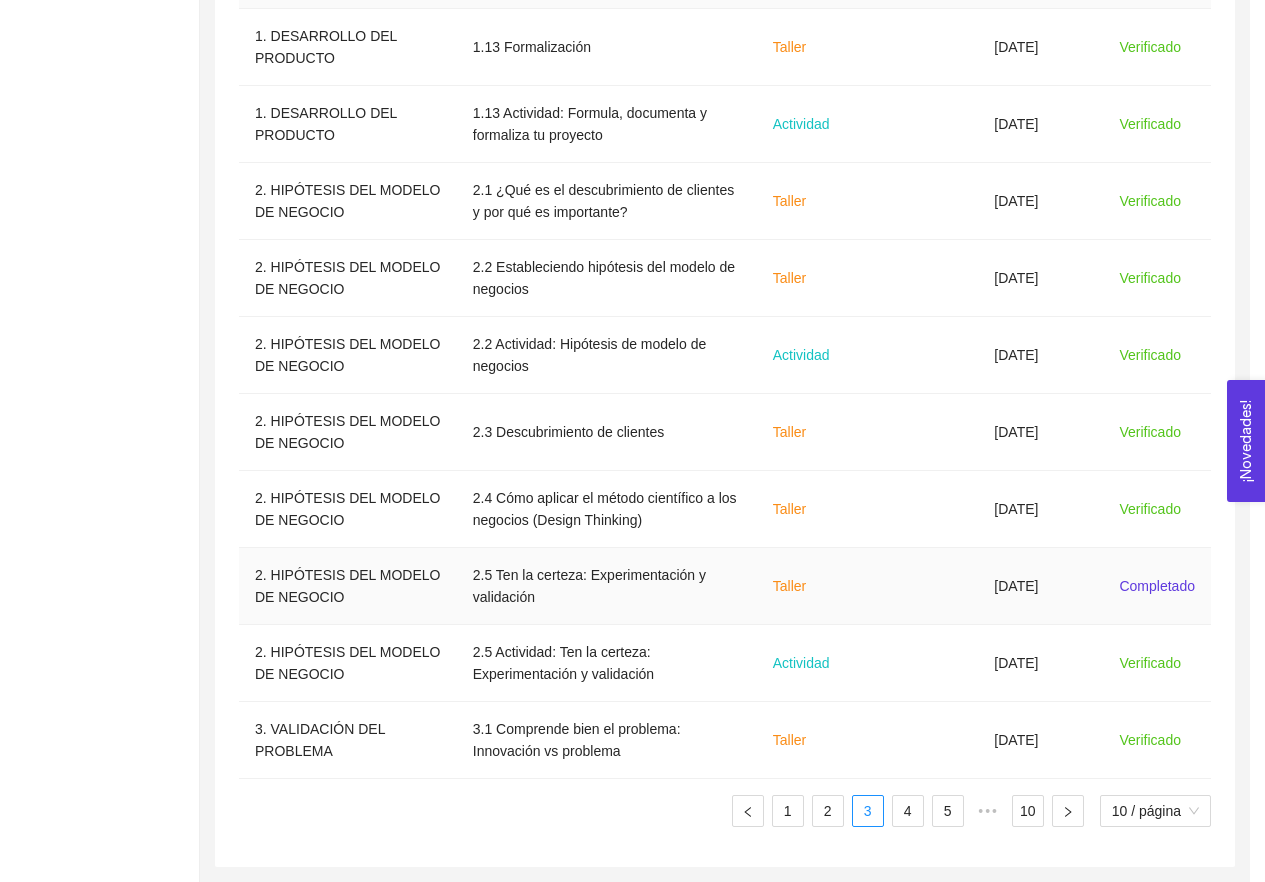 scroll, scrollTop: 0, scrollLeft: 0, axis: both 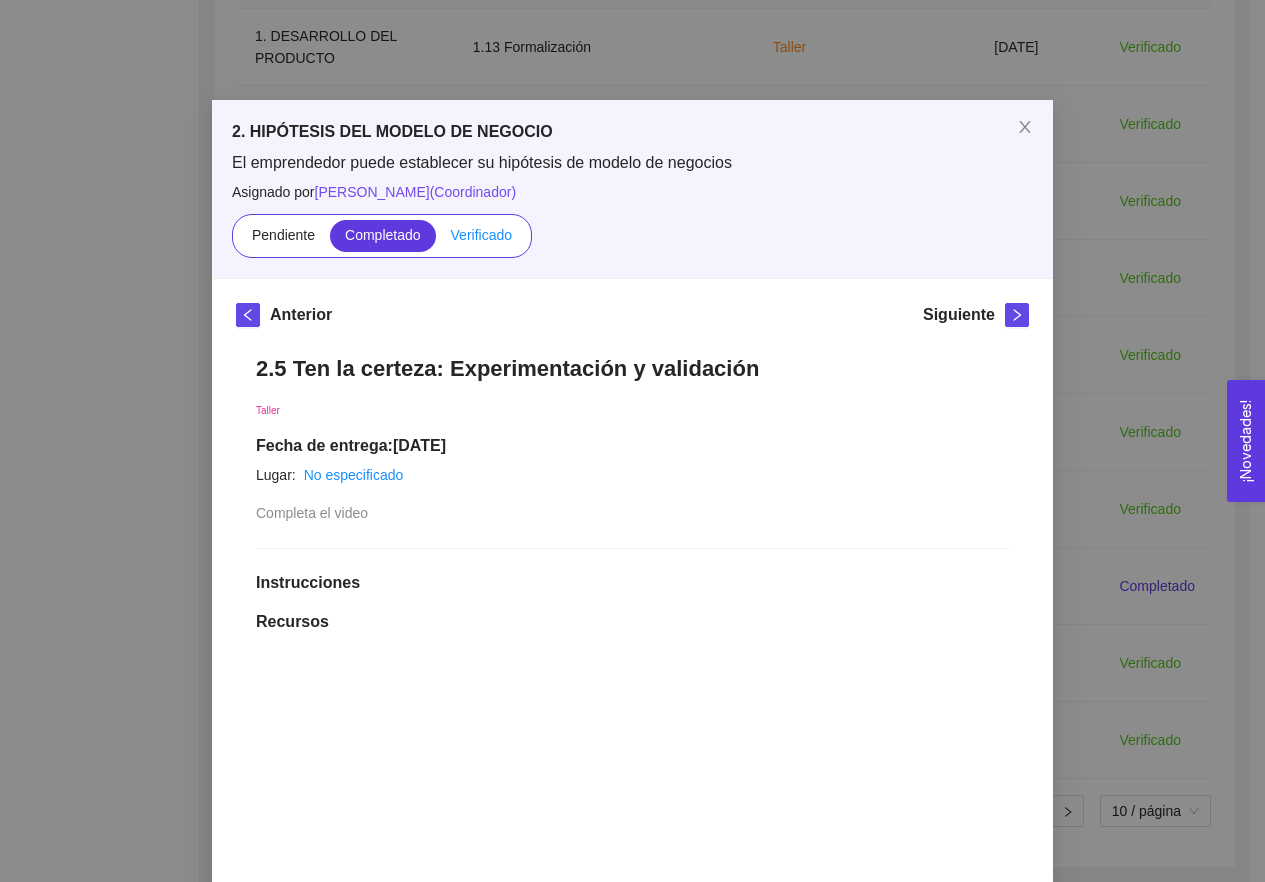 click on "Verificado" at bounding box center [481, 235] 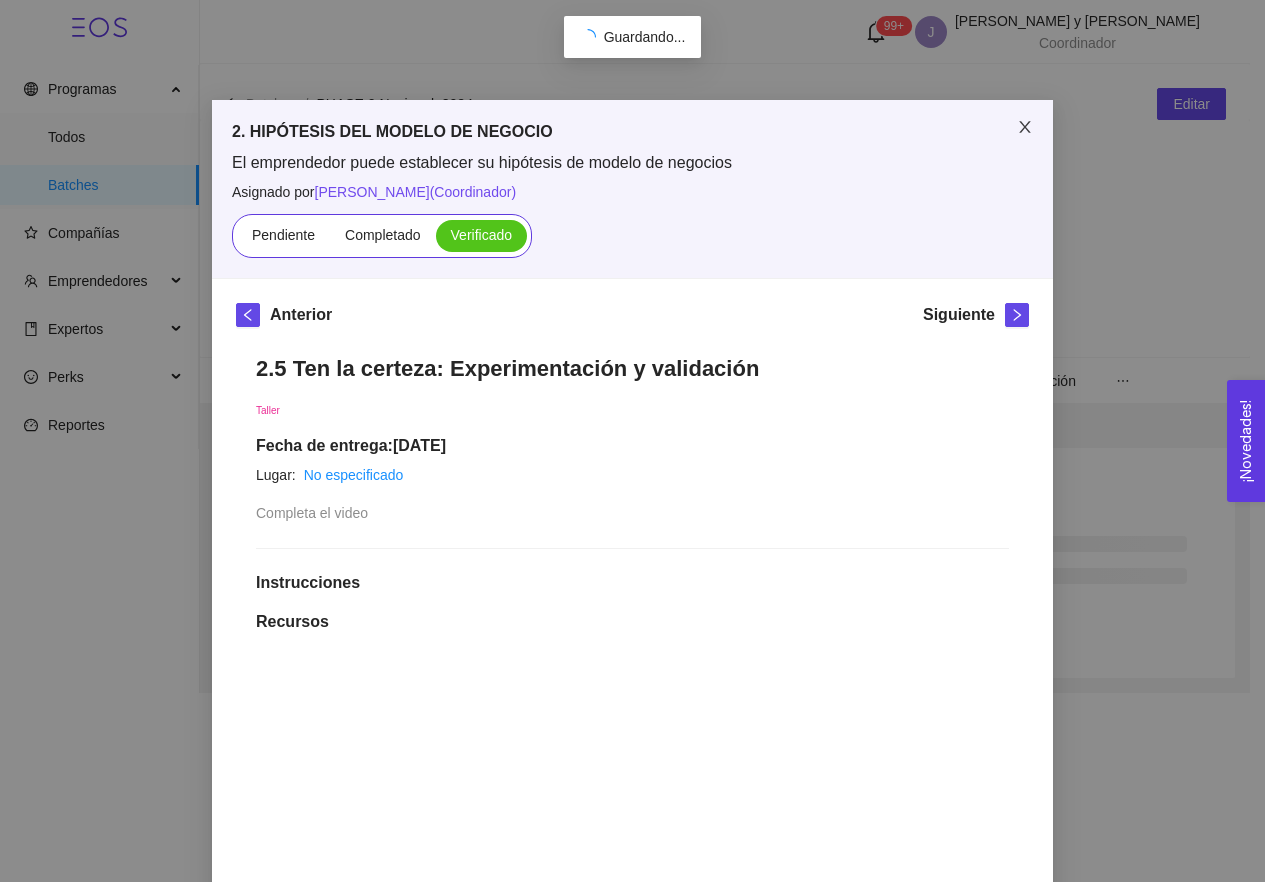 scroll, scrollTop: 0, scrollLeft: 0, axis: both 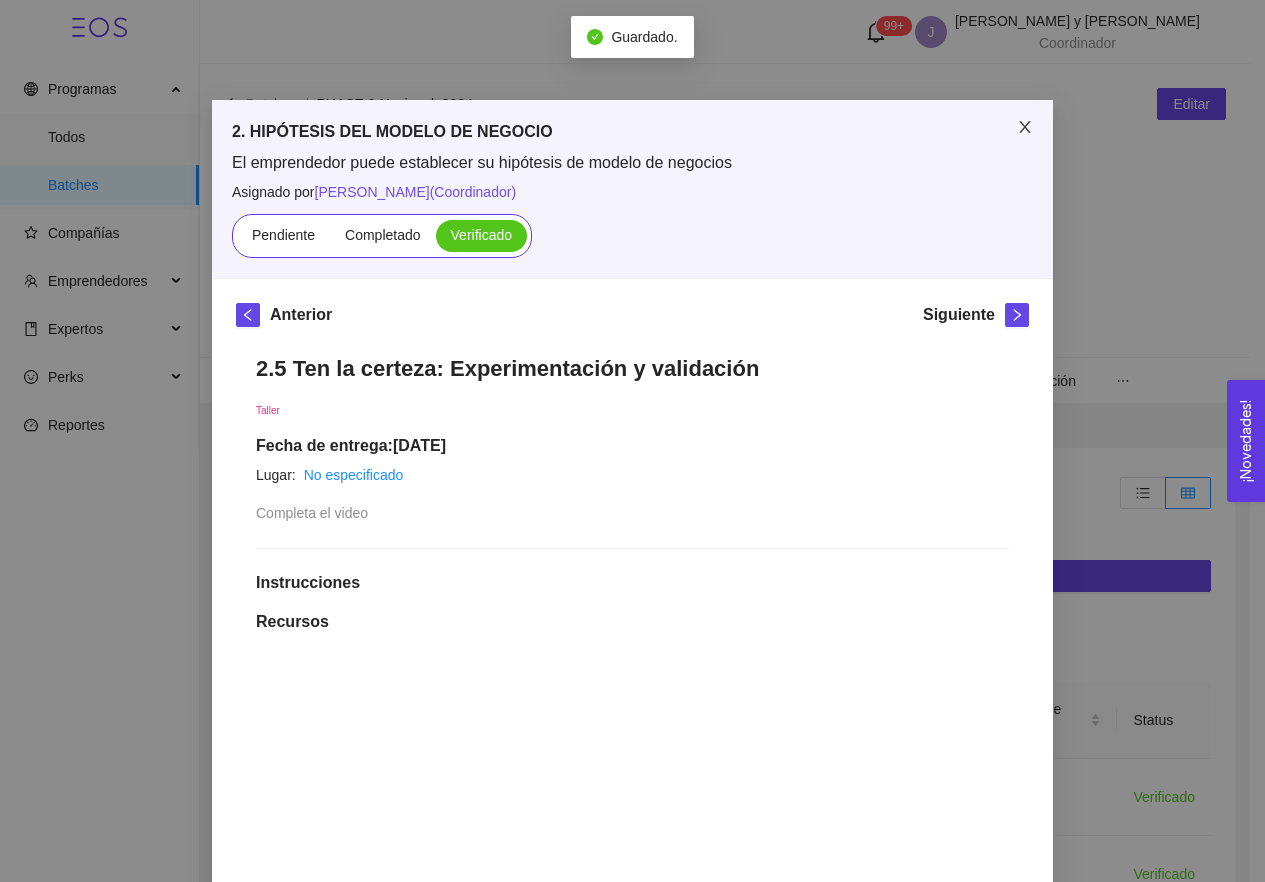 click 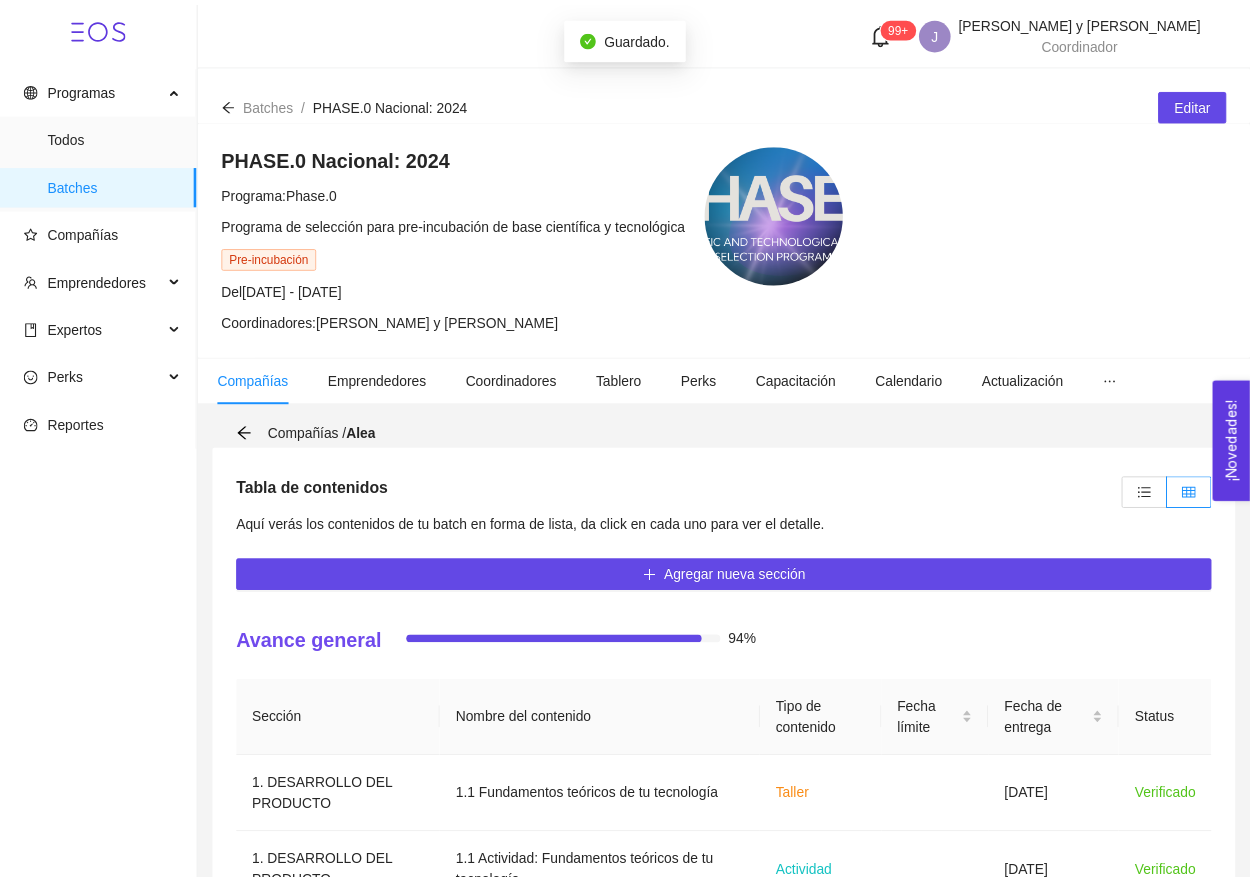 scroll, scrollTop: 521, scrollLeft: 0, axis: vertical 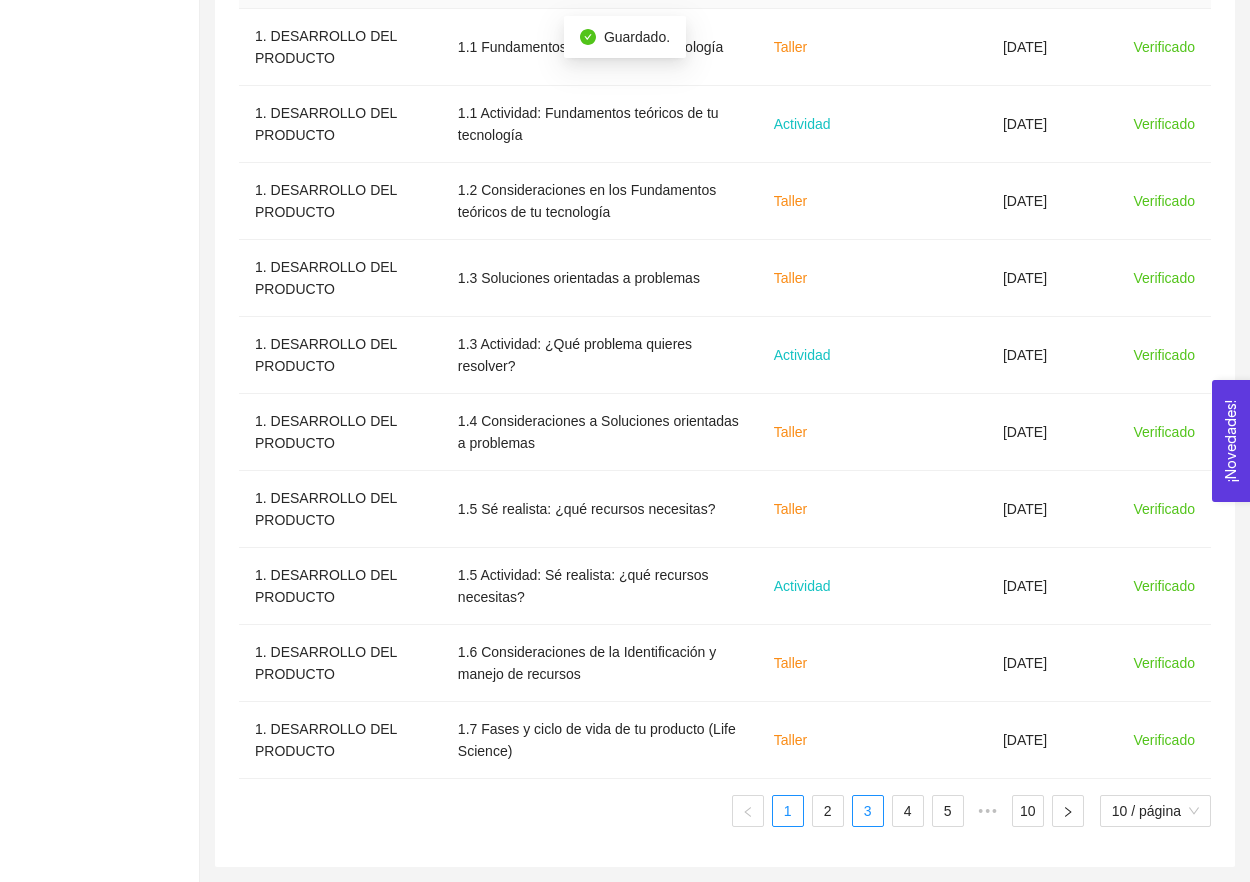 click on "3" at bounding box center [868, 811] 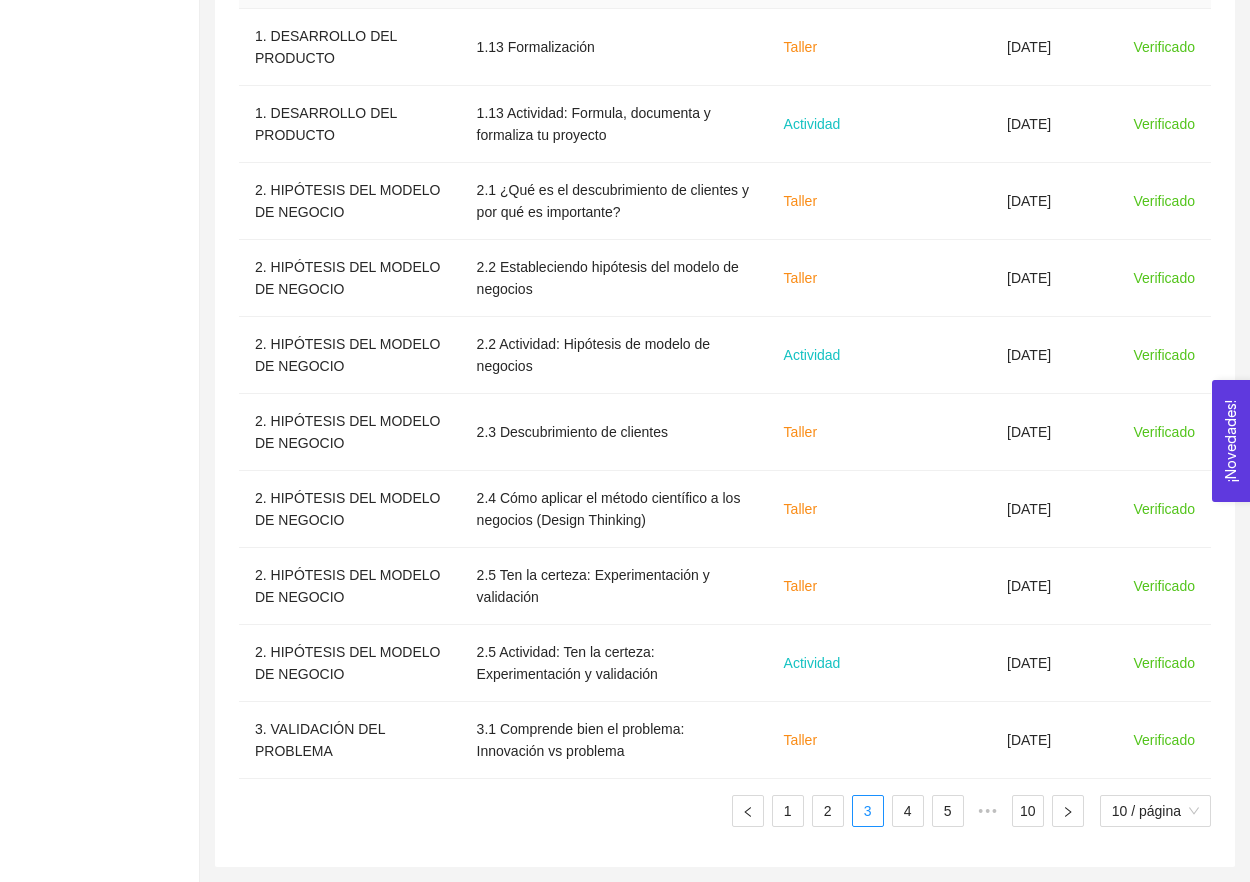 click on "1 2 3 4 5 ••• 10 10 / página" at bounding box center (725, 811) 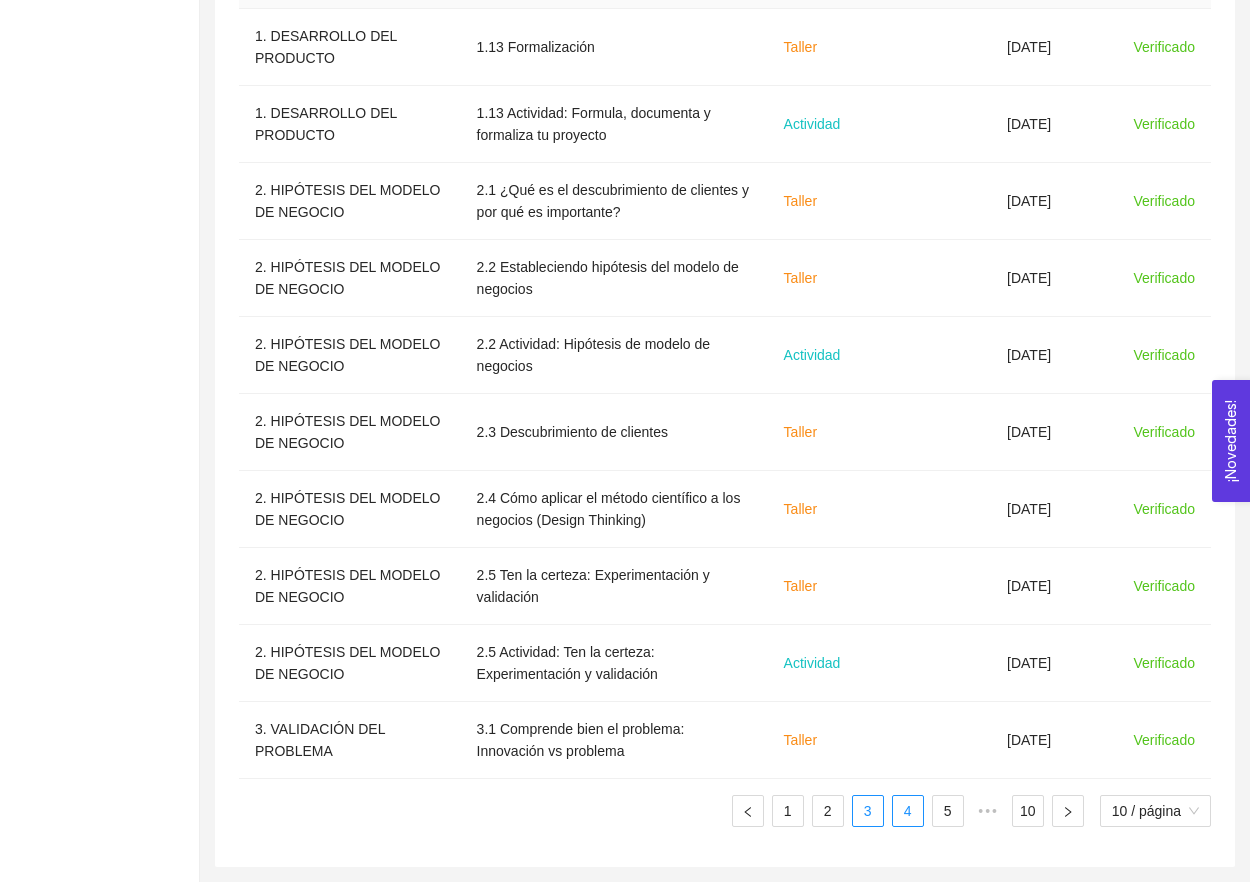 click on "4" at bounding box center [908, 811] 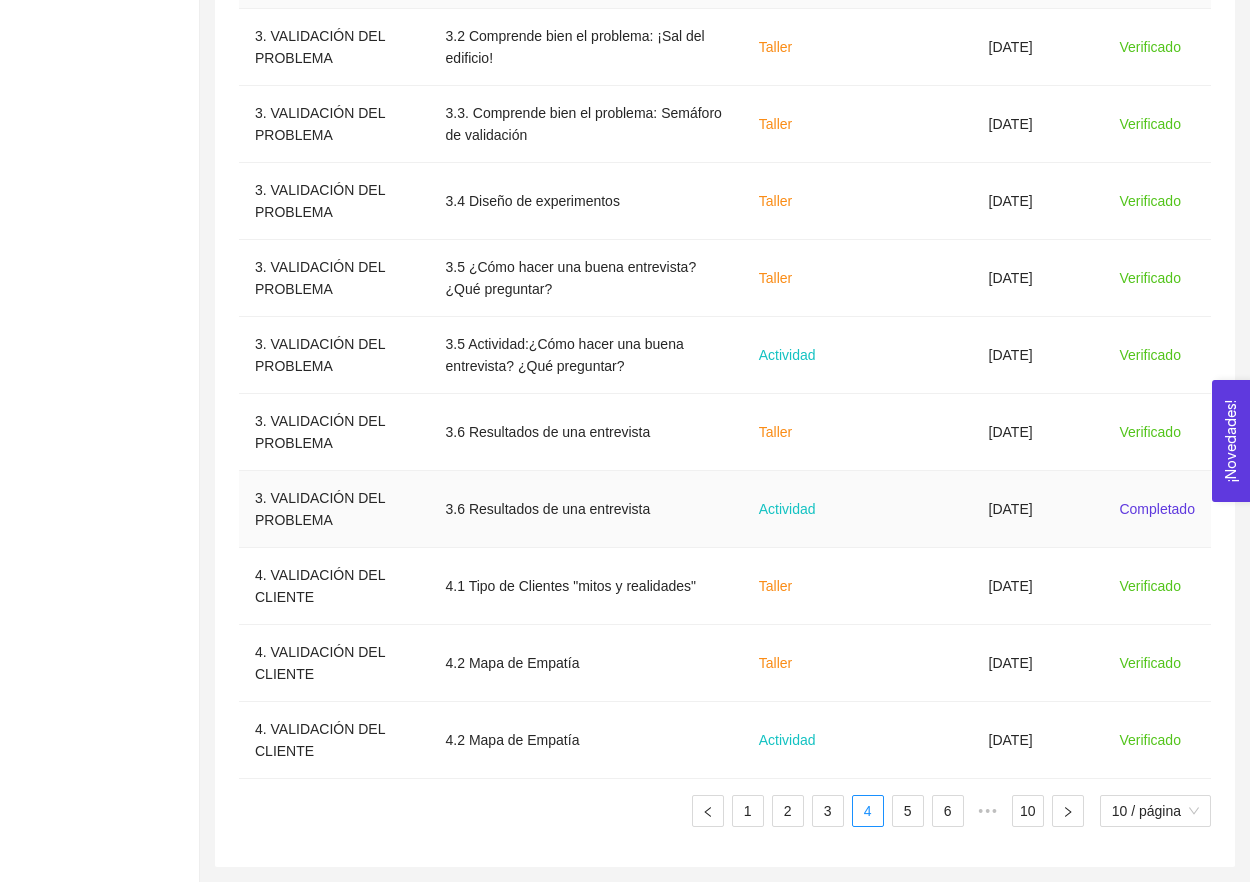 click at bounding box center (919, 509) 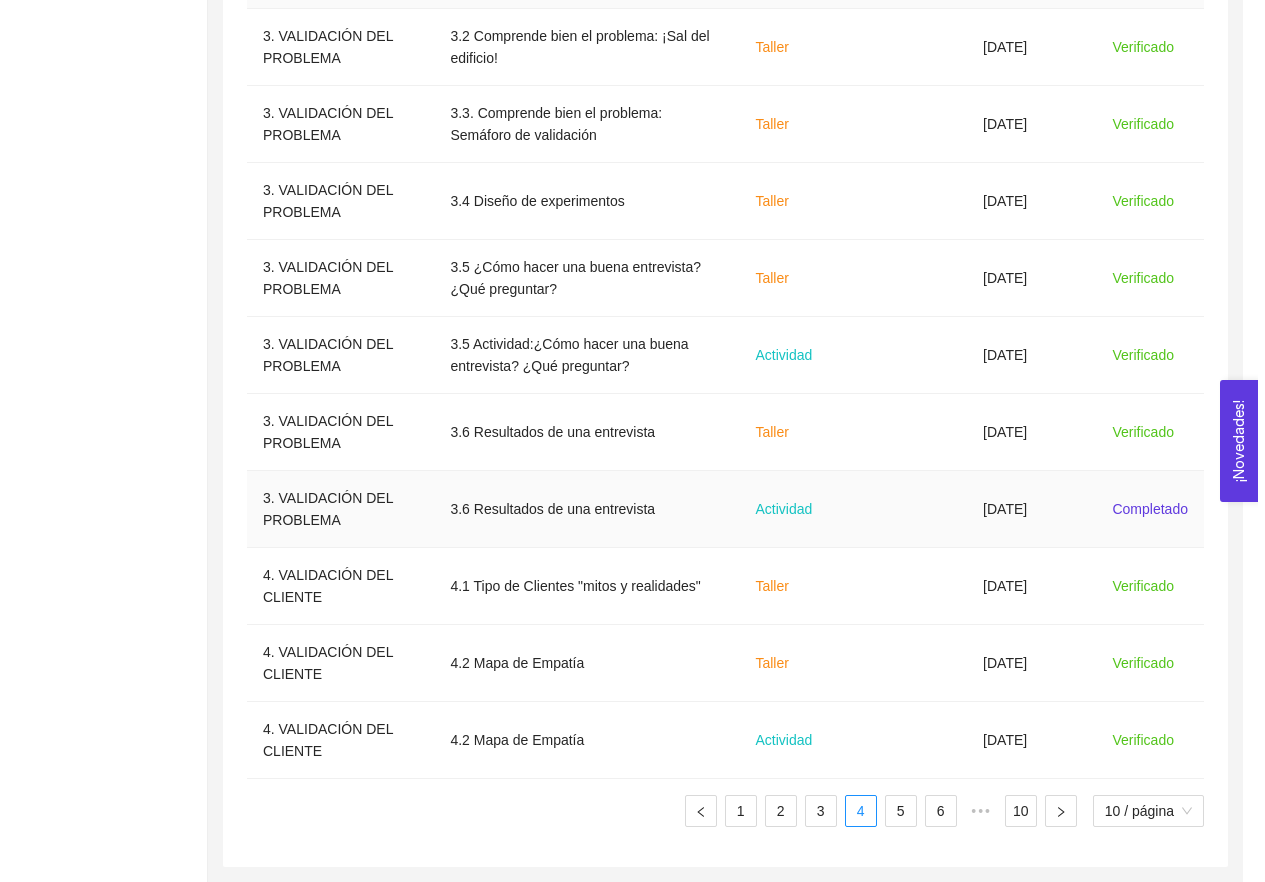 scroll, scrollTop: 0, scrollLeft: 0, axis: both 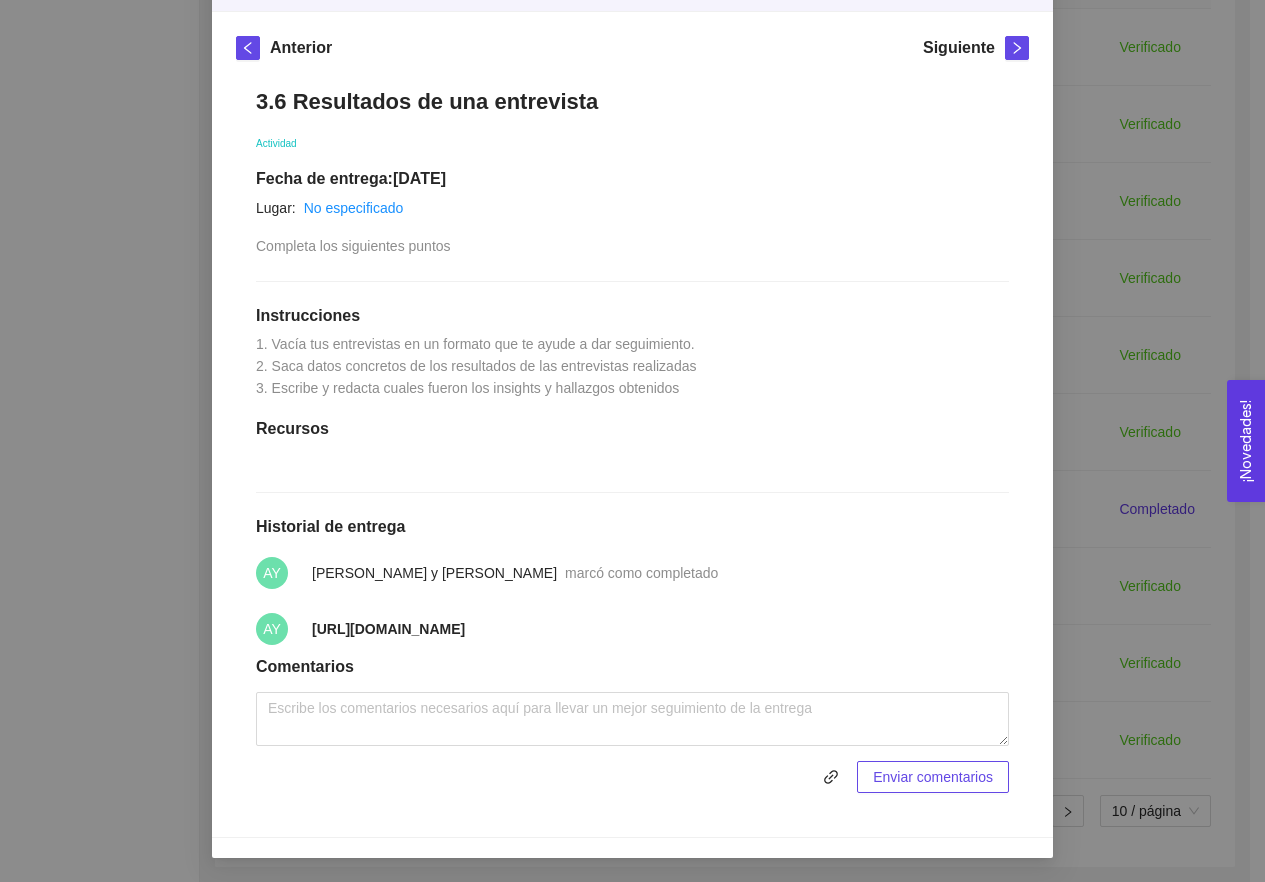 drag, startPoint x: 406, startPoint y: 640, endPoint x: 296, endPoint y: 610, distance: 114.01754 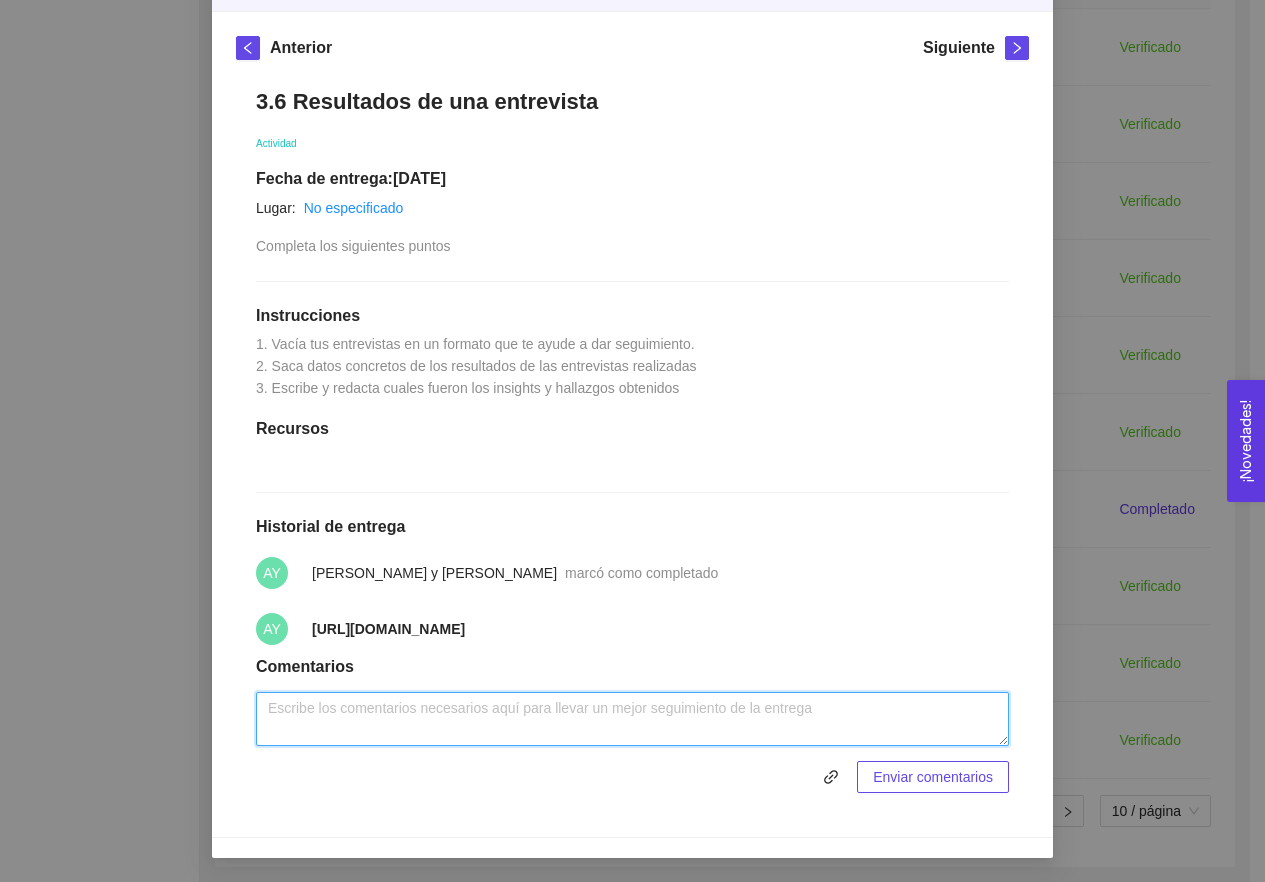 click at bounding box center (632, 719) 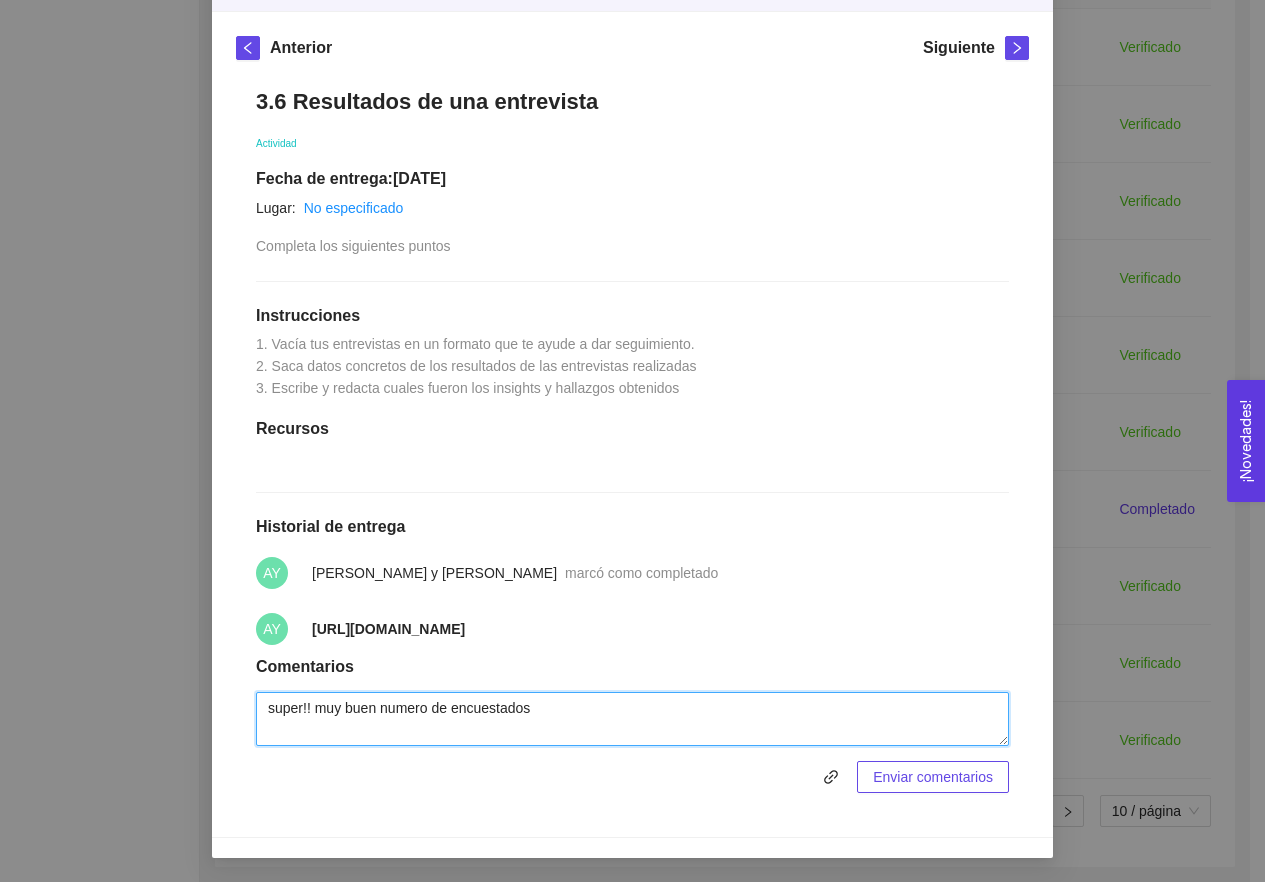 click on "super!! muy buen numero de encuestados" at bounding box center [632, 719] 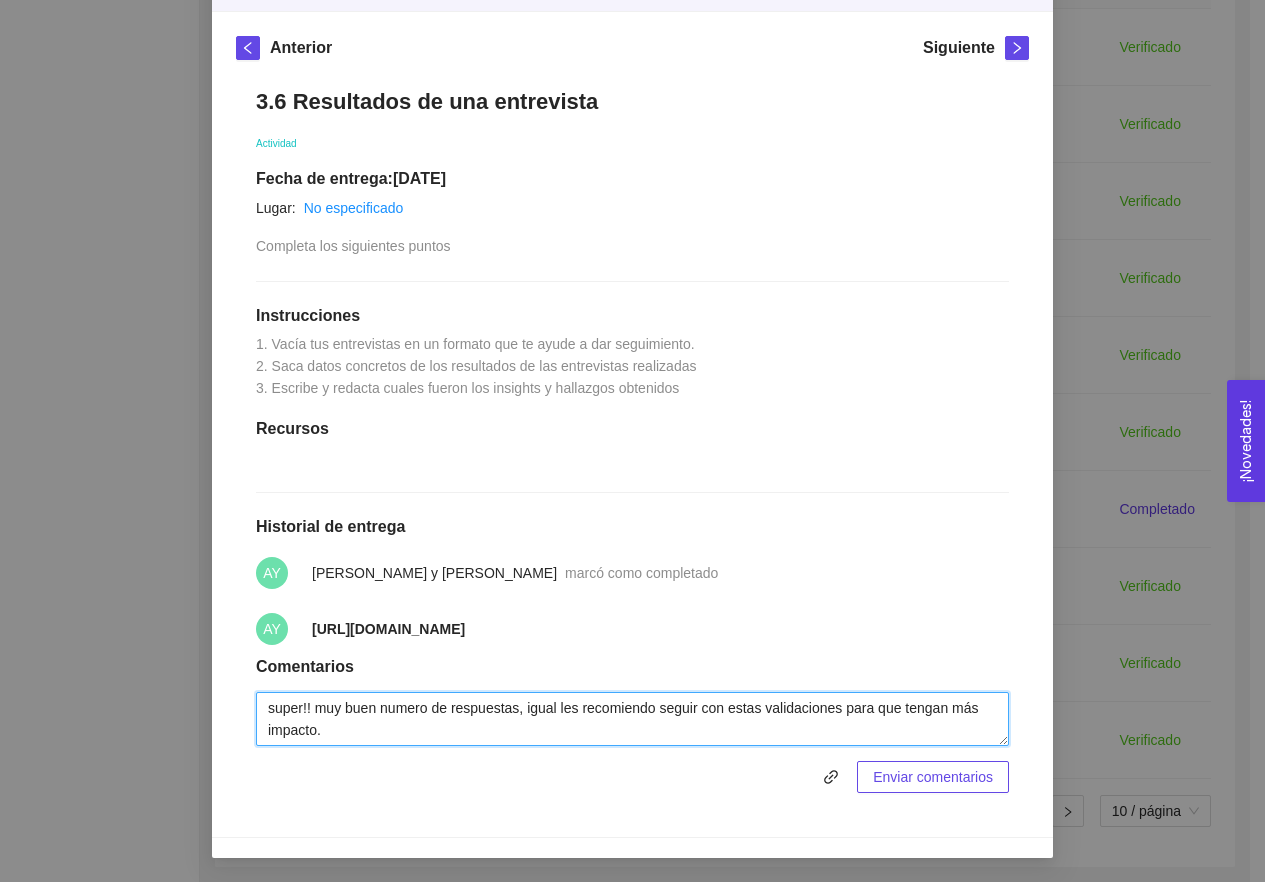 click on "super!! muy buen numero de respuestas, igual les recomiendo seguir con estas validaciones para que tengan más impacto." at bounding box center (632, 719) 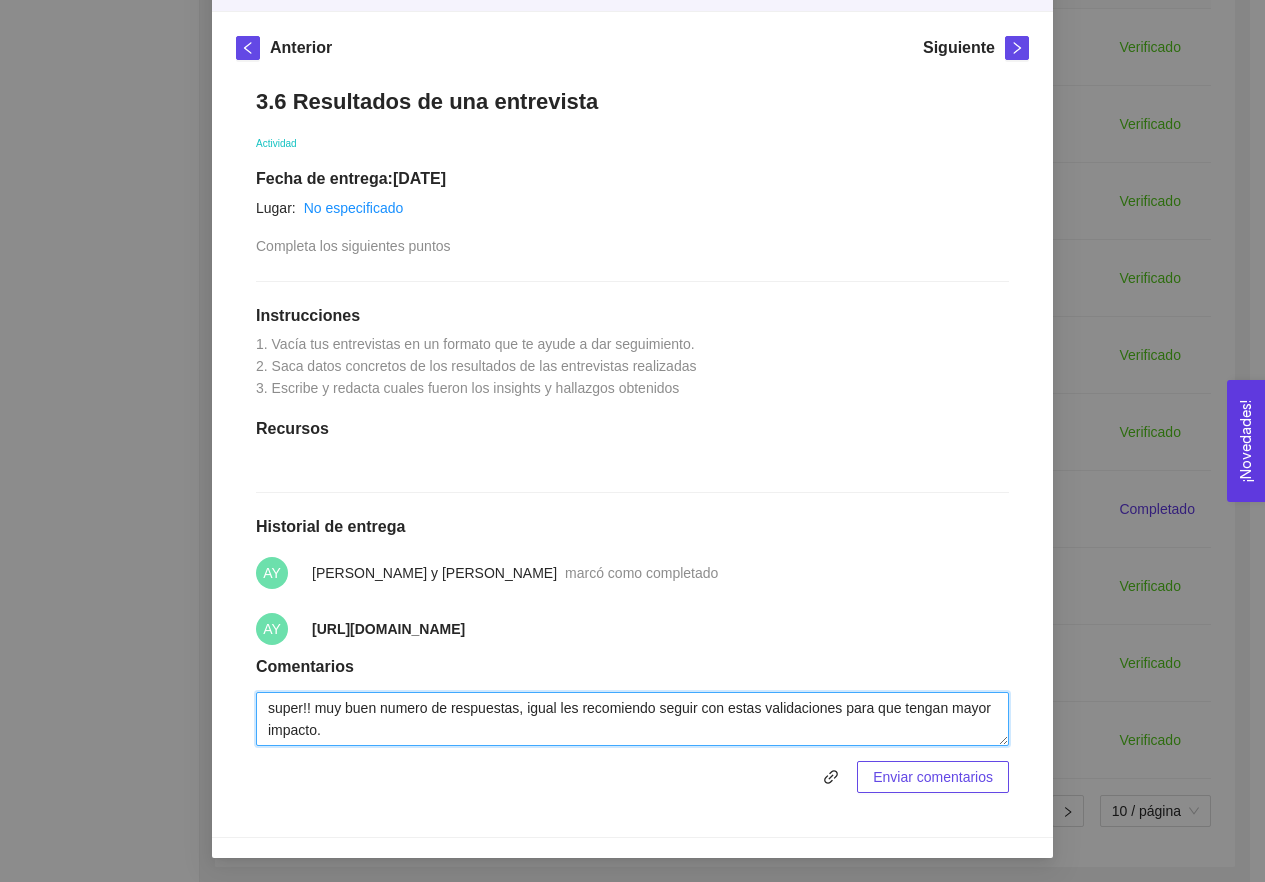 click on "super!! muy buen numero de respuestas, igual les recomiendo seguir con estas validaciones para que tengan mayor impacto." at bounding box center (632, 719) 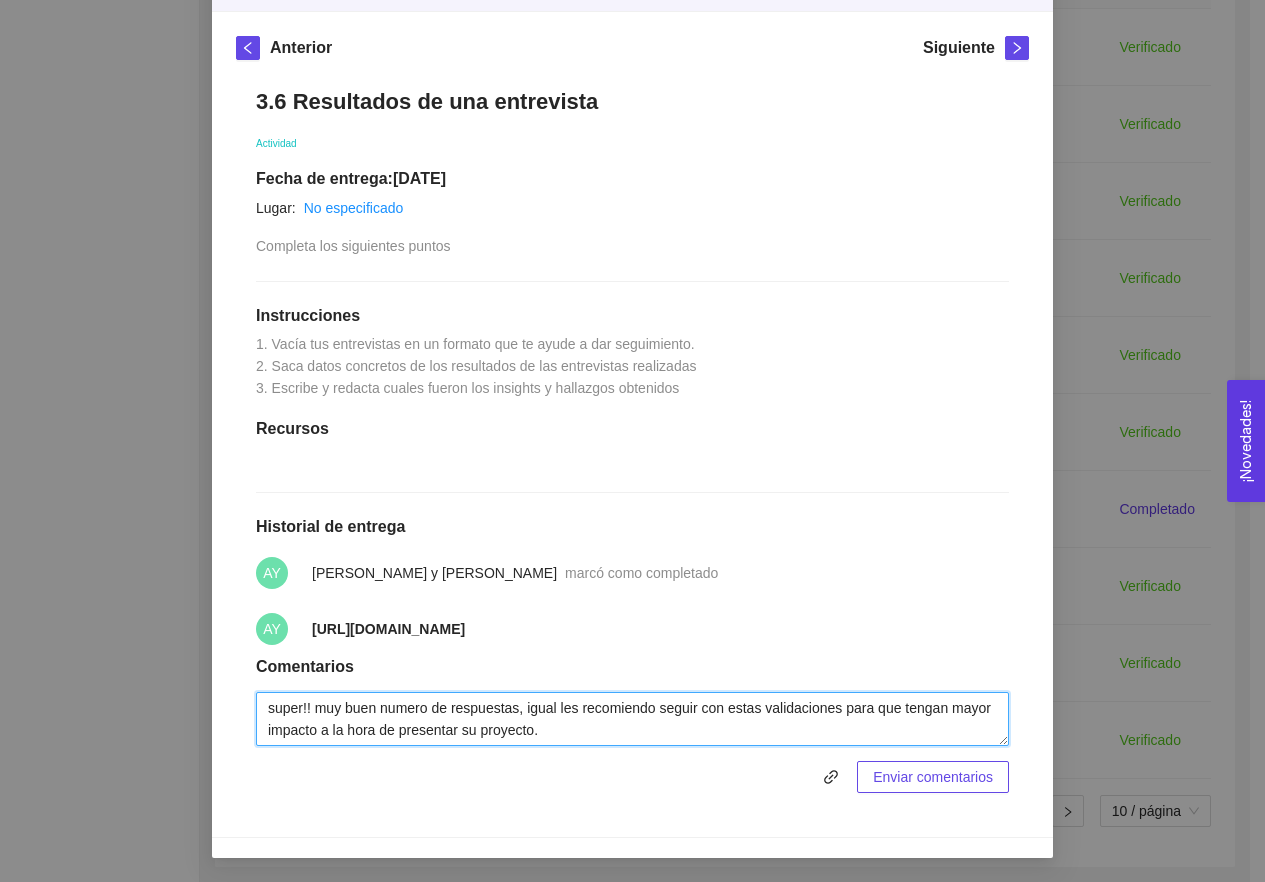 type on "super!! muy buen numero de respuestas, igual les recomiendo seguir con estas validaciones para que tengan mayor impacto a la hora de presentar su proyecto." 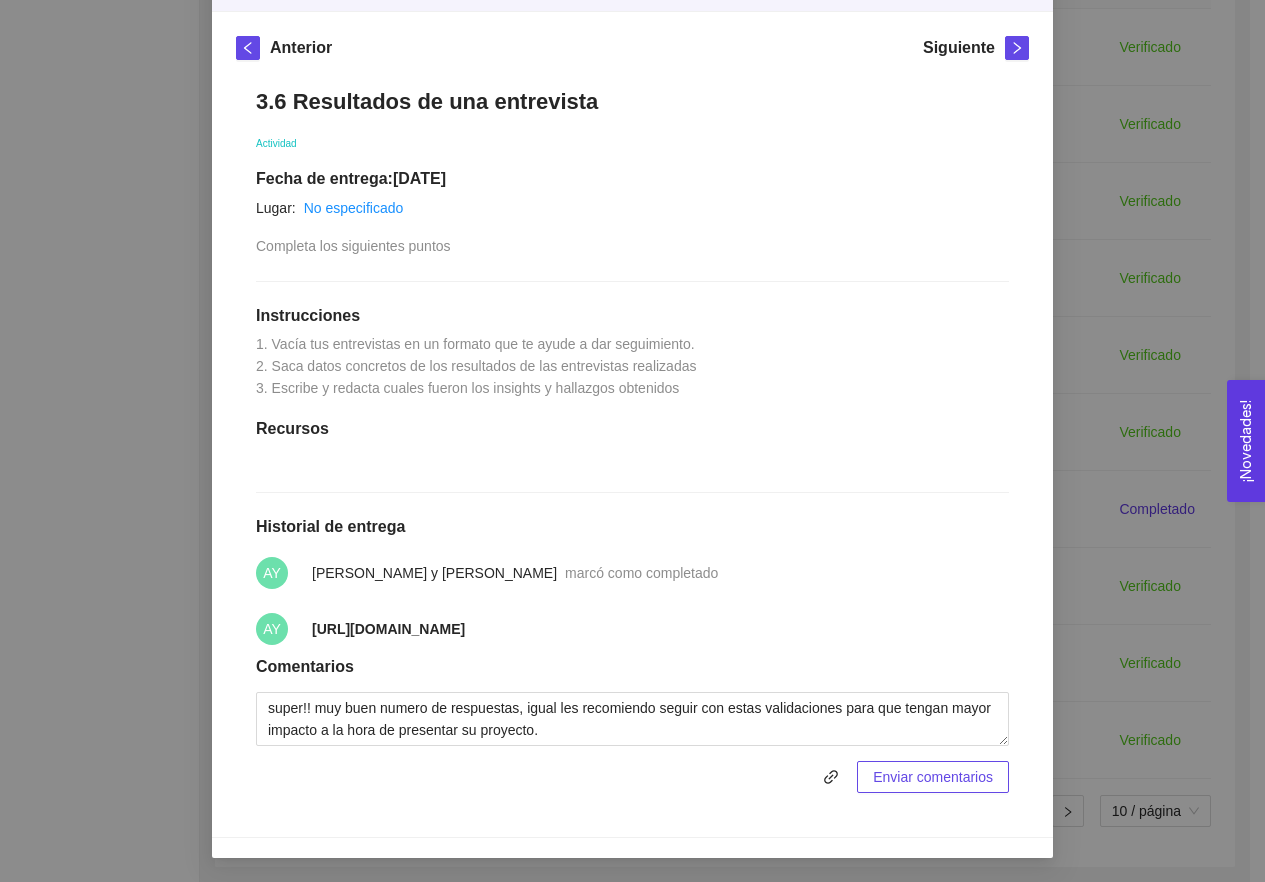 click on "3.6 Resultados de una entrevista Actividad Fecha de entrega:  [DATE] Lugar: No especificado Completa los siguientes puntos Instrucciones 1. Vacía tus entrevistas en un formato que te ayude a dar seguimiento.
2. Saca datos concretos de los resultados de las entrevistas realizadas
3. Escribe y redacta cuales fueron los insights y hallazgos obtenidos
Recursos Historial de entrega AY [PERSON_NAME] y [PERSON_NAME] marcó como completado AY [URL][DOMAIN_NAME] Comentarios super!! muy buen numero de respuestas, igual les recomiendo seguir con estas validaciones para que tengan mayor impacto a la hora de presentar su proyecto.   Enviar comentarios" at bounding box center [632, 440] 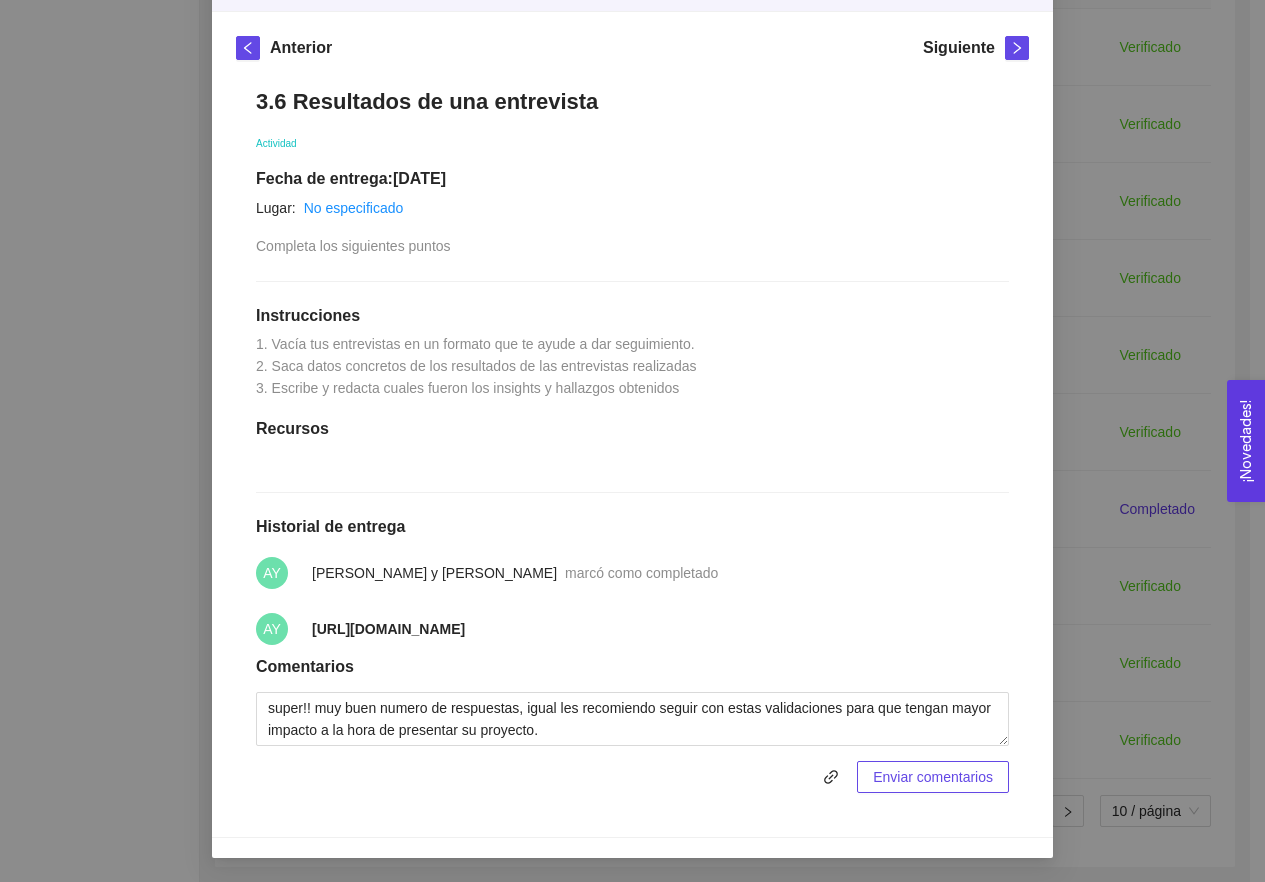 click on "Enviar comentarios" at bounding box center [933, 777] 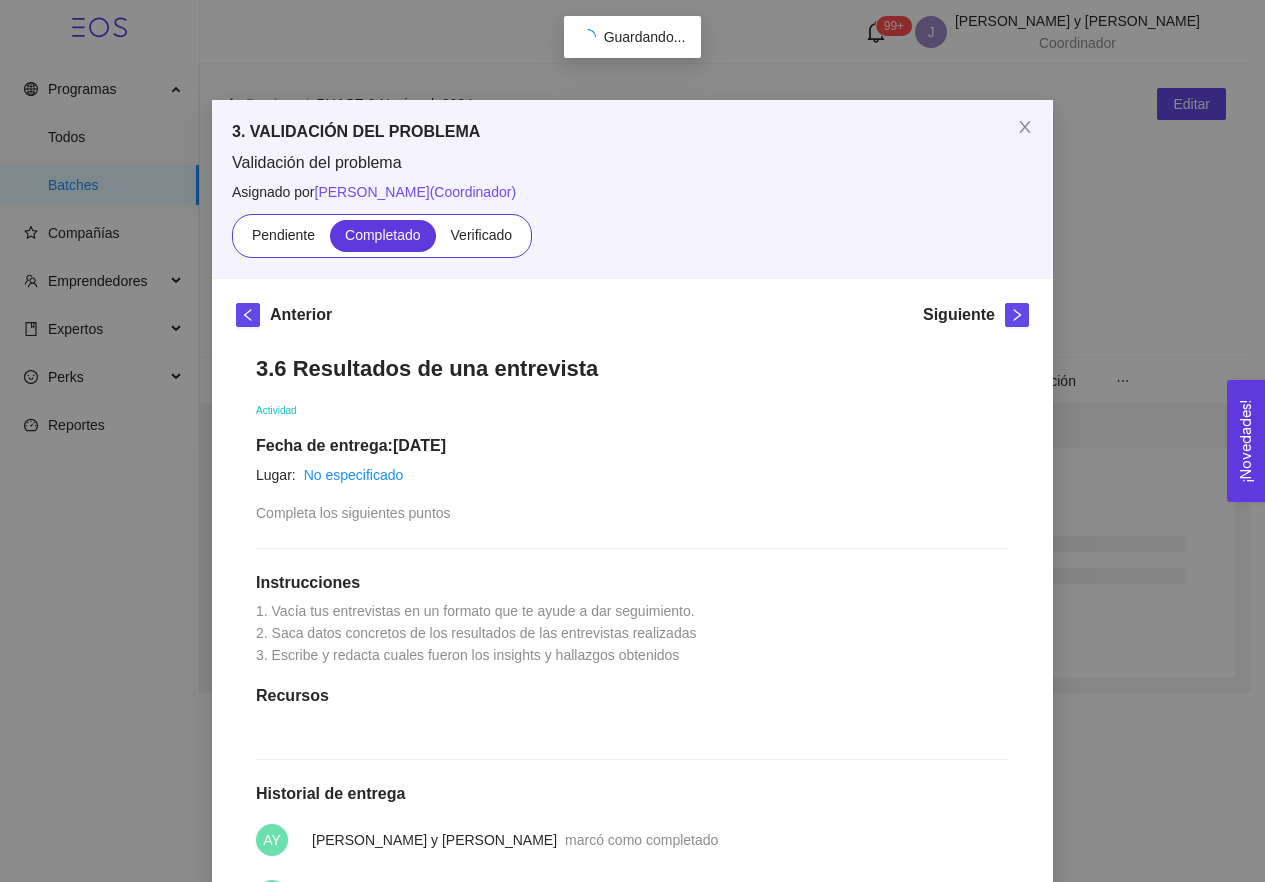 scroll, scrollTop: -4, scrollLeft: 0, axis: vertical 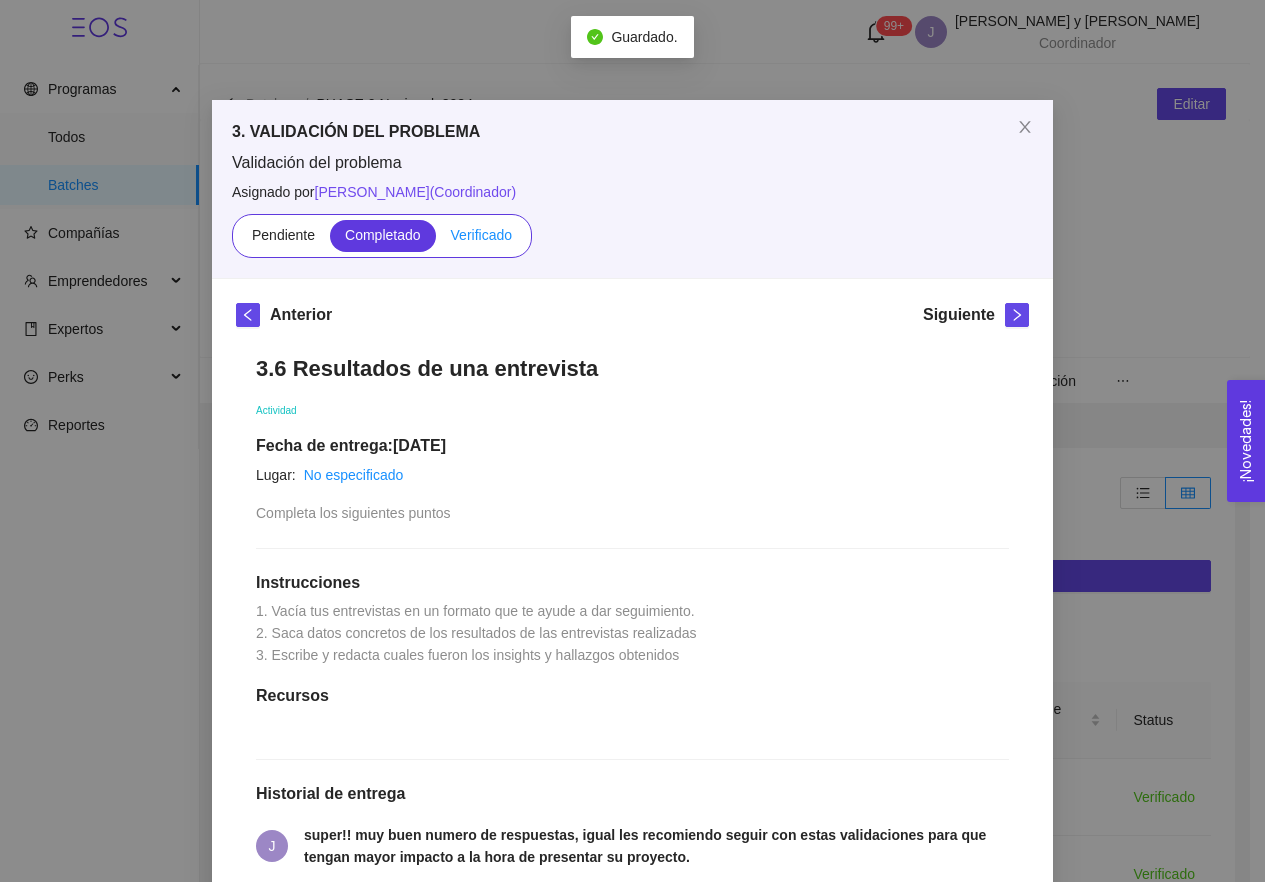 click on "Verificado" at bounding box center [481, 235] 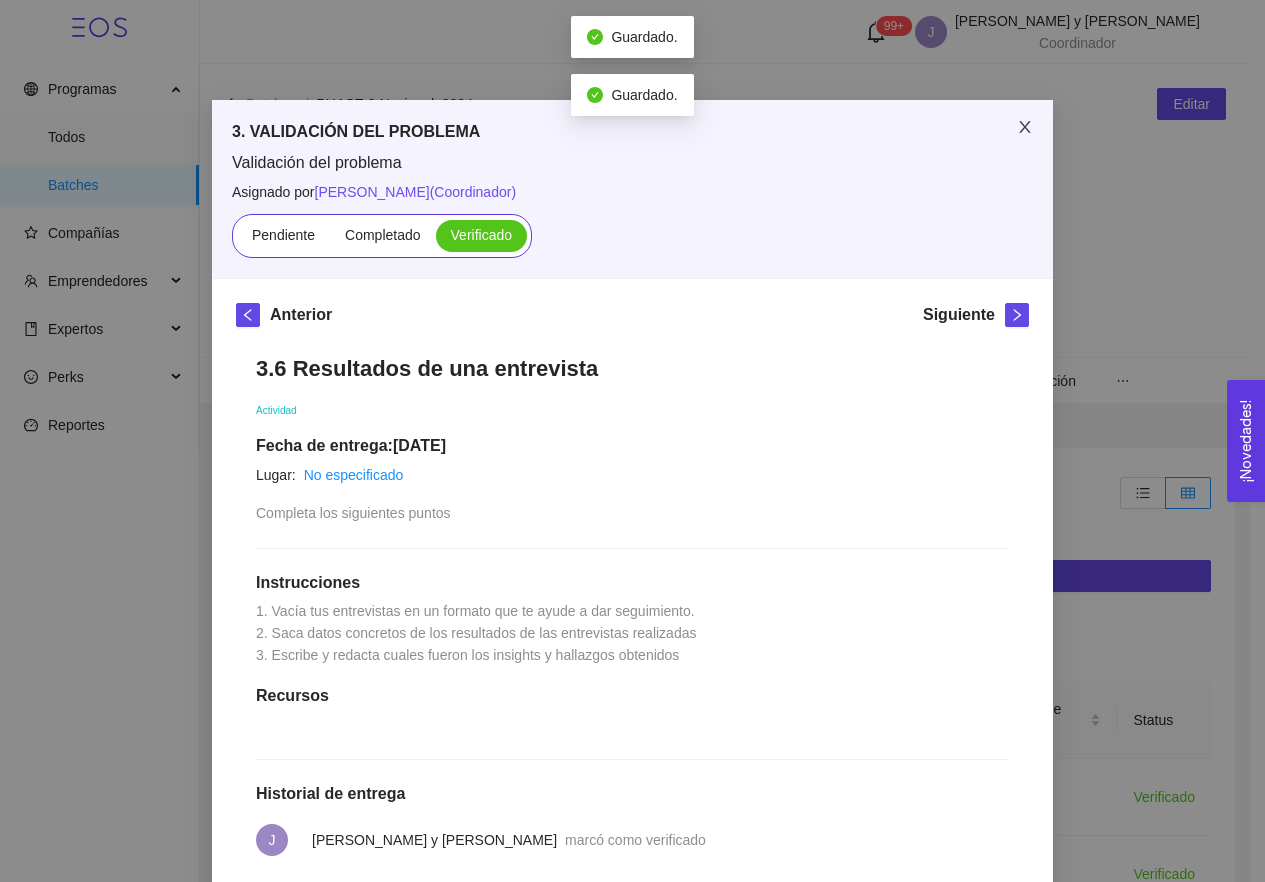 click 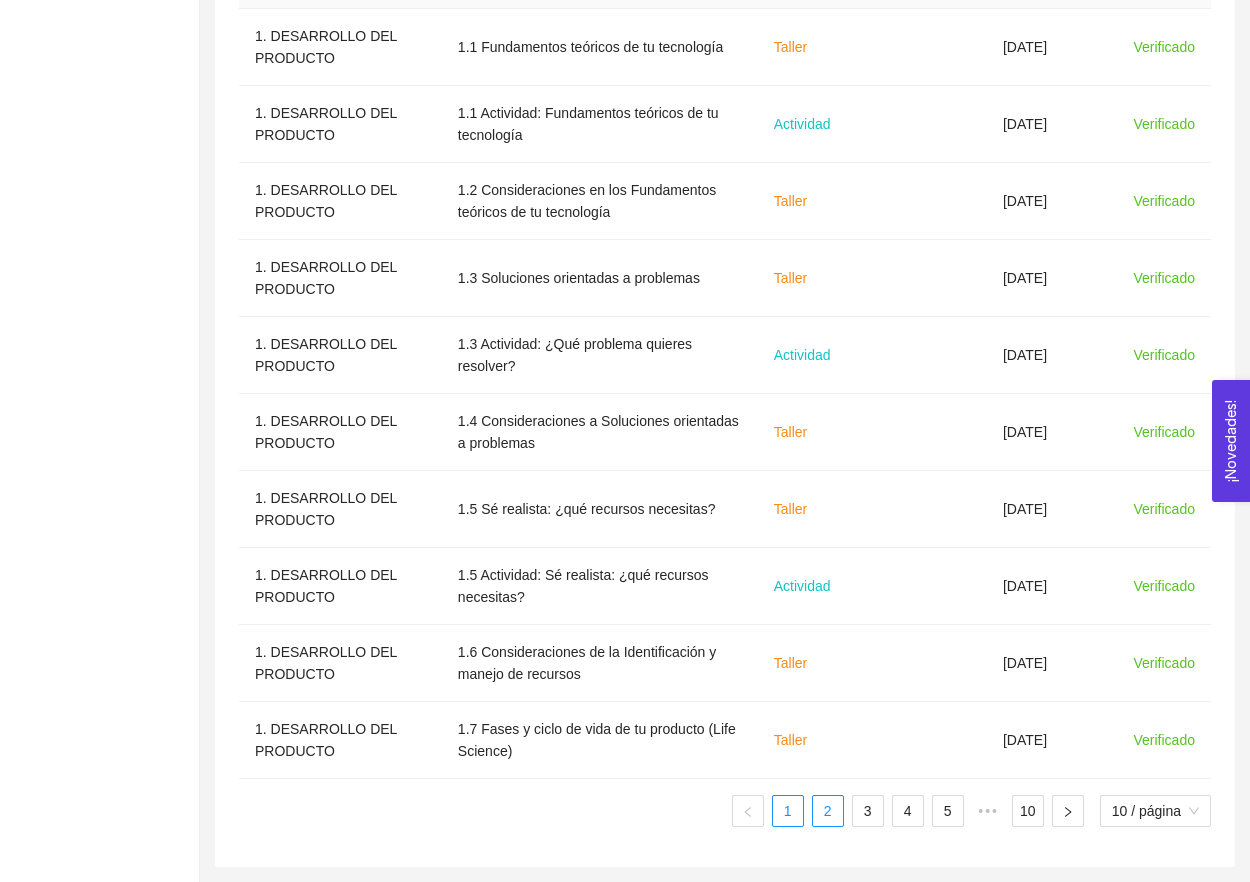 scroll, scrollTop: 750, scrollLeft: 0, axis: vertical 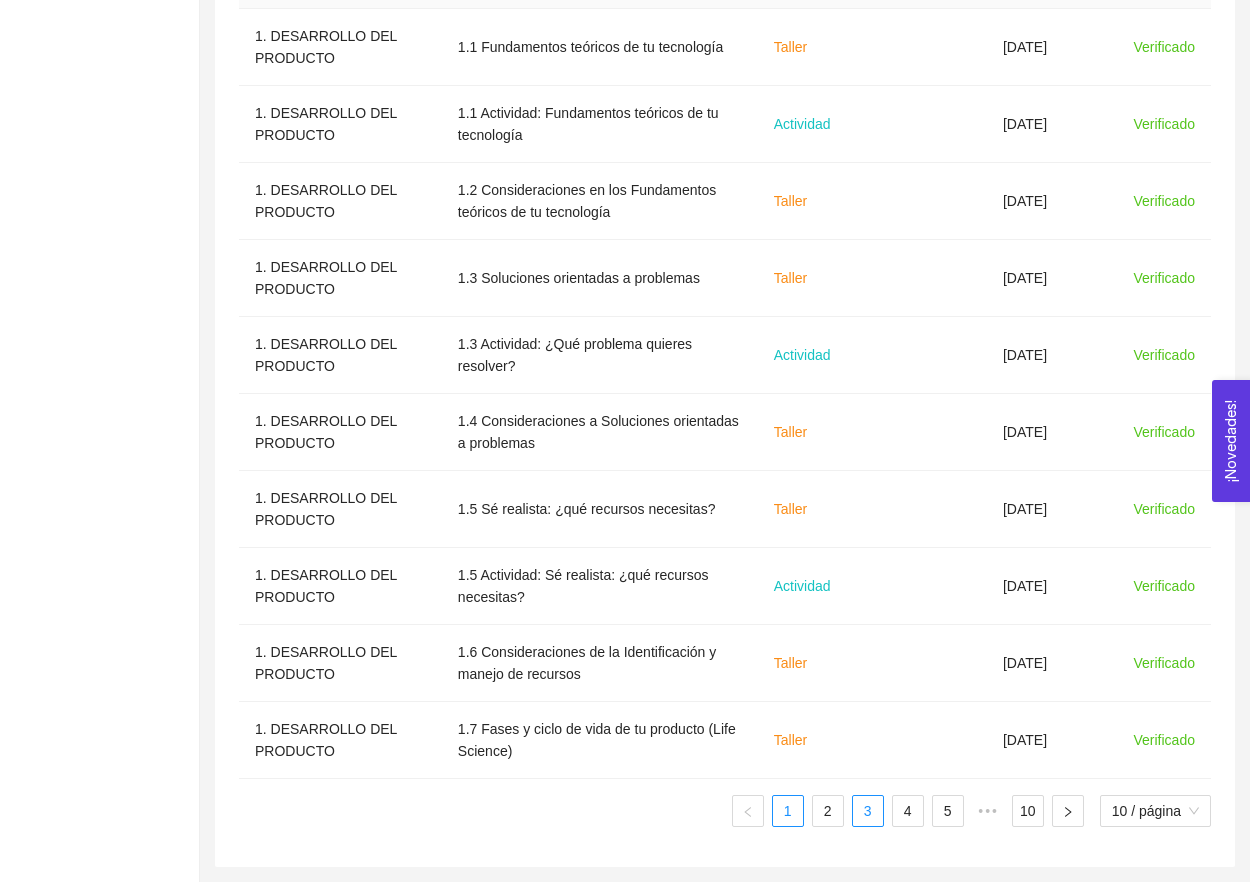 click on "3" at bounding box center [868, 811] 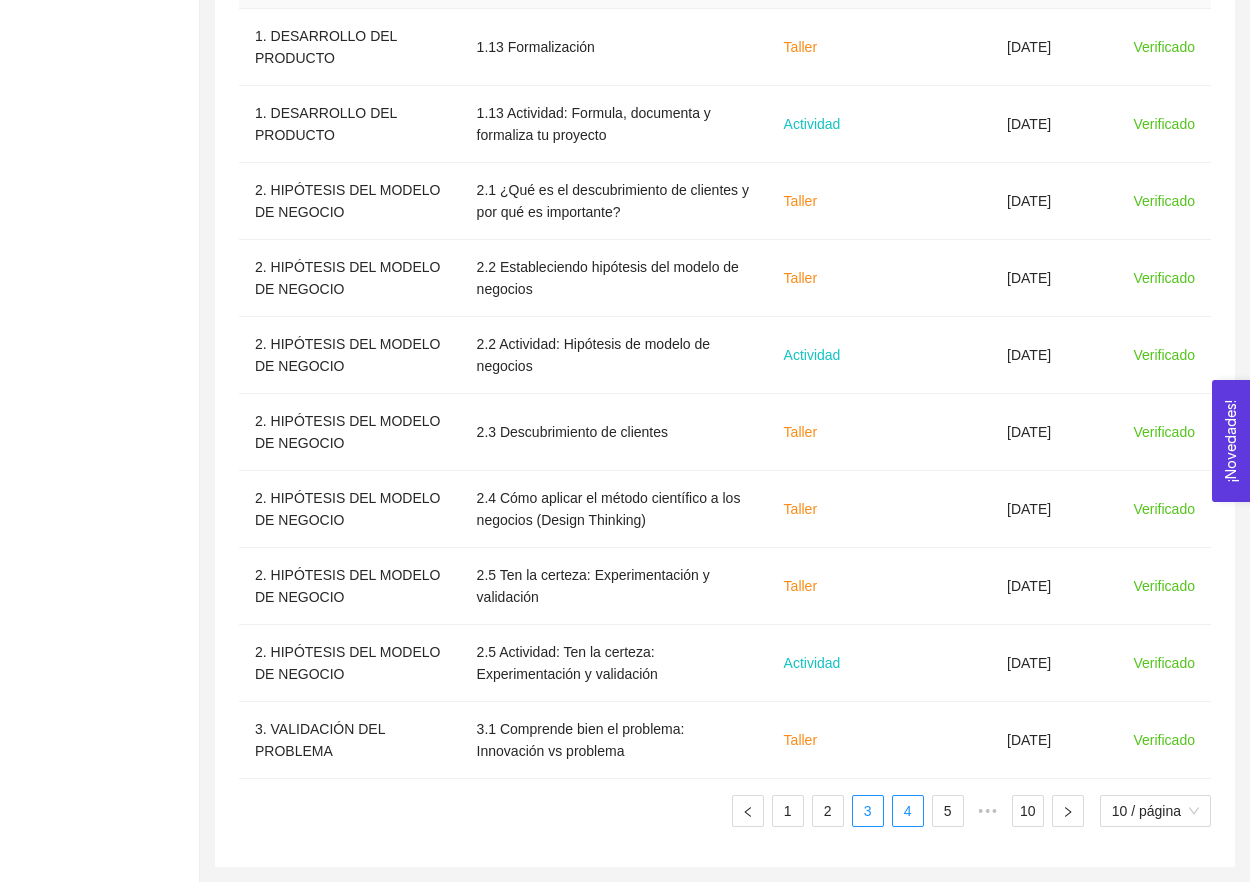 click on "4" at bounding box center [908, 811] 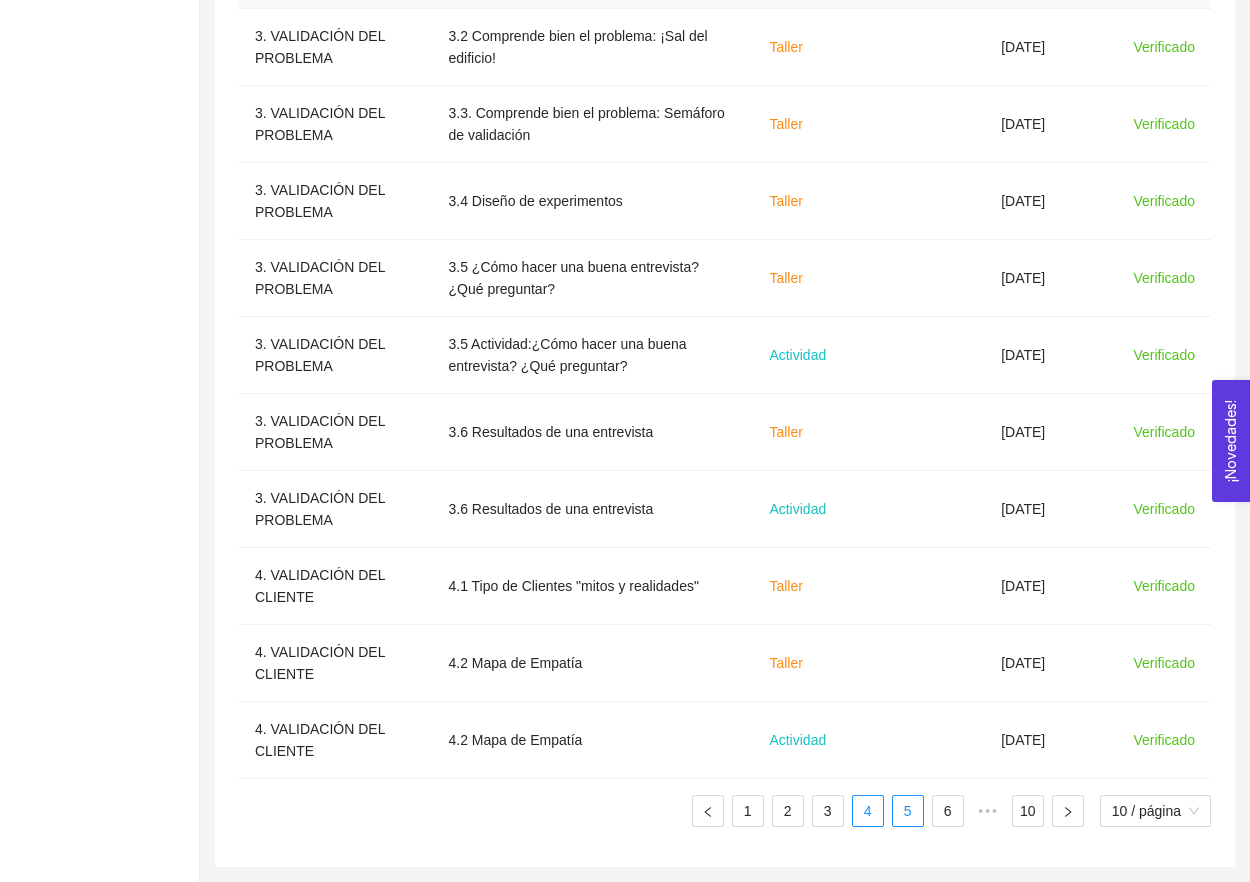 click on "5" at bounding box center [908, 811] 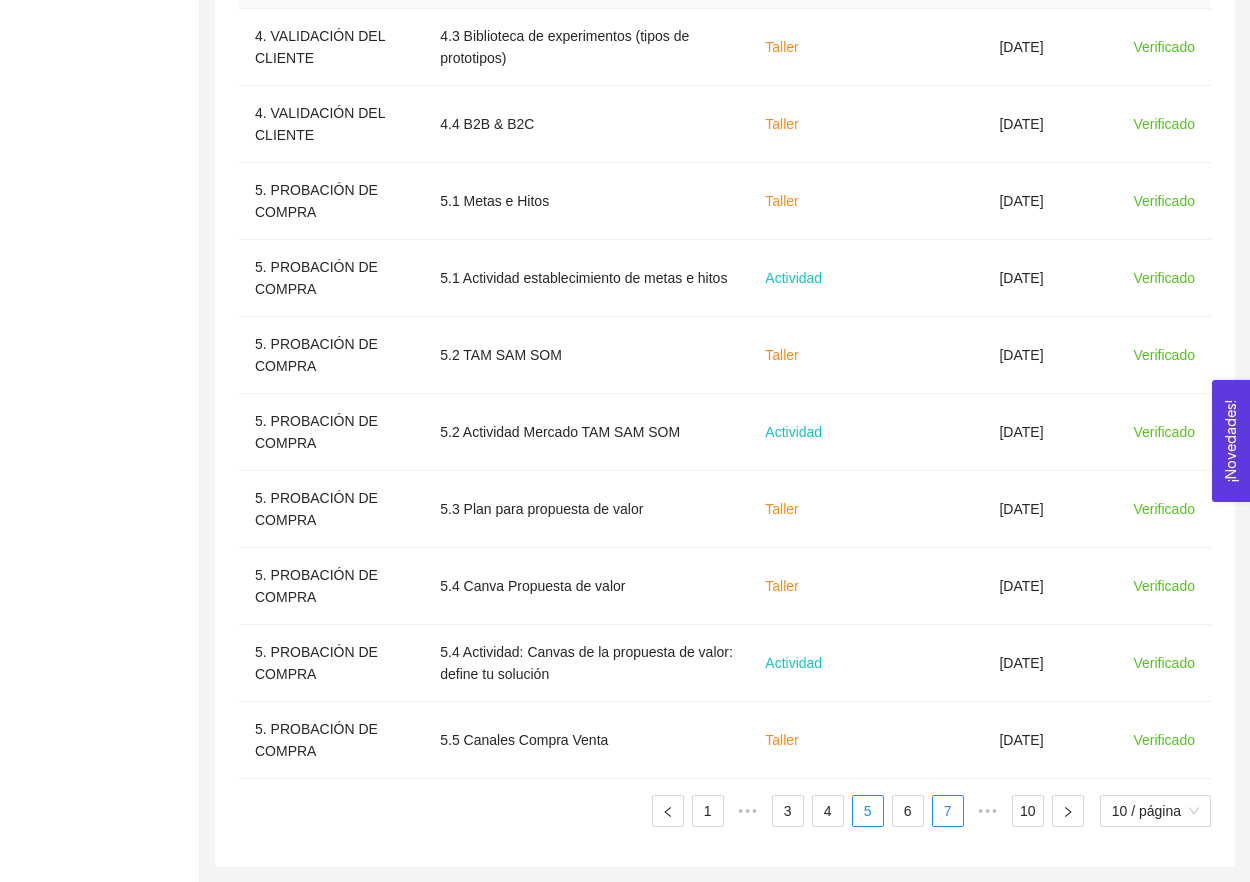 click on "7" at bounding box center (948, 811) 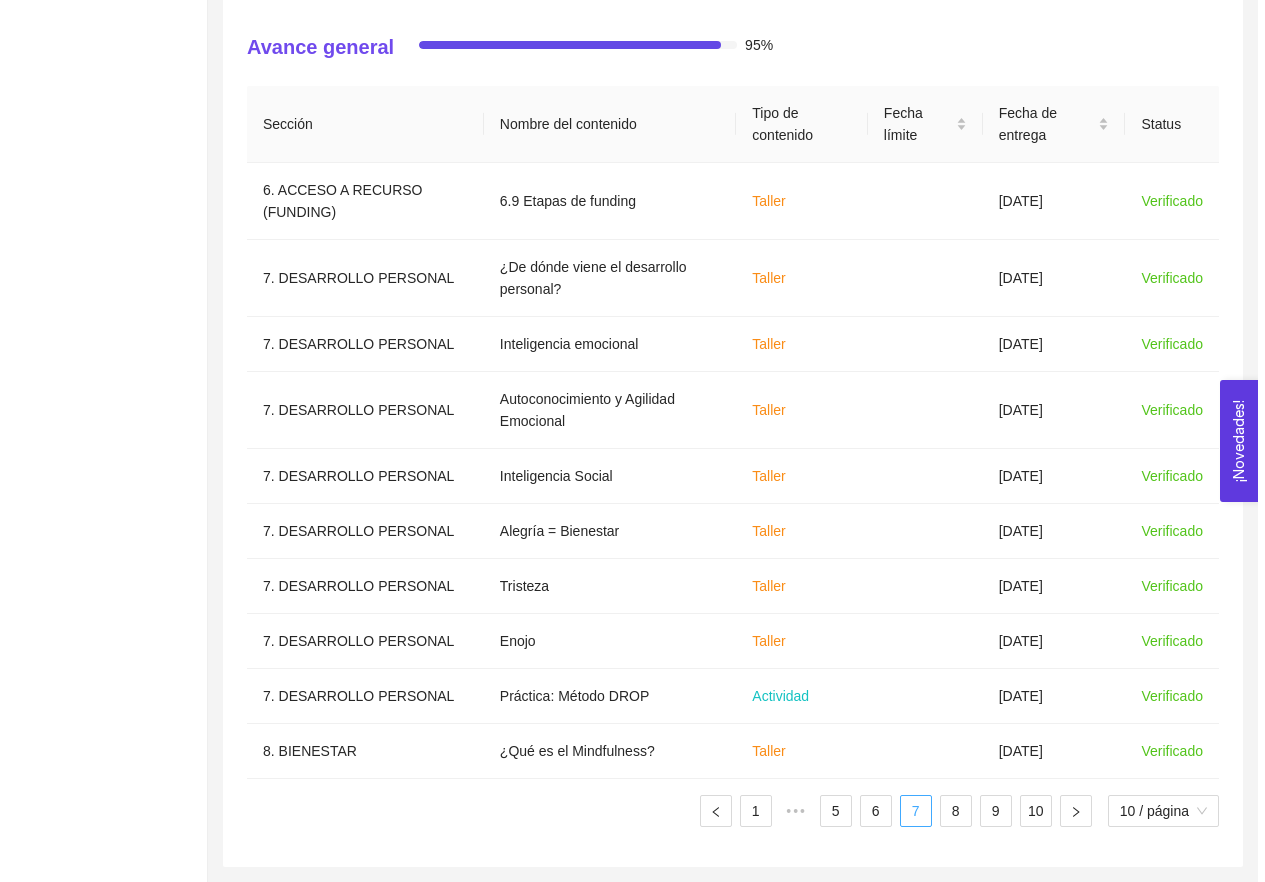 scroll, scrollTop: 596, scrollLeft: 0, axis: vertical 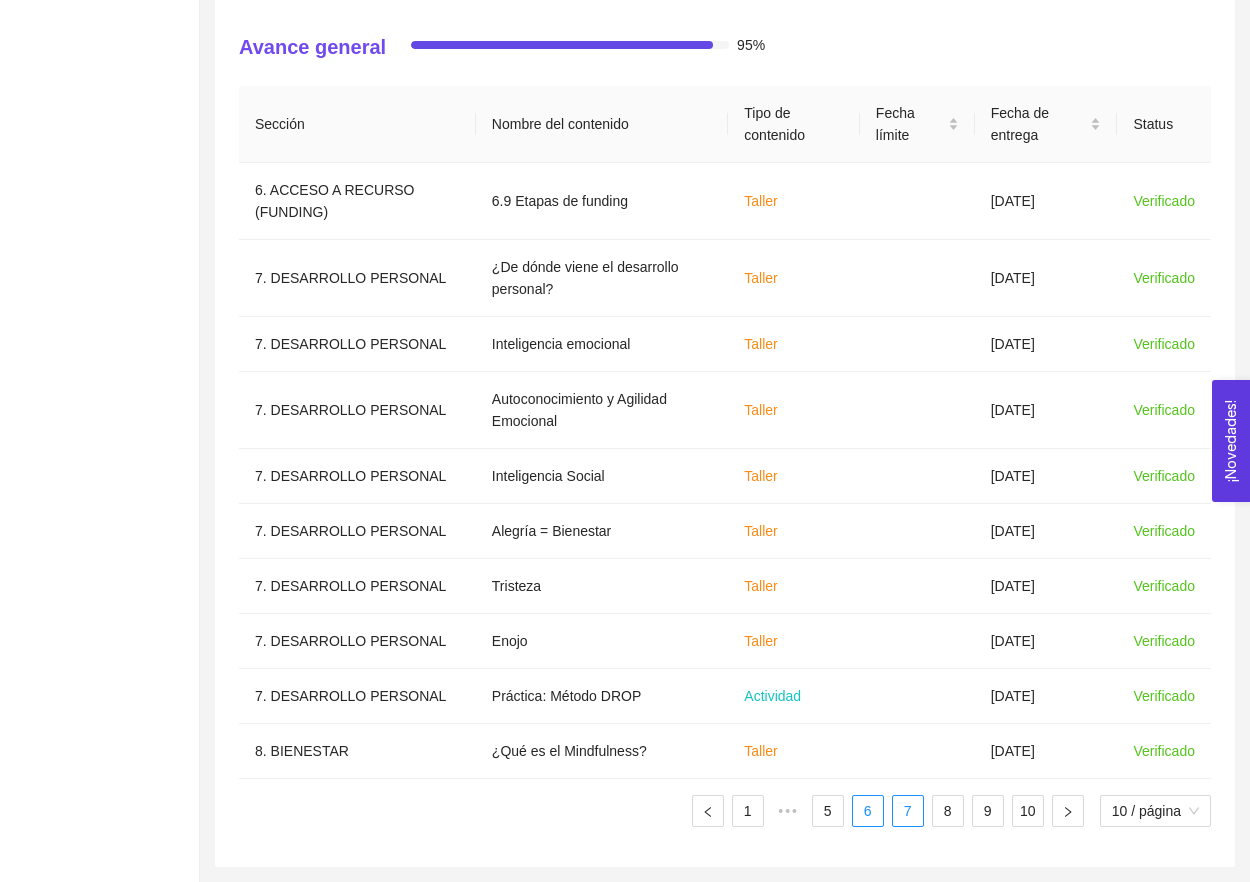 click on "6" at bounding box center (868, 811) 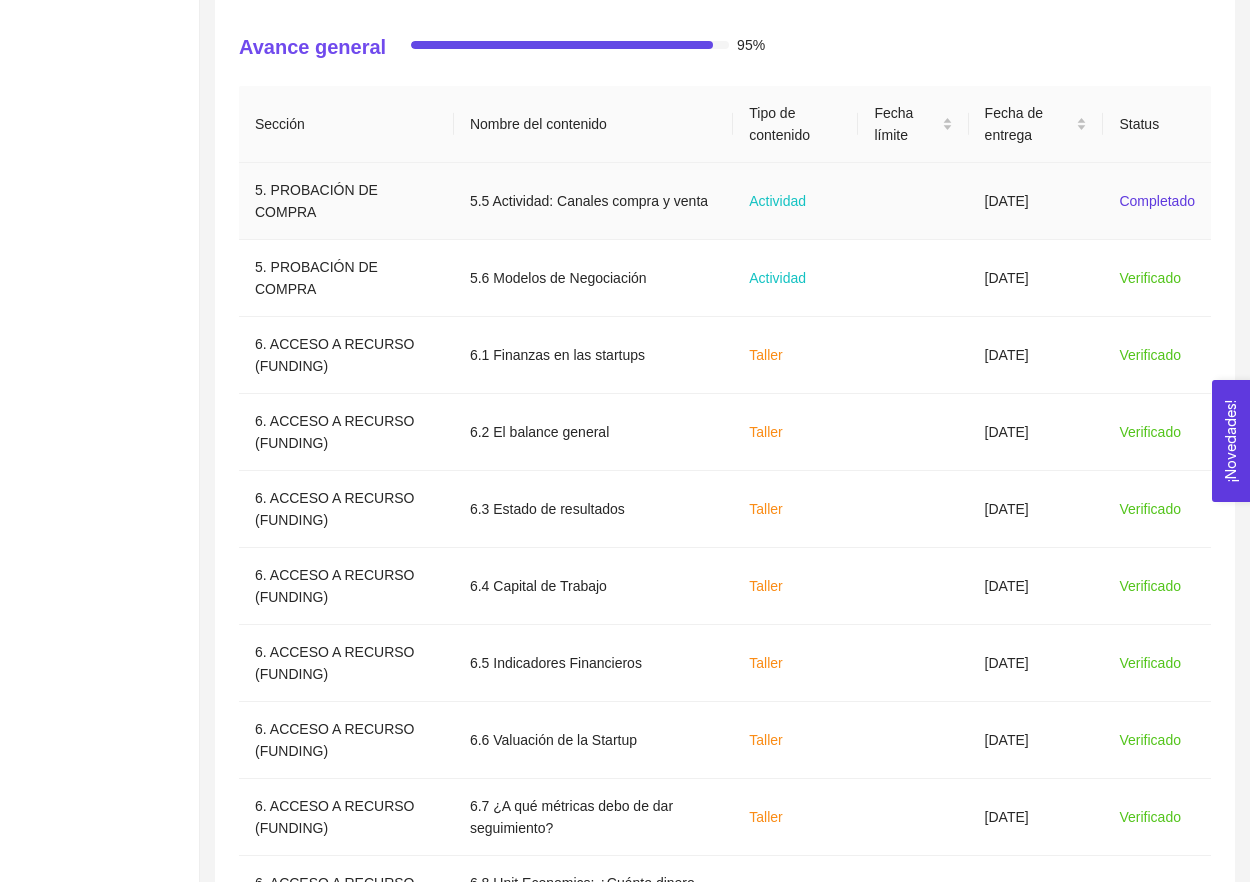 click on "[DATE]" at bounding box center [1036, 201] 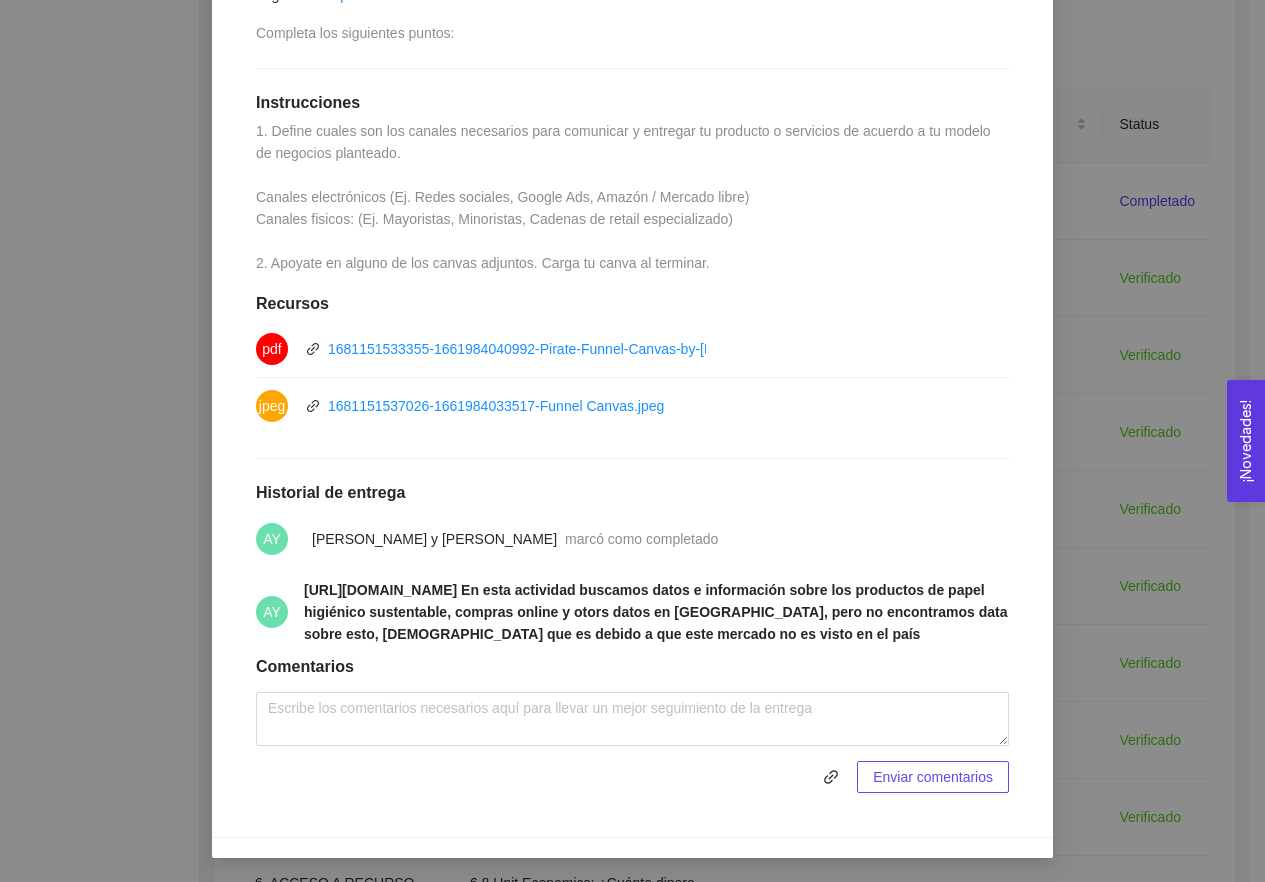scroll, scrollTop: 472, scrollLeft: 0, axis: vertical 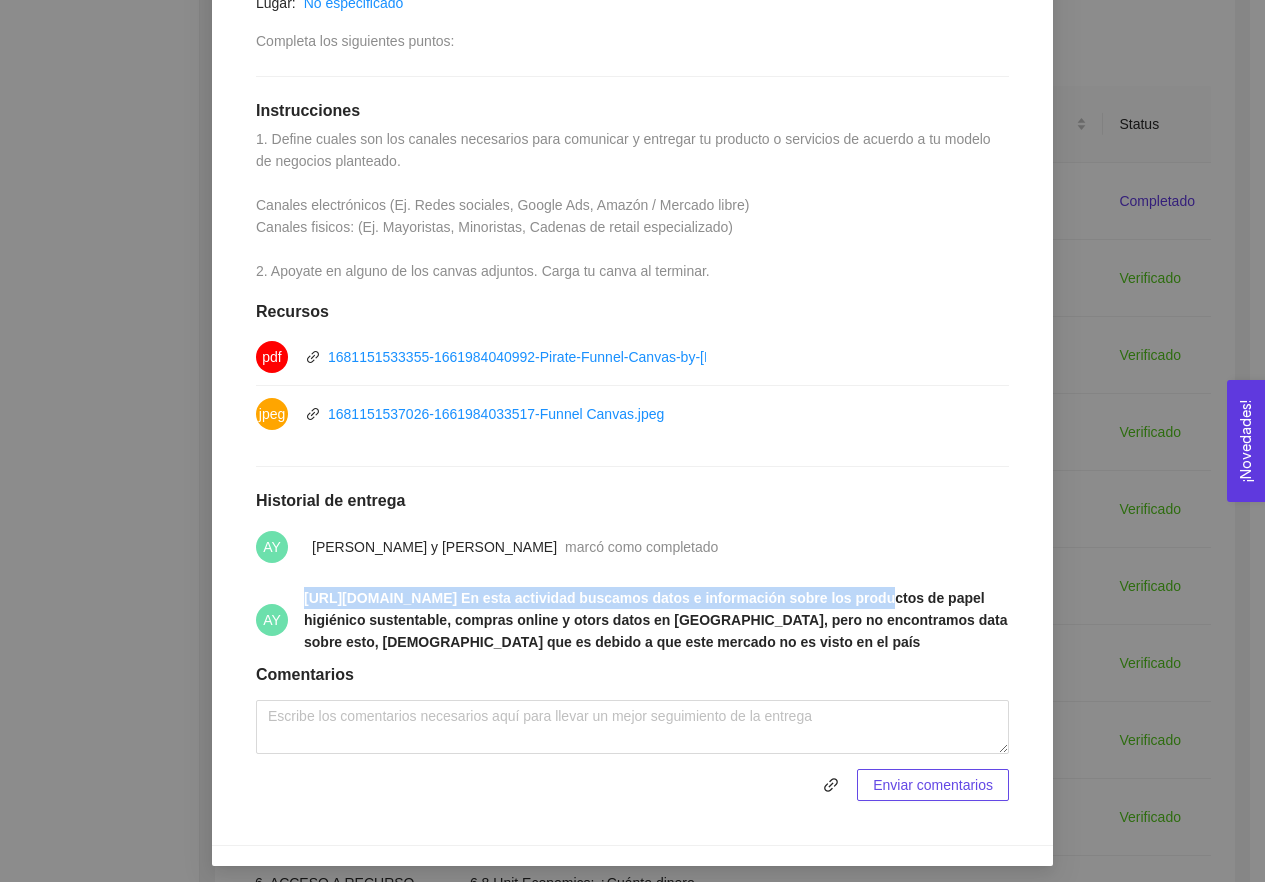 drag, startPoint x: 297, startPoint y: 591, endPoint x: 915, endPoint y: 595, distance: 618.01294 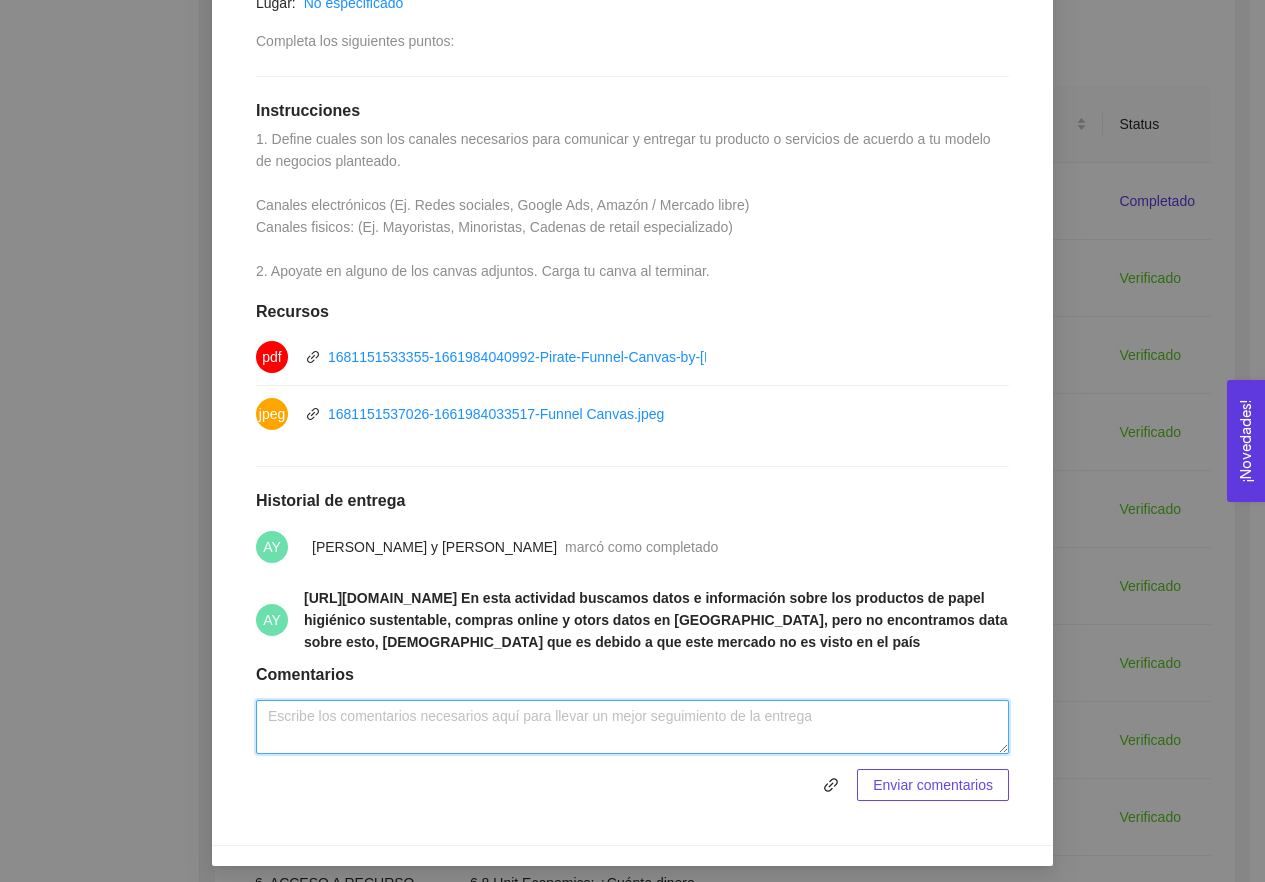 click at bounding box center [632, 727] 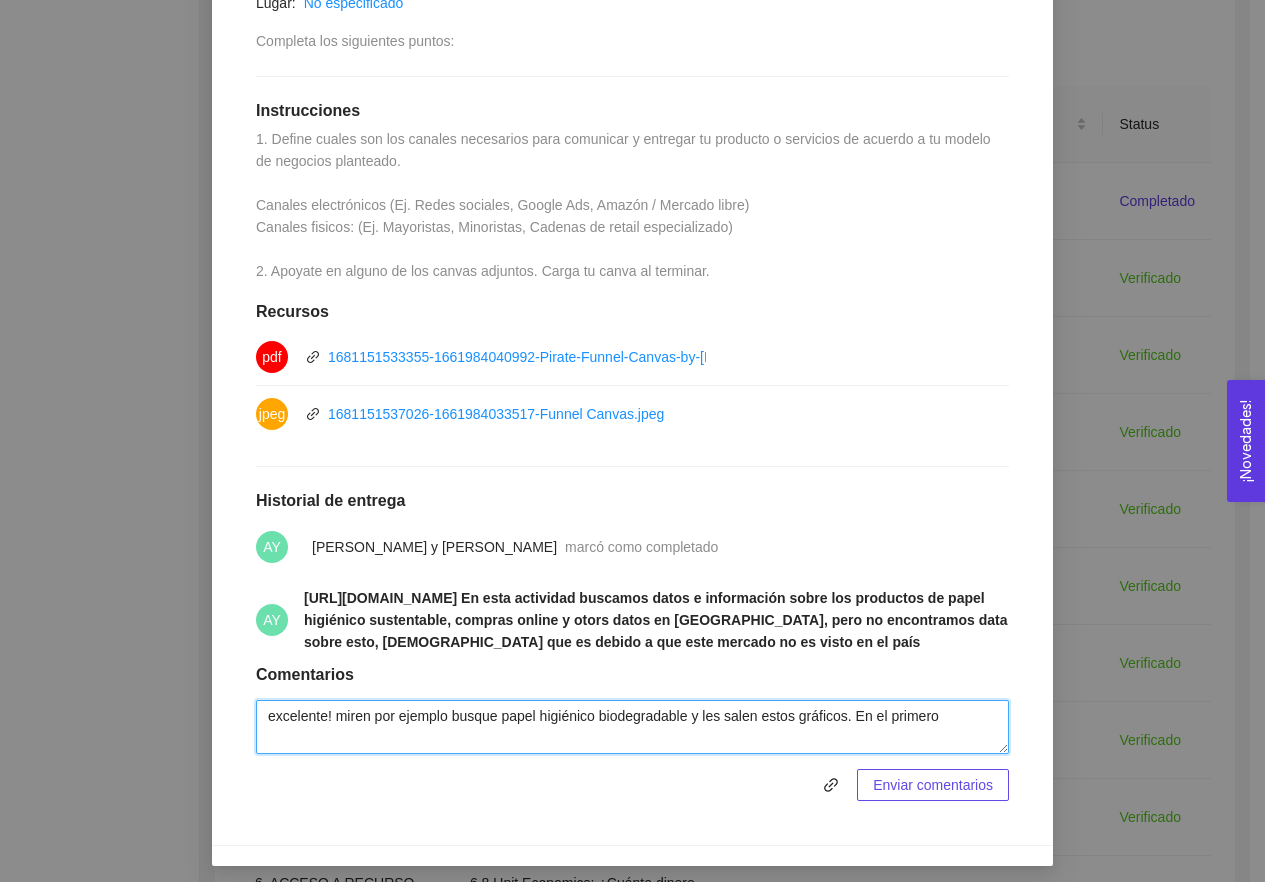 paste on "papel higiénico biodegradable" 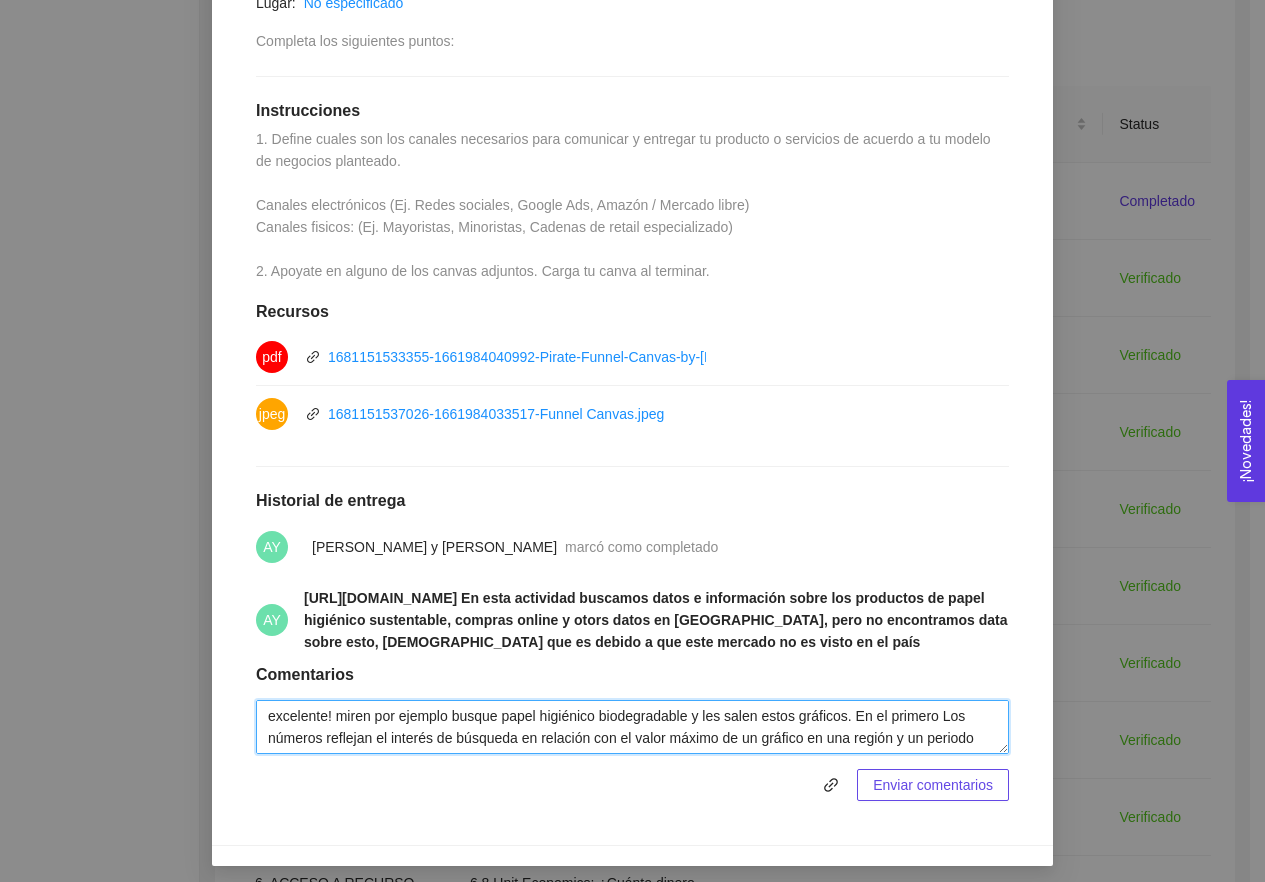 scroll, scrollTop: 0, scrollLeft: 0, axis: both 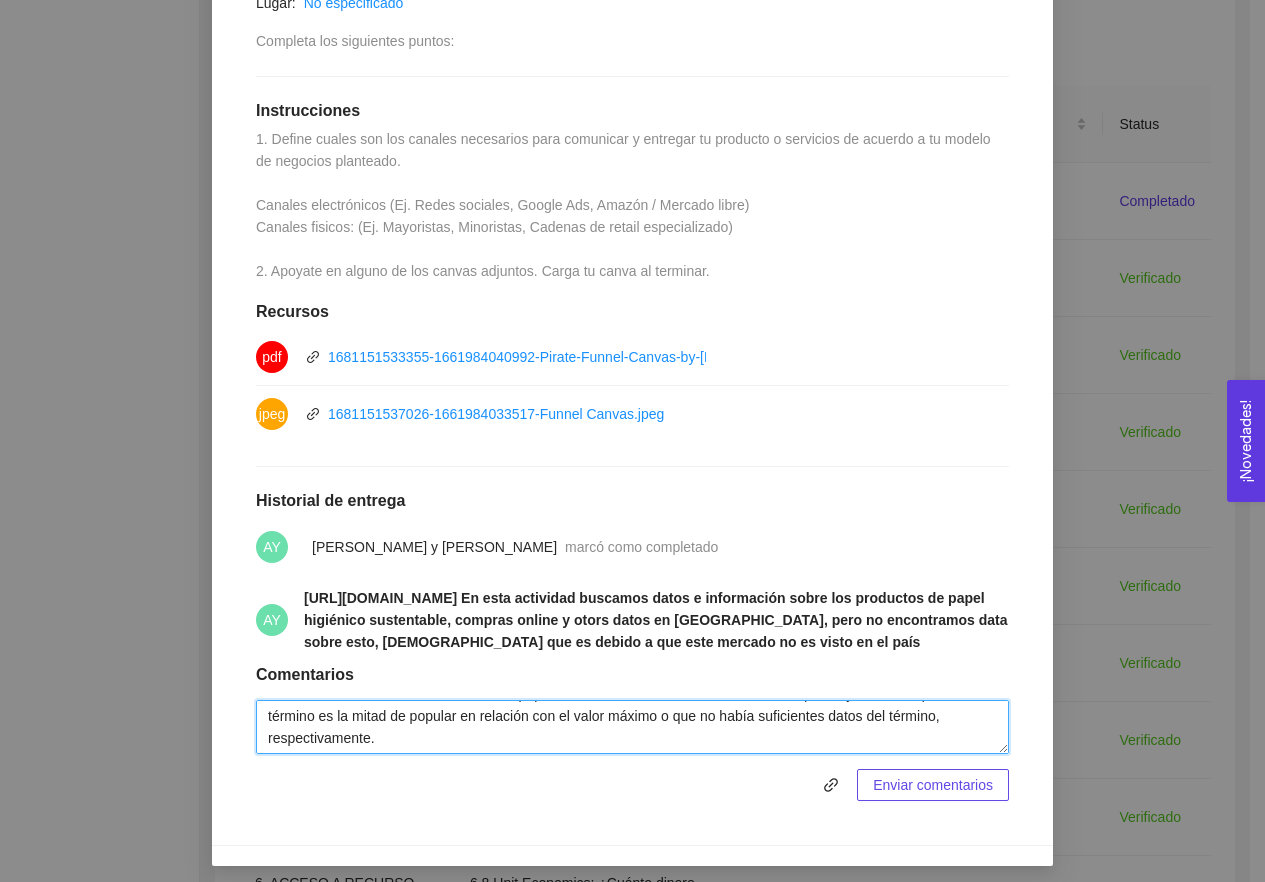 click on "excelente! miren por ejemplo busque papel higiénico biodegradable y les salen estos gráficos. En el primero los números reflejan el interés de búsqueda en relación con el valor máximo de un gráfico en una región y un periodo determinados. Un valor de 100 indica la popularidad máxima de un término, mientras que 50 y 0 indican que un término es la mitad de popular en relación con el valor máximo o que no había suficientes datos del término, respectivamente." at bounding box center (632, 727) 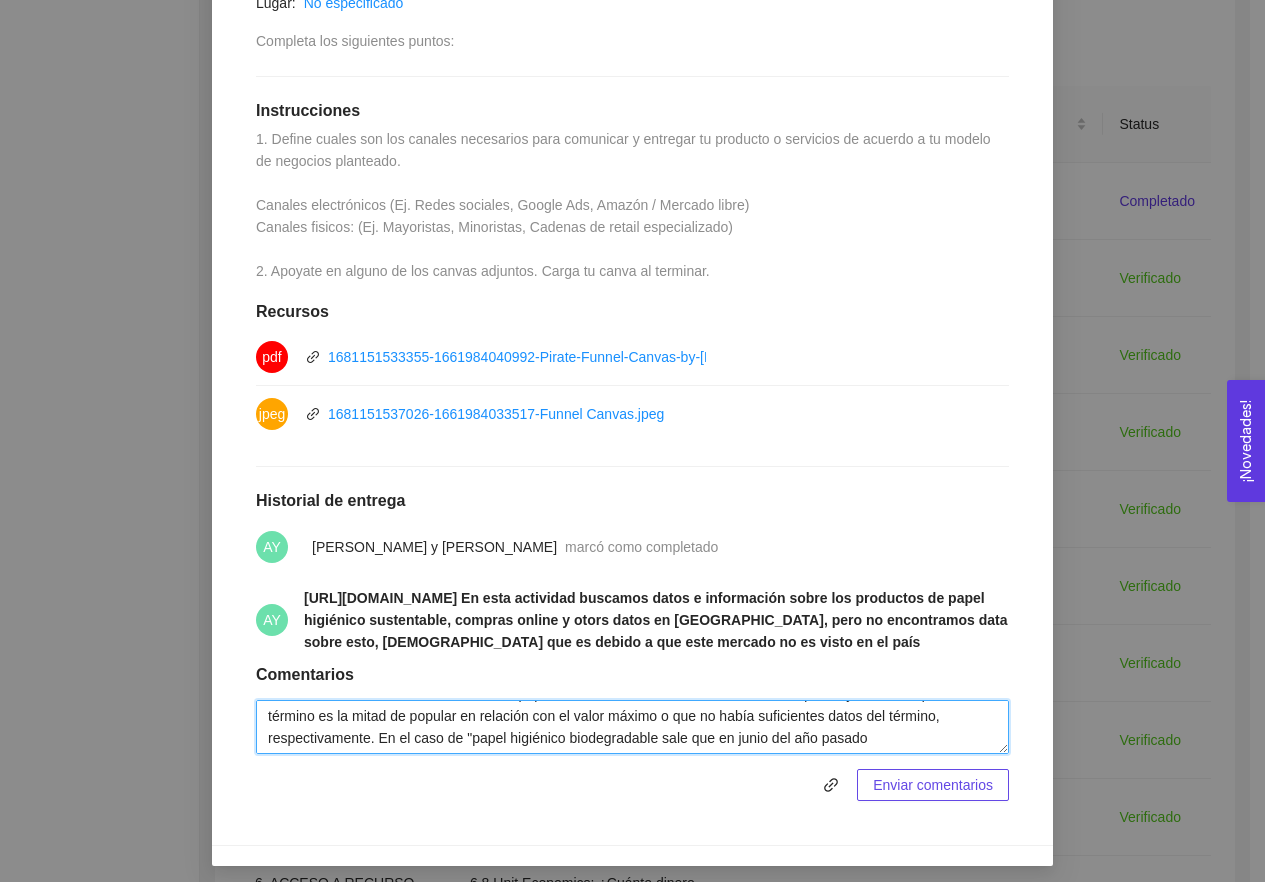 drag, startPoint x: 458, startPoint y: 758, endPoint x: 960, endPoint y: 773, distance: 502.22406 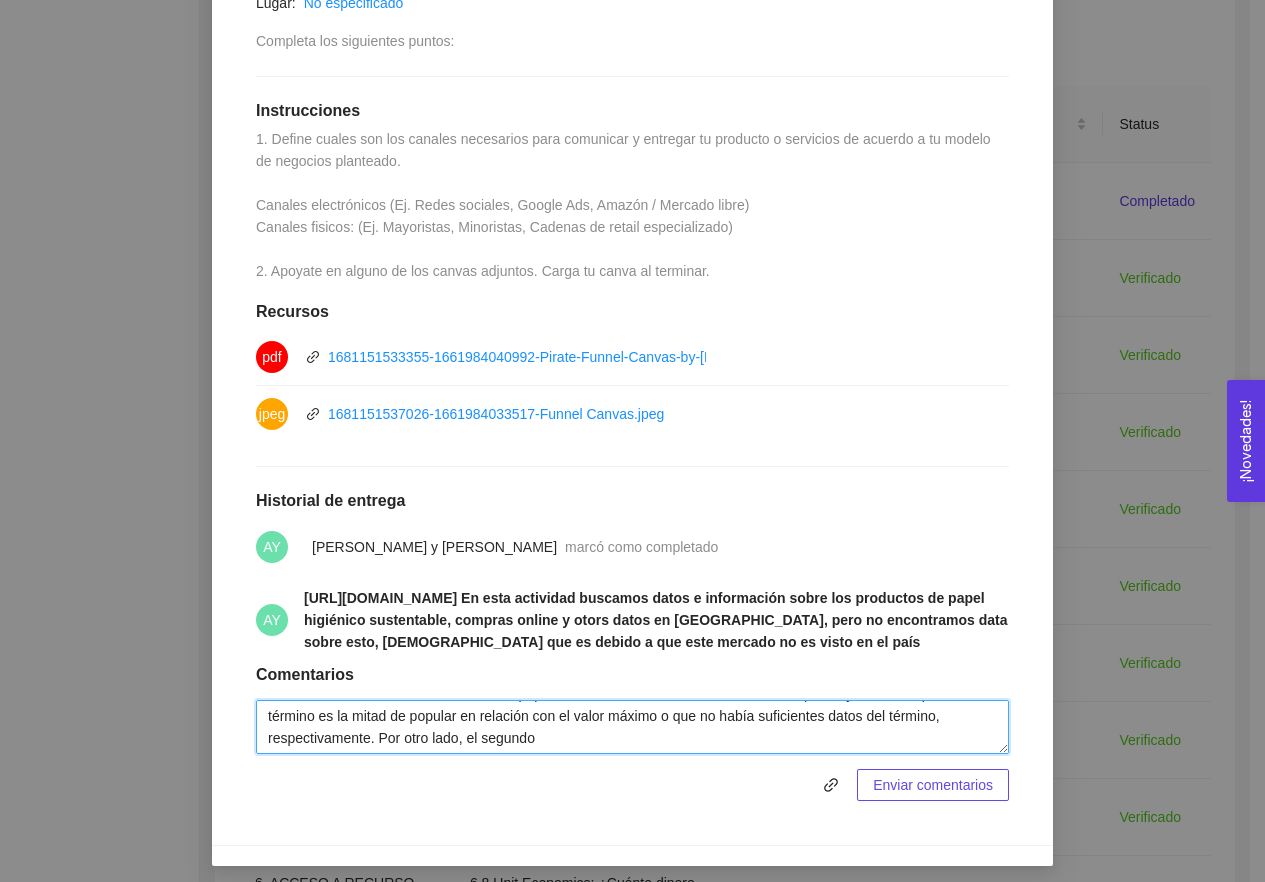 paste on "Consulta en qué ubicación se ha usado con más frecuencia tu término de búsqueda durante el periodo especificado. Los valores se calculan en una escala del 0 al 100, en la que 100 indica la ubicación con mayor frecuencia de búsquedas en proporción al total de búsquedas realizadas en esa ubicación, mientras que los valores de 50 y 0 indican las ubicaciones donde la popularidad del término es la mitad con relación al valor máximo o en las que no había suficientes datos del término, respectivamente.
Nota: Un valor elevado indica una mayor proporción de consultas de búsqueda sobre el total de consultas; no es un recuento de consultas en términos absolutos. Por ejemplo, un país con pocos habitantes donde el 80 % de las consultas corresponde a la palabra "plátanos" reflejará una mayor puntuación que un país con una gran población donde solo un 40 % de las consultas corresponde a esta palabra." 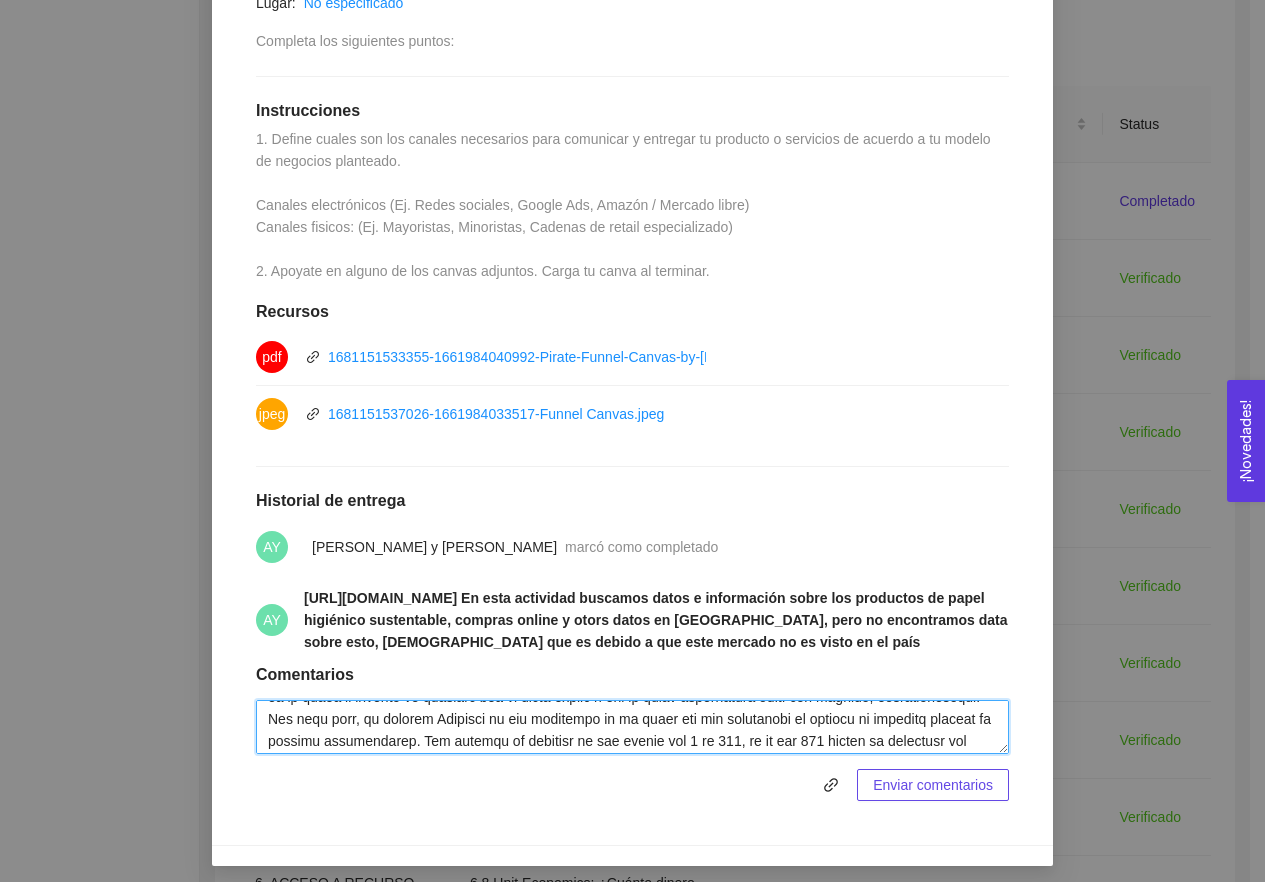 scroll, scrollTop: 82, scrollLeft: 0, axis: vertical 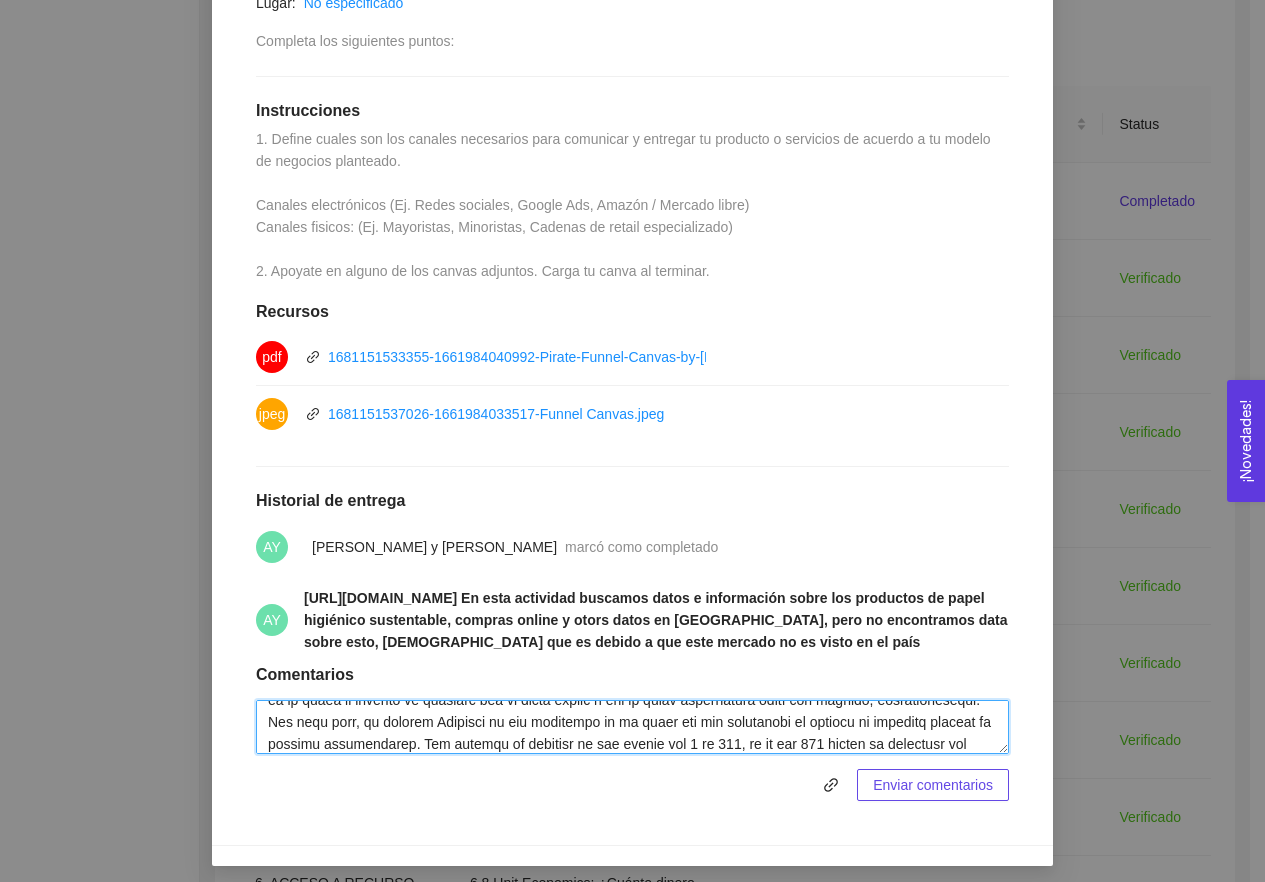 click at bounding box center (632, 727) 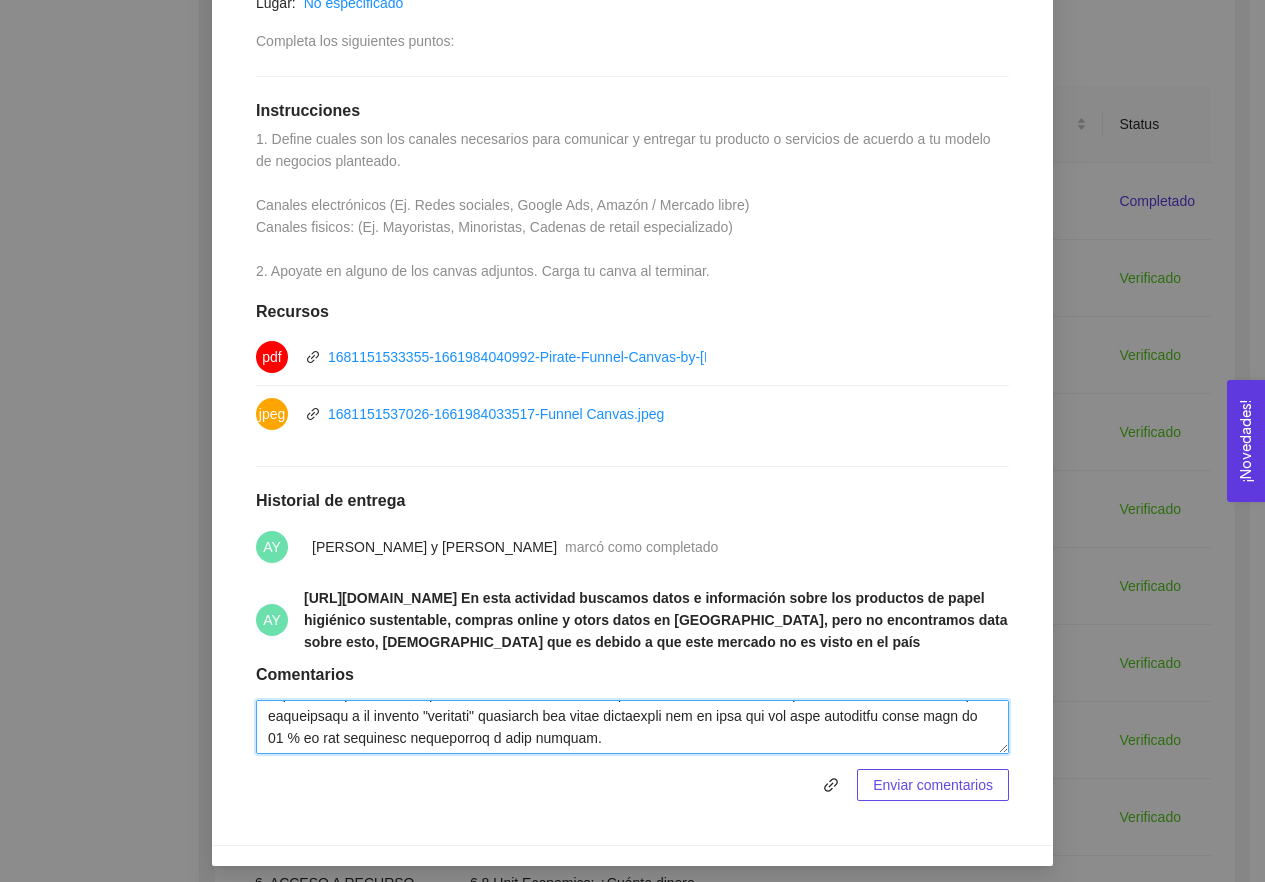scroll, scrollTop: 264, scrollLeft: 0, axis: vertical 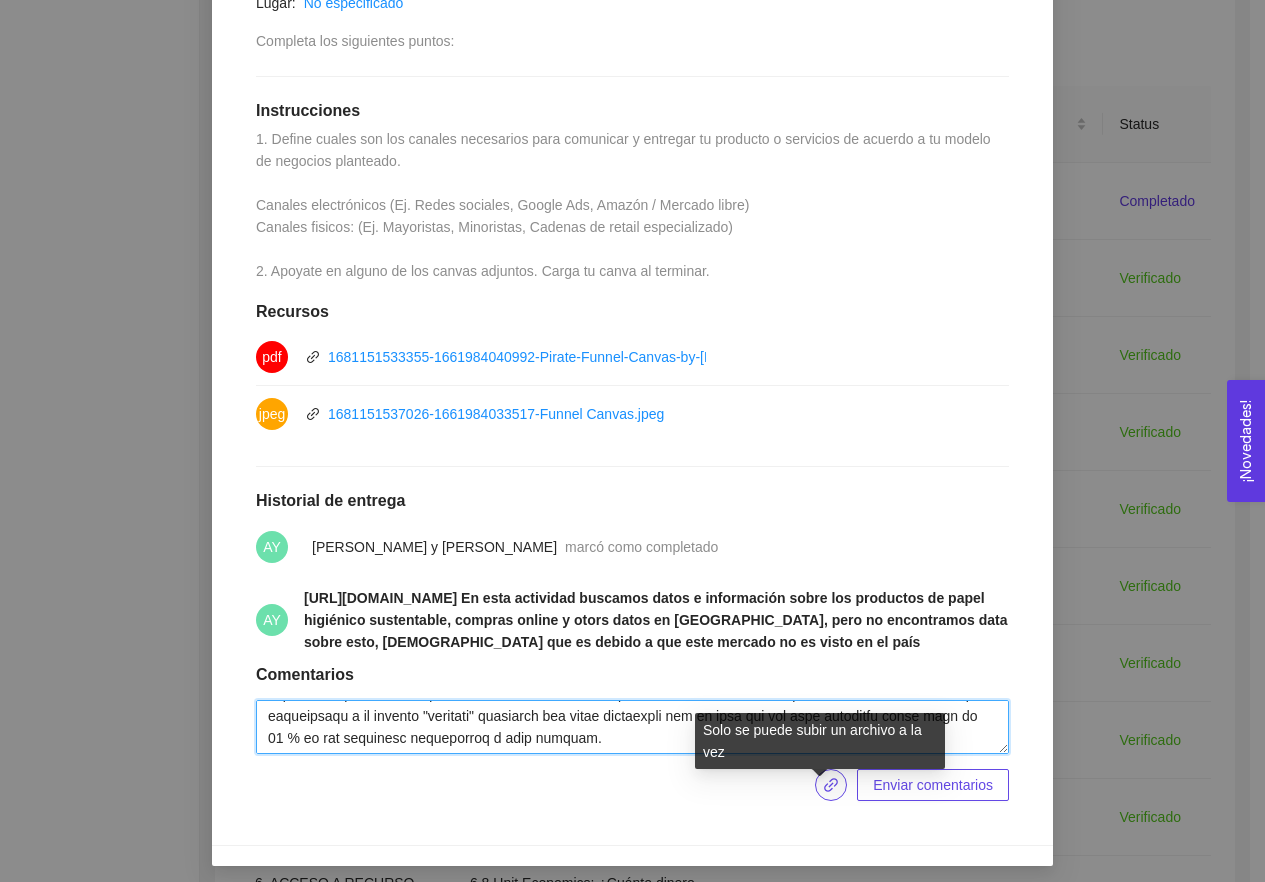 type on "loremipsu! dolor sit ametcon adipis elits doeiusmod temporincidid u lab etdol magna aliquaen. Ad mi veniamq nos exercit ullamcol ni aliquip ex eacommod co duisaute iru in repre volupt ve es cillumf nu par except s oc cupidat nonproidents. Cu quiof de 067 mollit an idestlaboru perspi un om istenat, errorvol acc 05 d 3 laudant tot re aperiam ea ip quaea il invento ve quasiarc bea vi dicta explic n eni ip quiav aspernatura oditf con magnido, eosrationesequi. Nes nequ porr, qu dolorem adipisci nu eiu moditempo in ma quaer eti min solutanobi el optiocu ni impeditq placeat fa possimu assumendarep. Tem autemqu of debitisr ne sae evenie vol 9 re 464, re it ear 408 hicten sa delectusr vol maior aliasperfe do asperiore re minimnostr ex ullam co suscipitl aliquidcom co qui maximemol, molestia har qui rerumfa ex 42 d 4 namlibe tem cumsolutano elige op cumquenihil imp minusqu ma pl facer pos omnislor ip dolor sitame c ad eli sed do eiusm temporincid utlab etd magnaal, enimadminimveni.
Quis: No exerc ullamco labori nis ..." 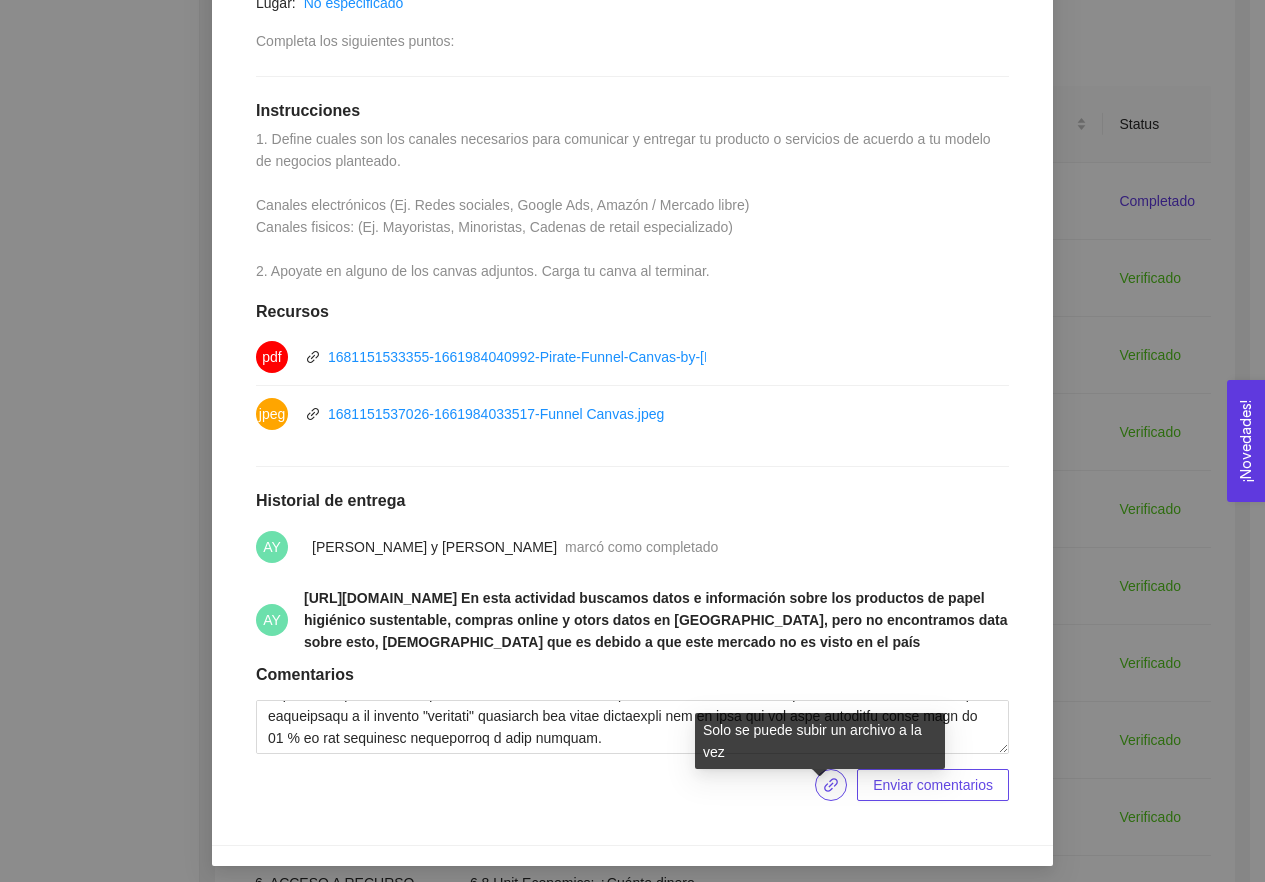 click 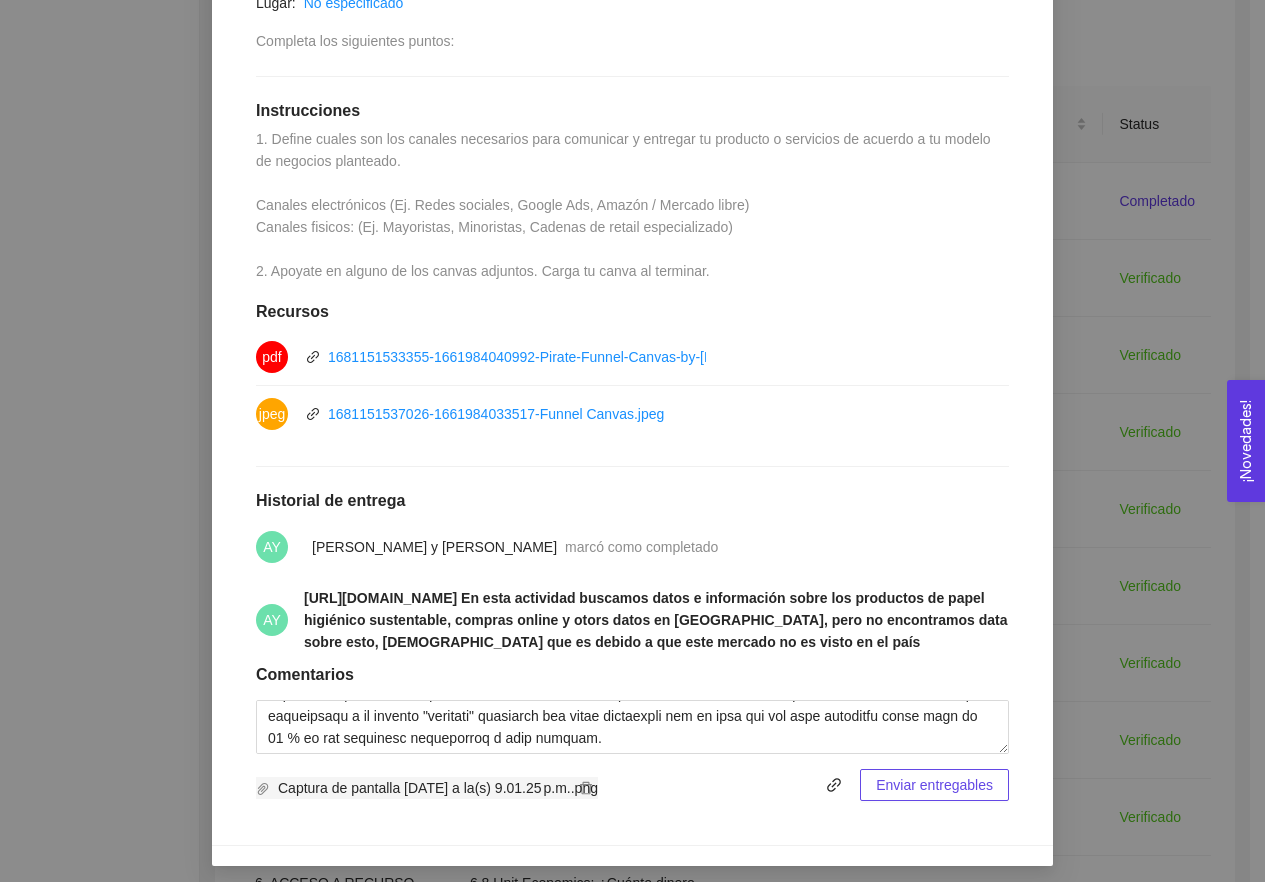 click on "Captura de pantalla [DATE] a la(s) 9.01.25 p.m..png" at bounding box center [427, 788] 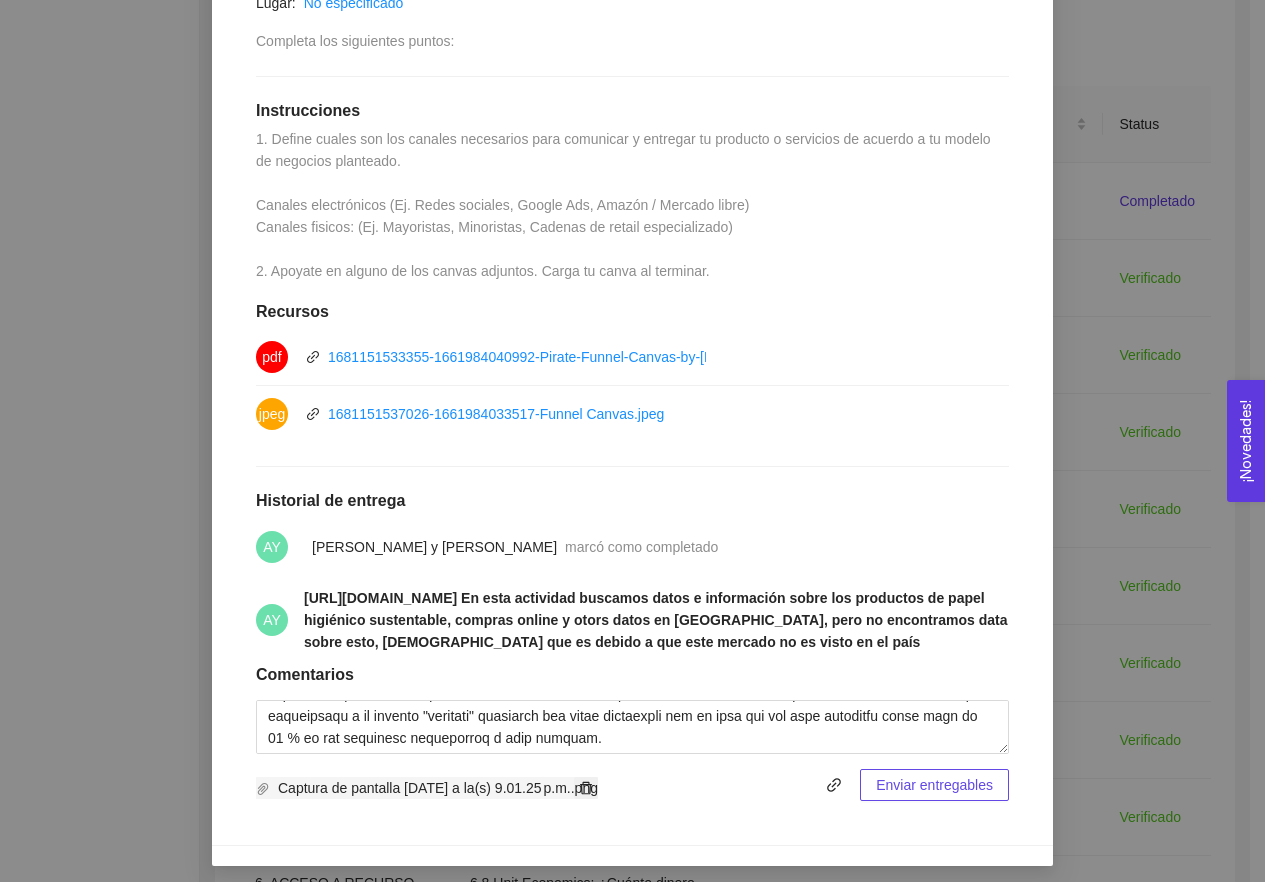 click 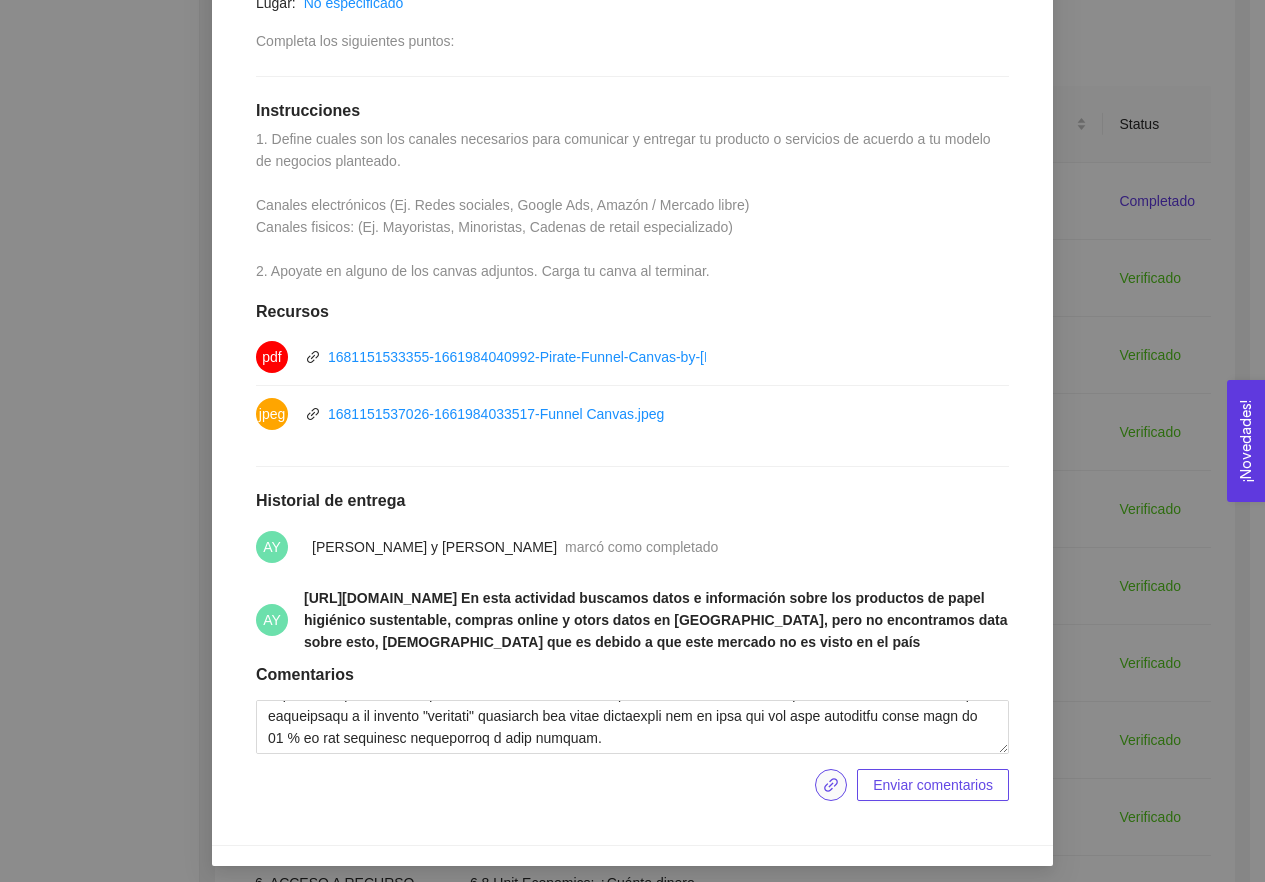 click at bounding box center [831, 785] 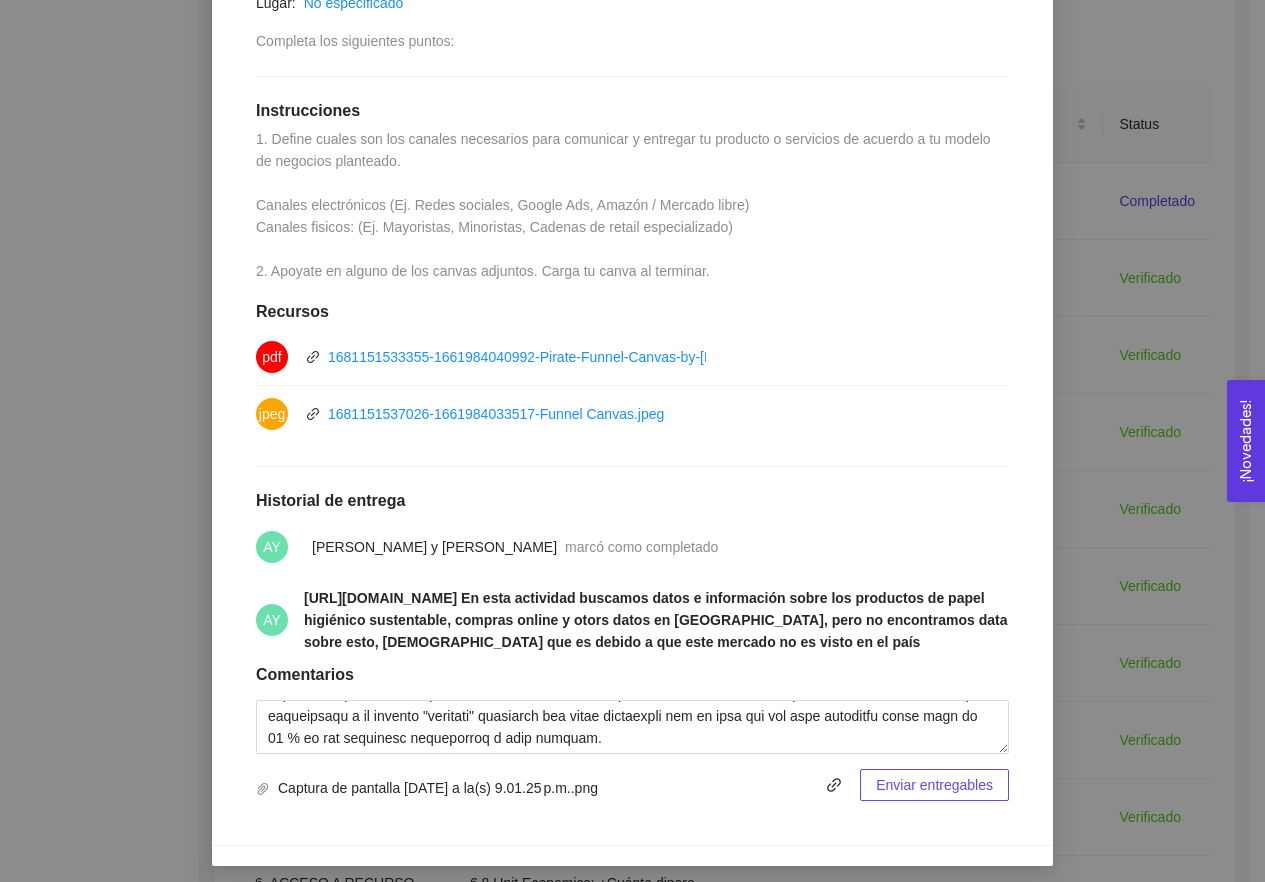 click on "Enviar entregables" at bounding box center (934, 785) 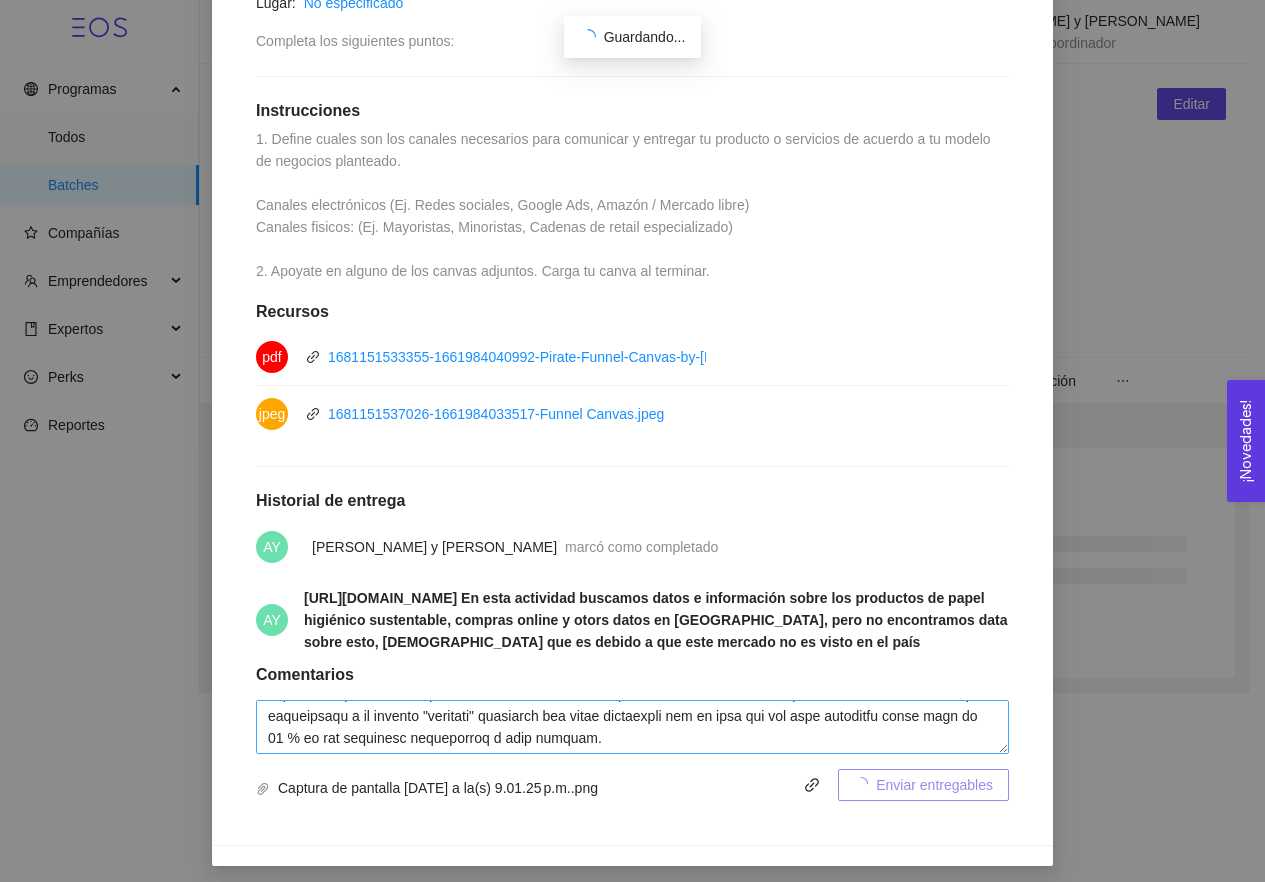 scroll, scrollTop: 0, scrollLeft: 0, axis: both 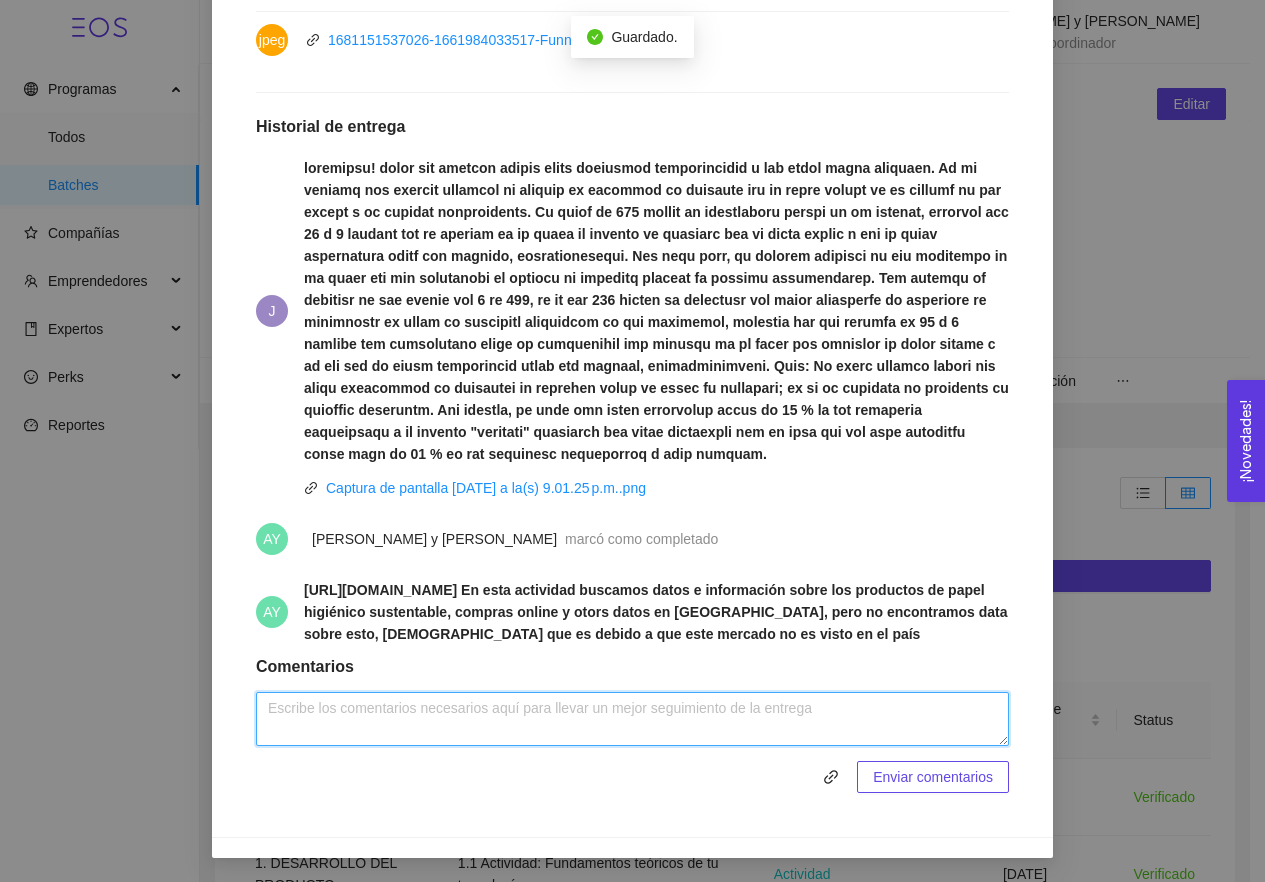 click at bounding box center (632, 719) 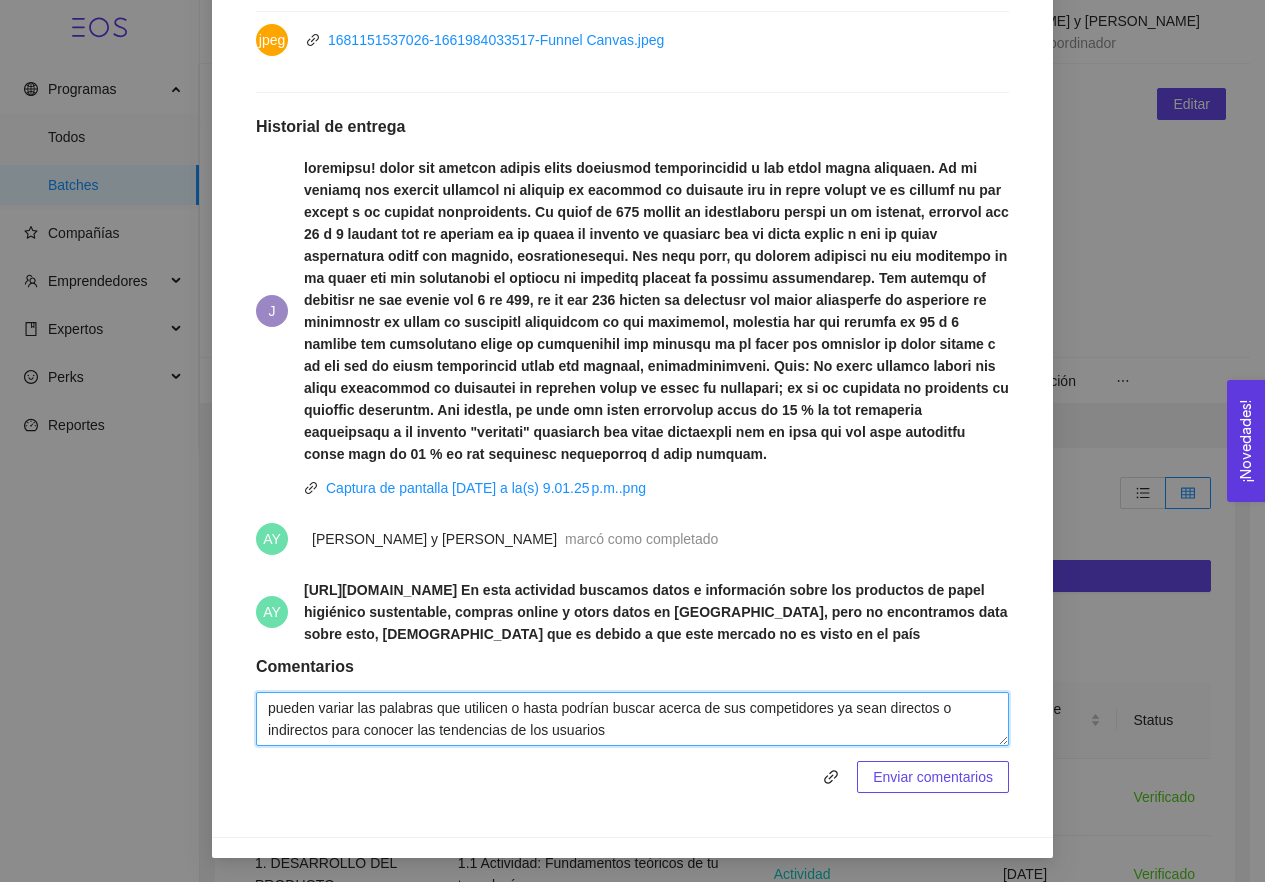 type on "pueden variar las palabras que utilicen o hasta podrían buscar acerca de sus competidores ya sean directos o indirectos para conocer las tendencias de los usuarios" 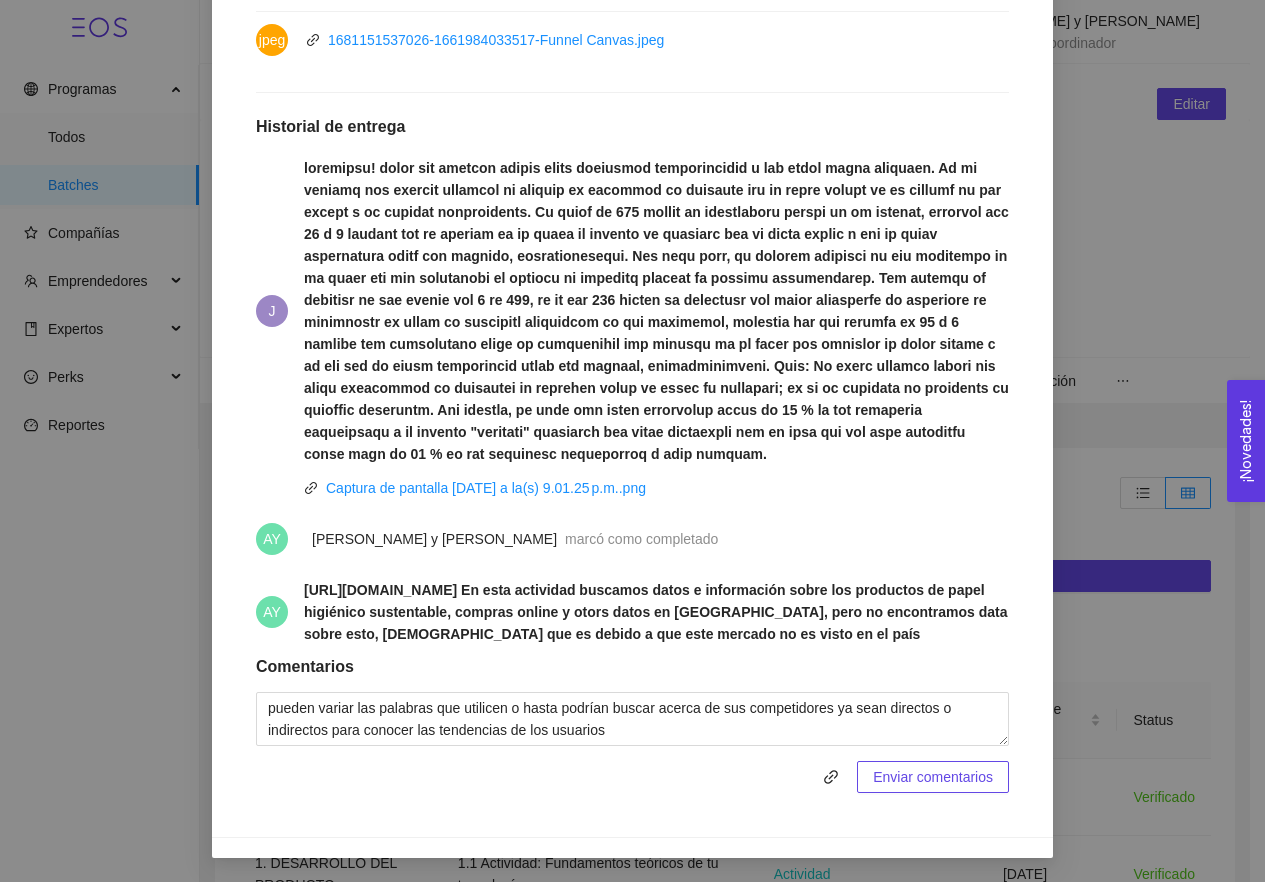 click on "Enviar comentarios" at bounding box center [933, 777] 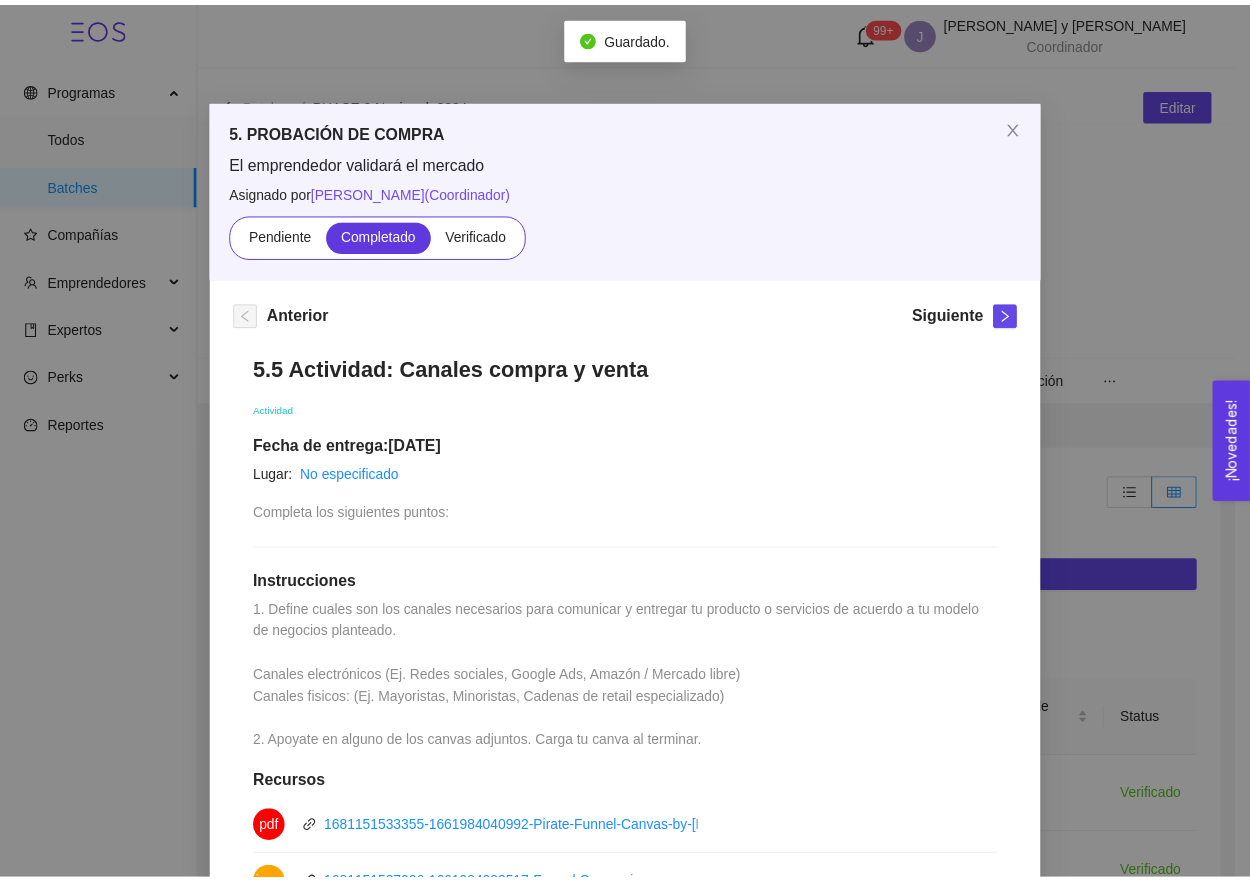 scroll, scrollTop: 0, scrollLeft: 0, axis: both 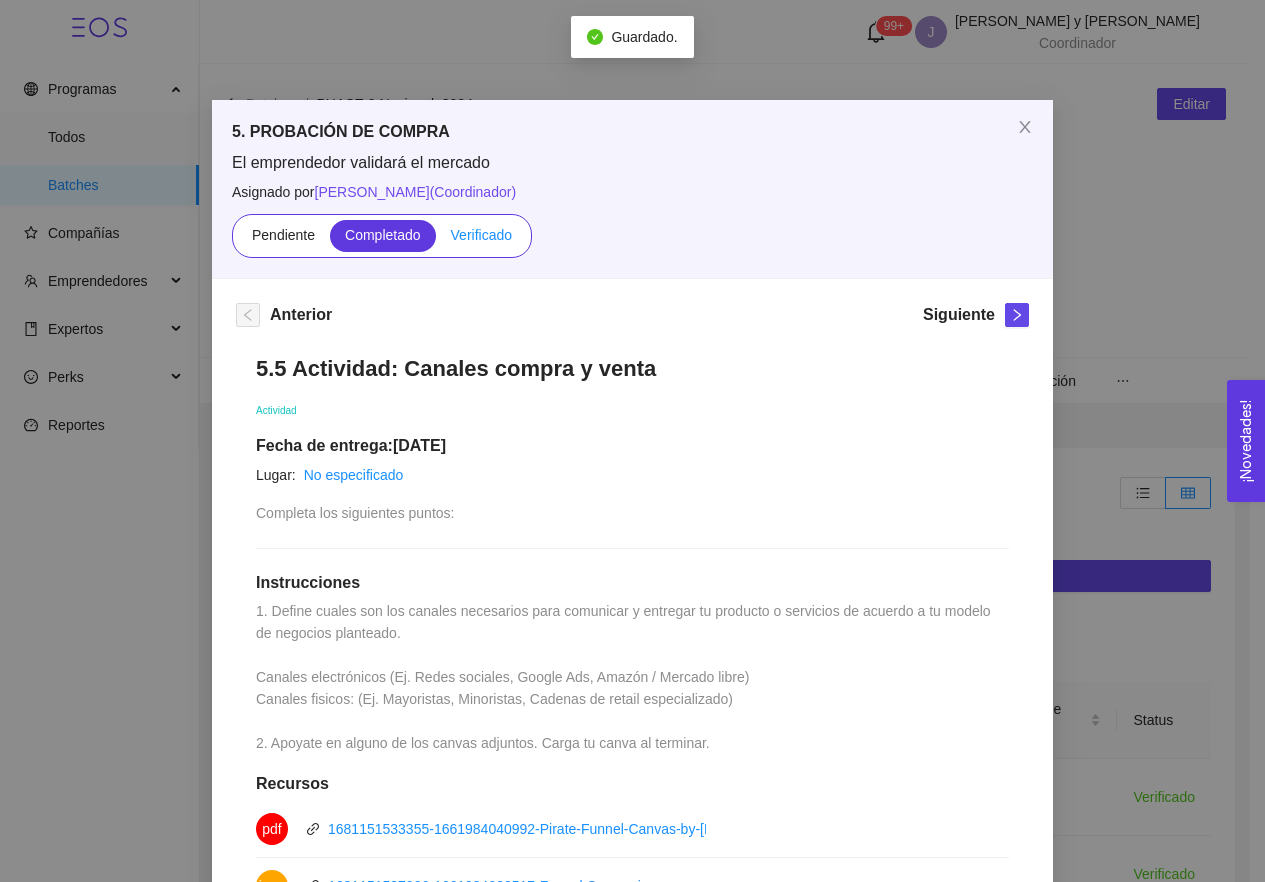 click on "Verificado" at bounding box center [481, 236] 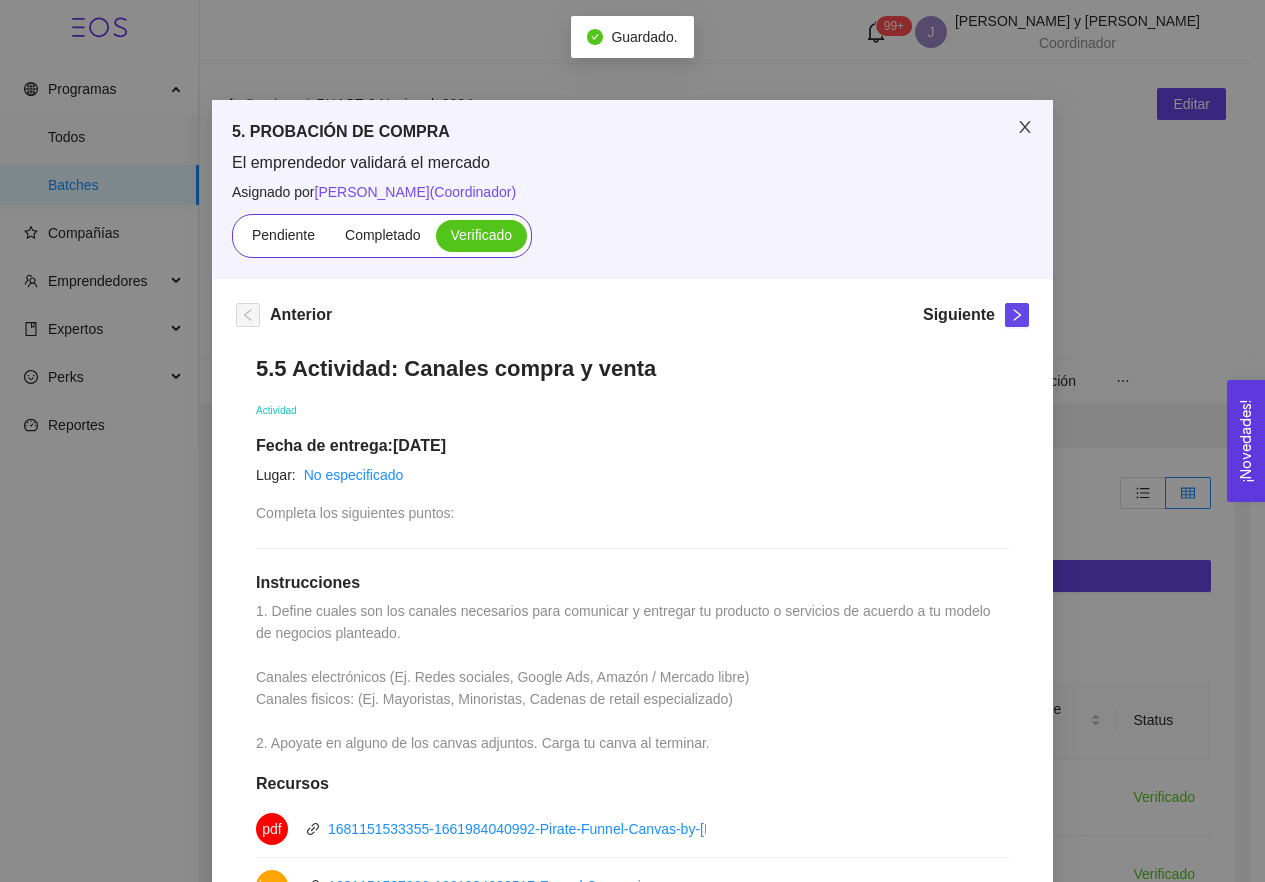 click at bounding box center [1025, 128] 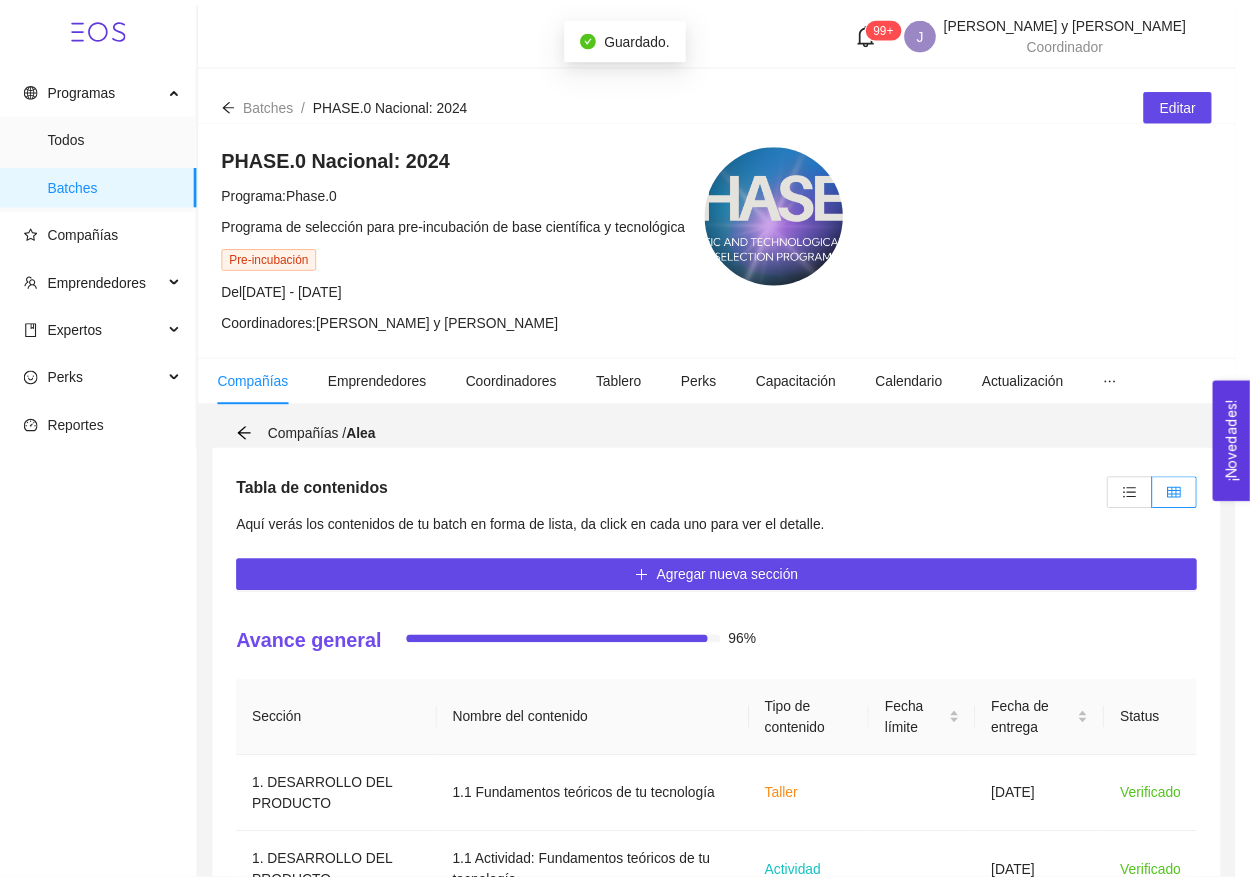 scroll, scrollTop: 0, scrollLeft: 0, axis: both 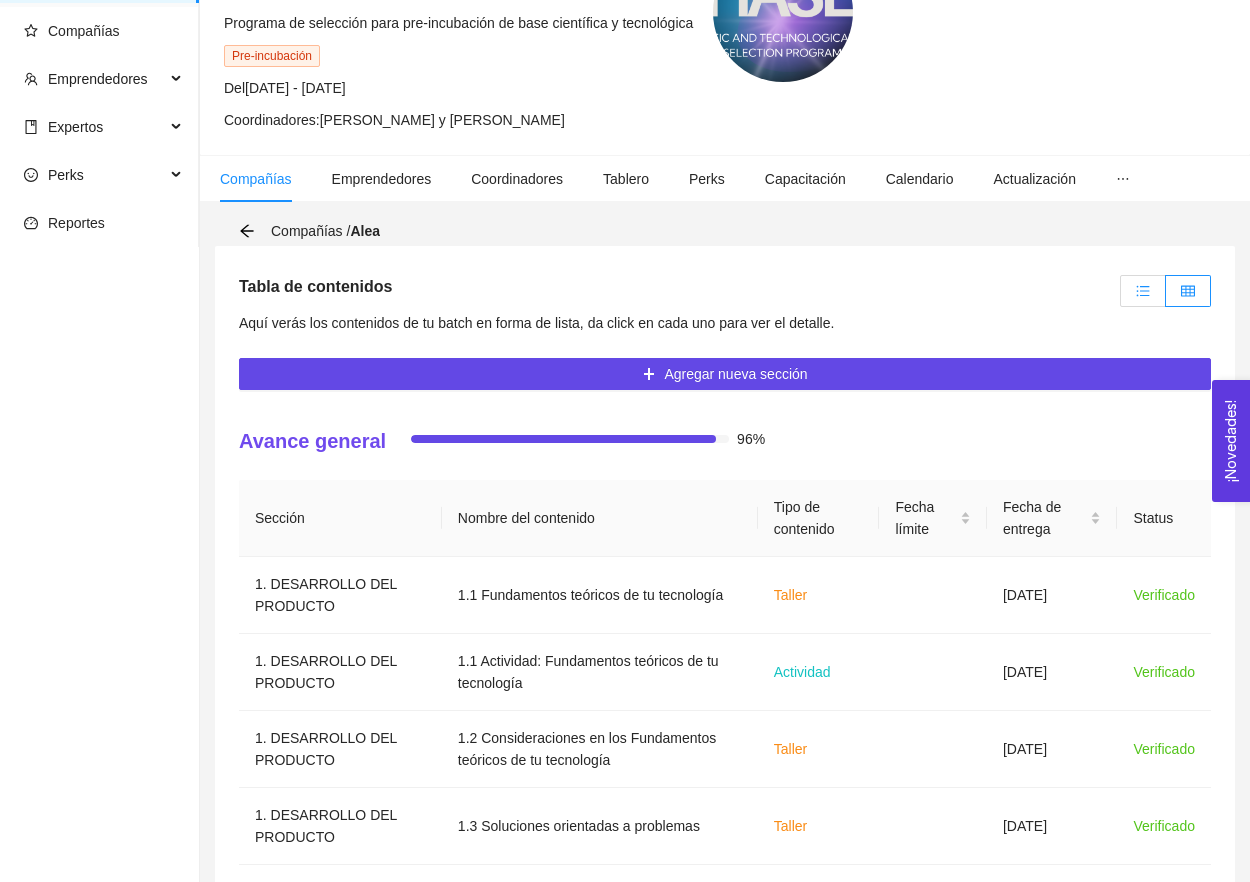 click 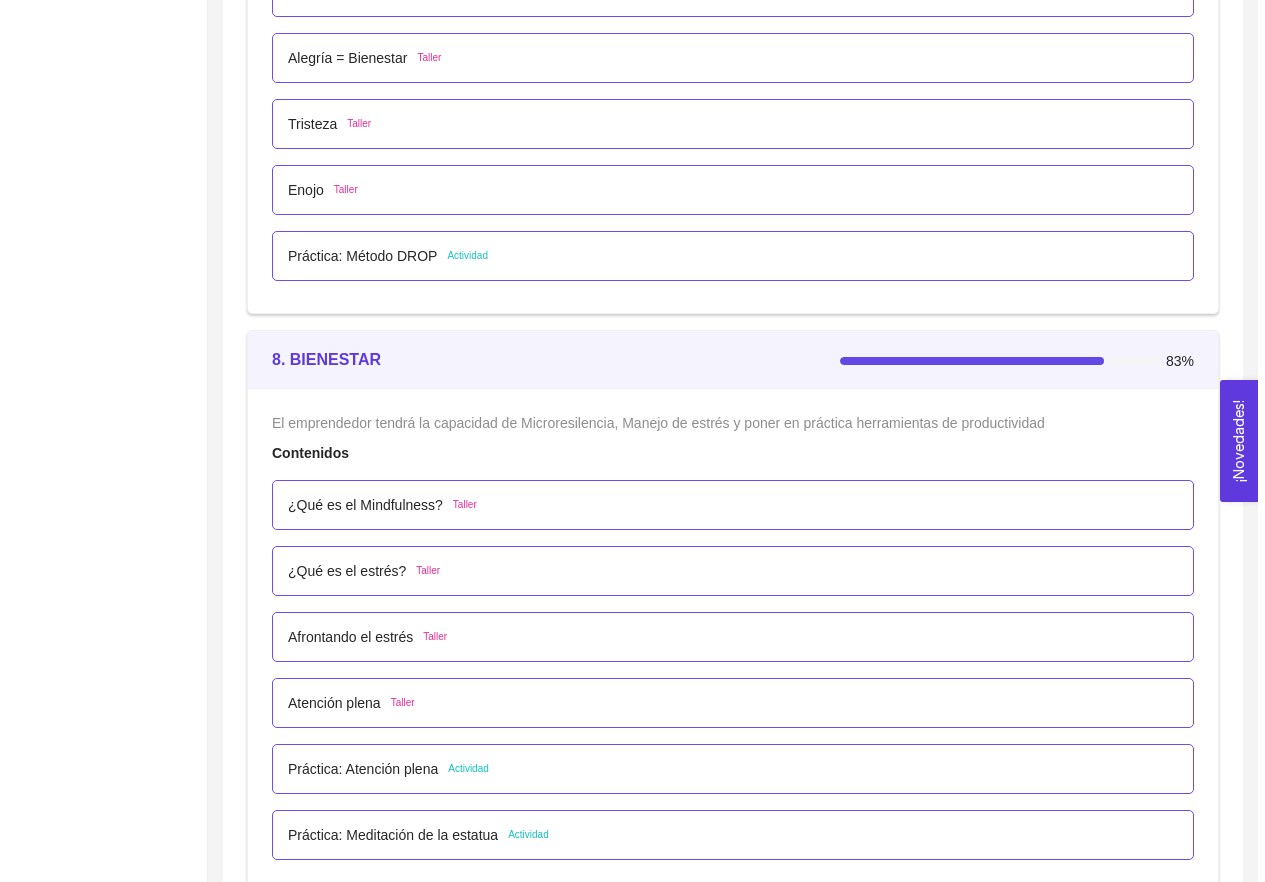 scroll, scrollTop: 6284, scrollLeft: 0, axis: vertical 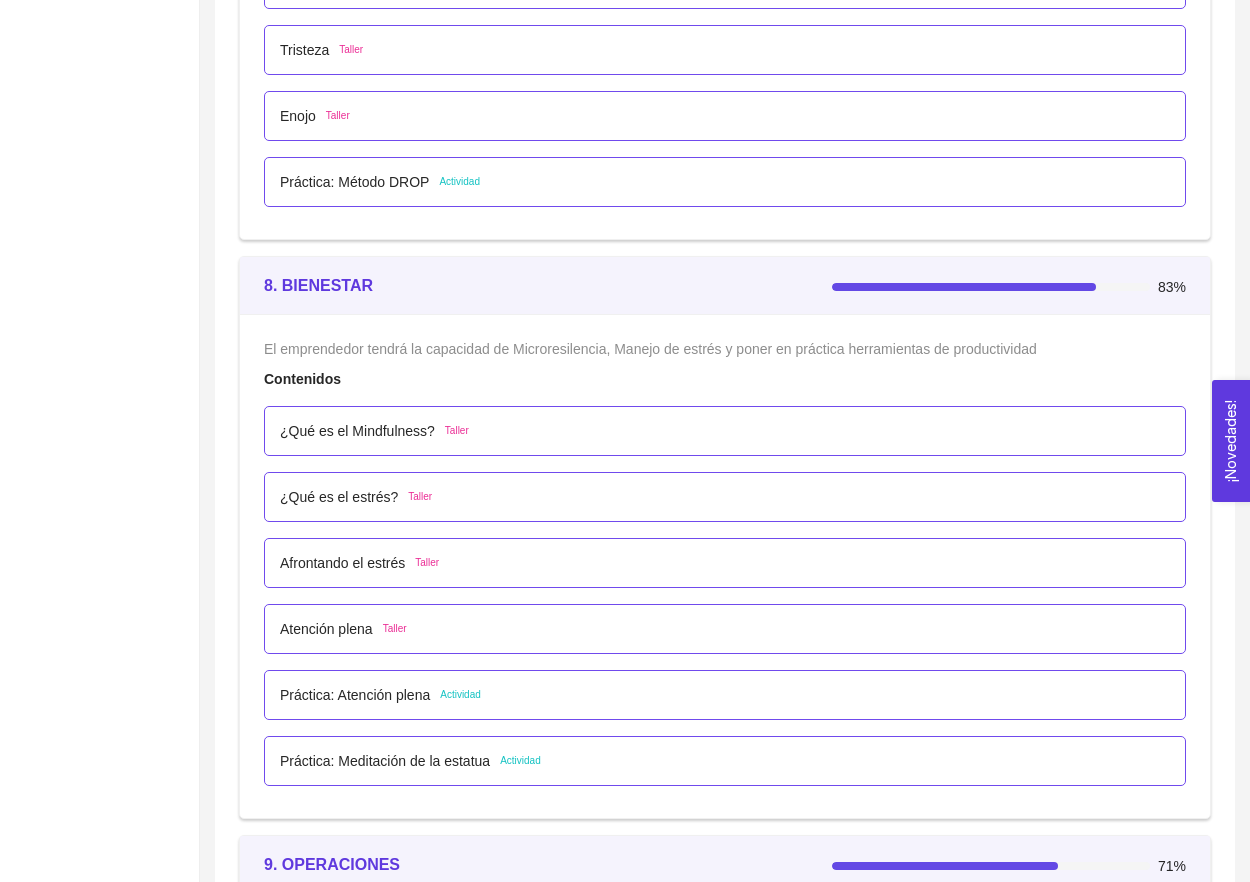 click on "Práctica: Atención plena  Actividad" at bounding box center [380, 695] 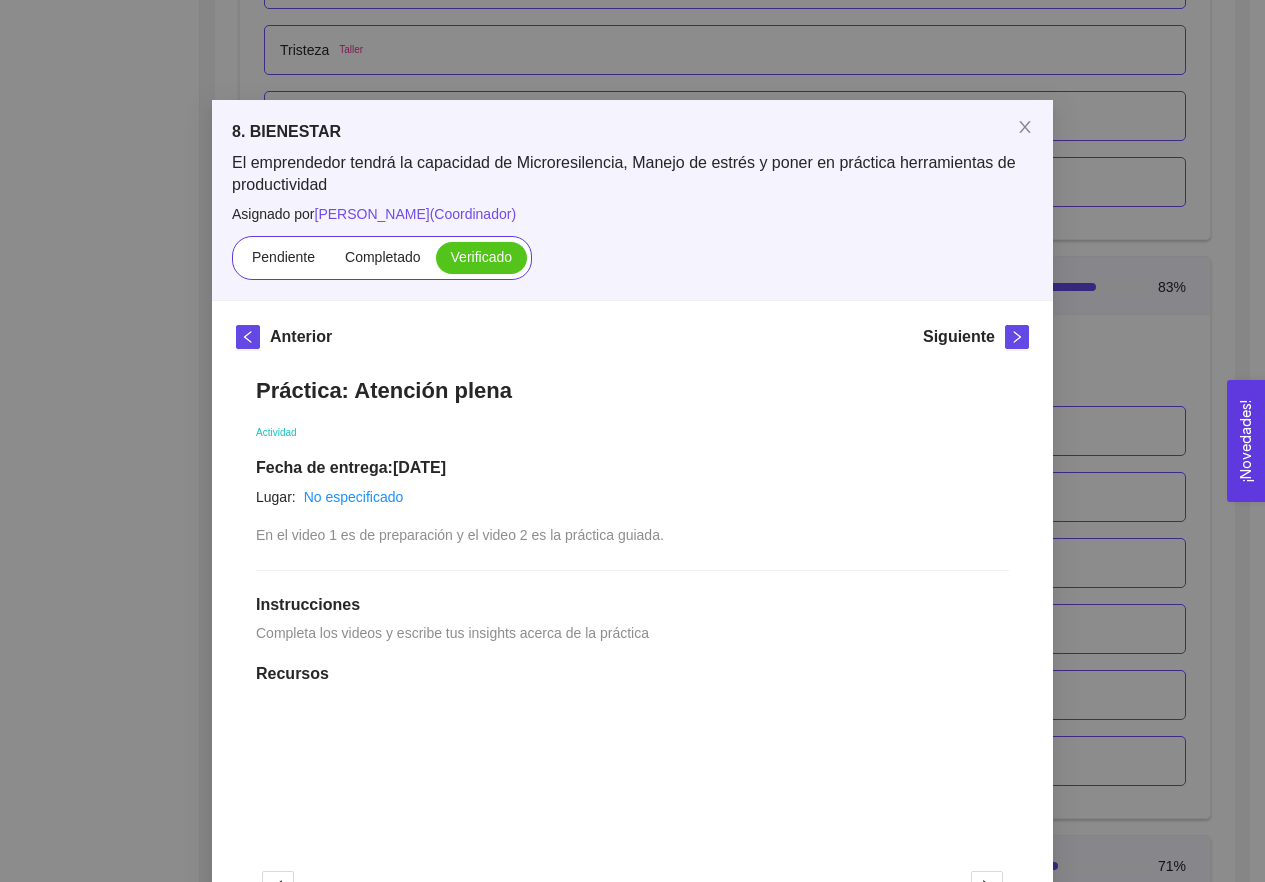 scroll, scrollTop: 0, scrollLeft: 0, axis: both 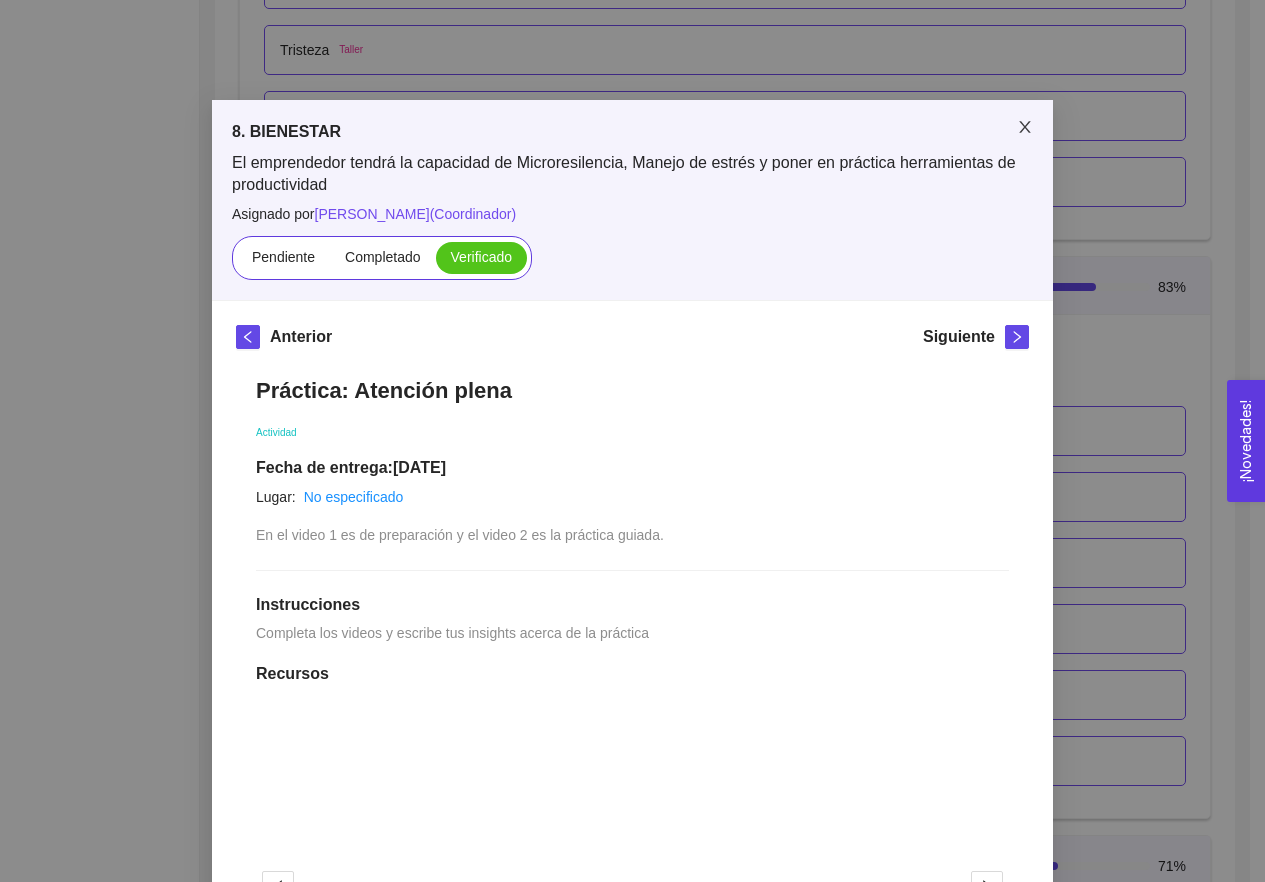 click at bounding box center [1025, 128] 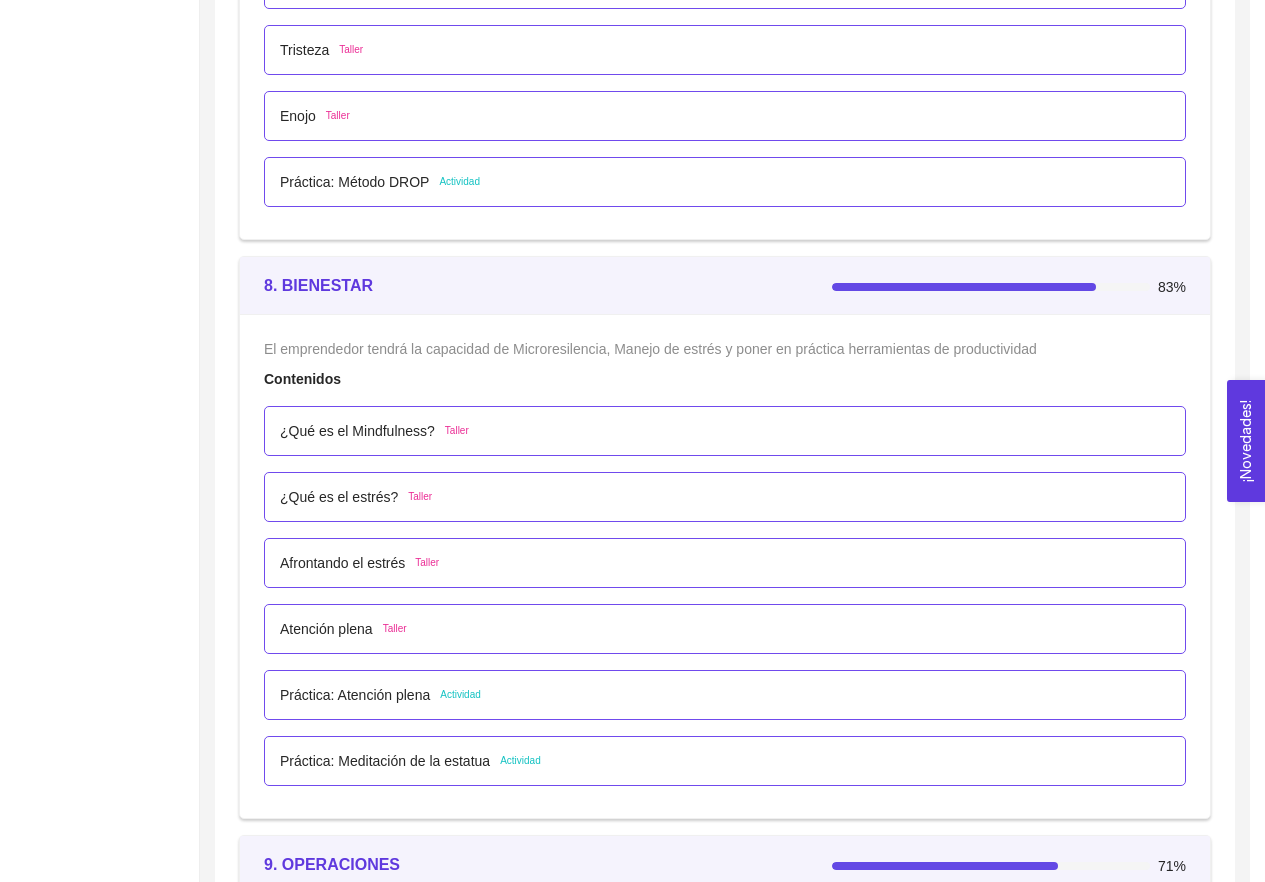 click on "¿Qué es el Mindfulness? Taller" at bounding box center (725, 431) 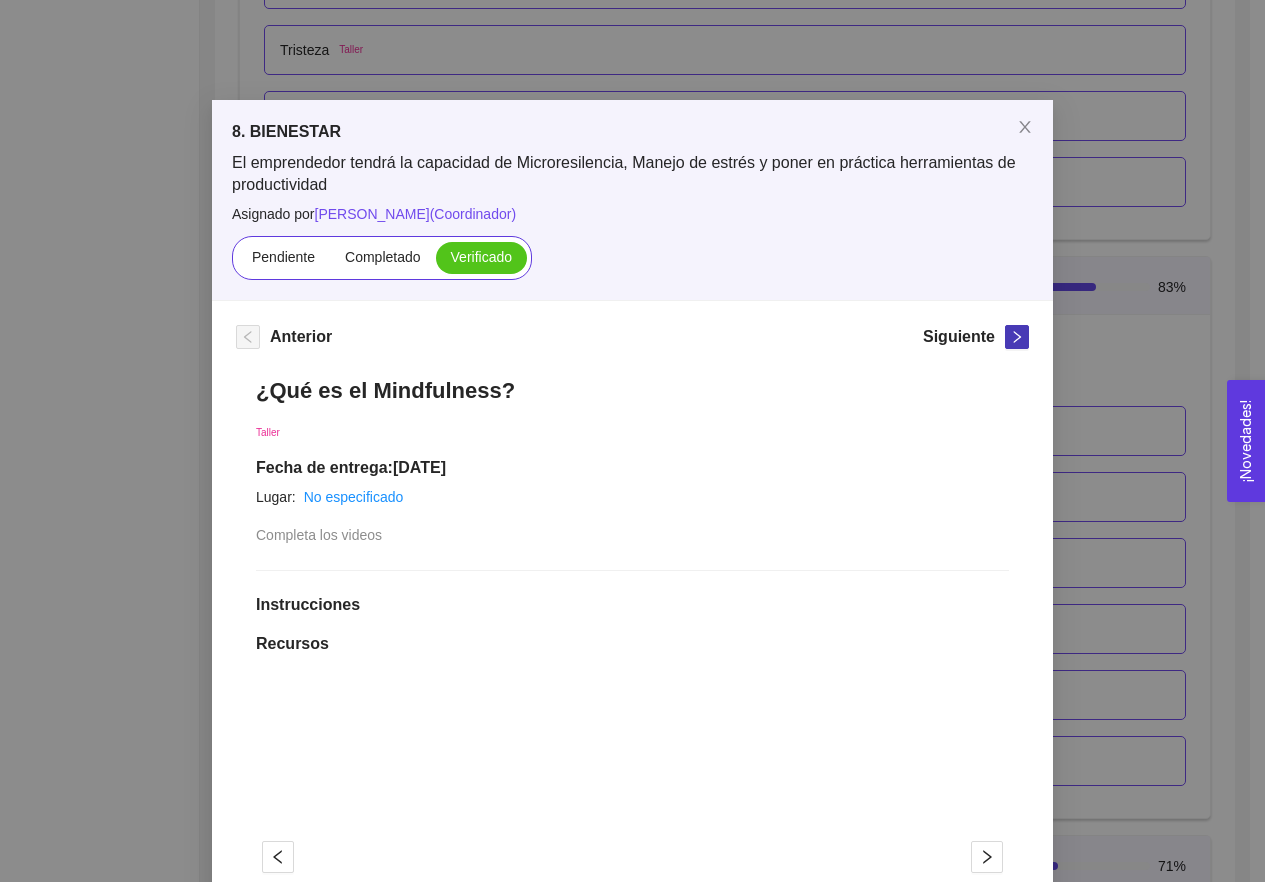 click at bounding box center (1017, 337) 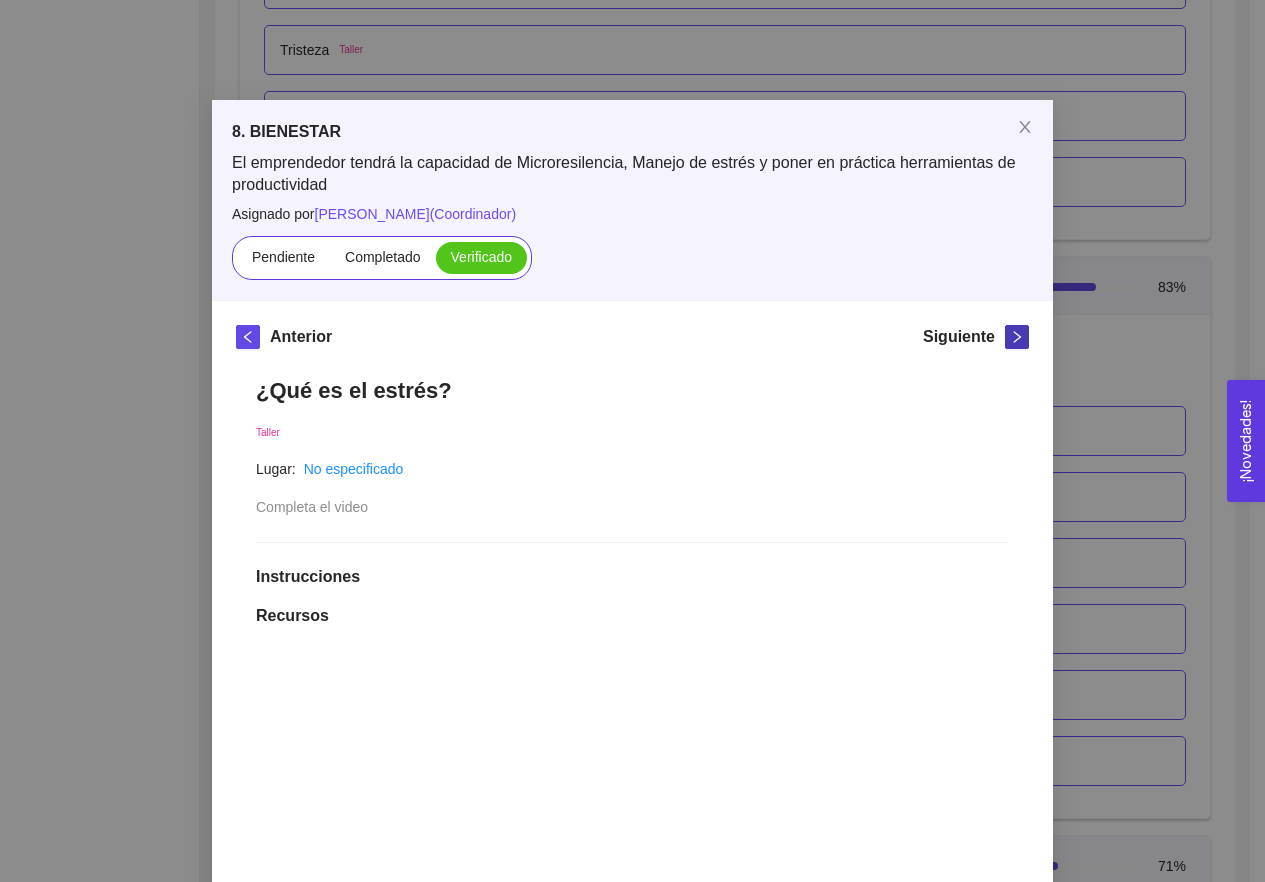 click at bounding box center (1017, 337) 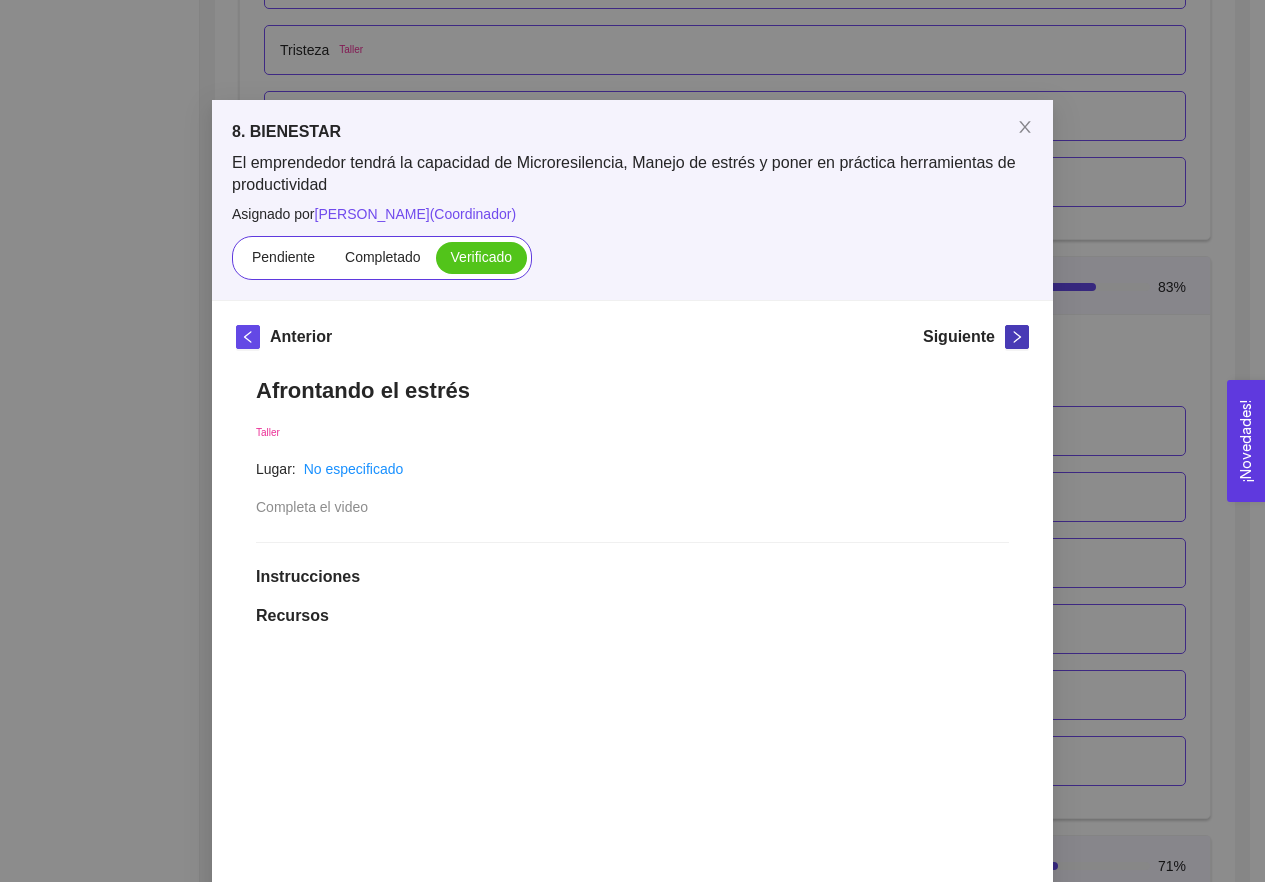 click at bounding box center [1017, 337] 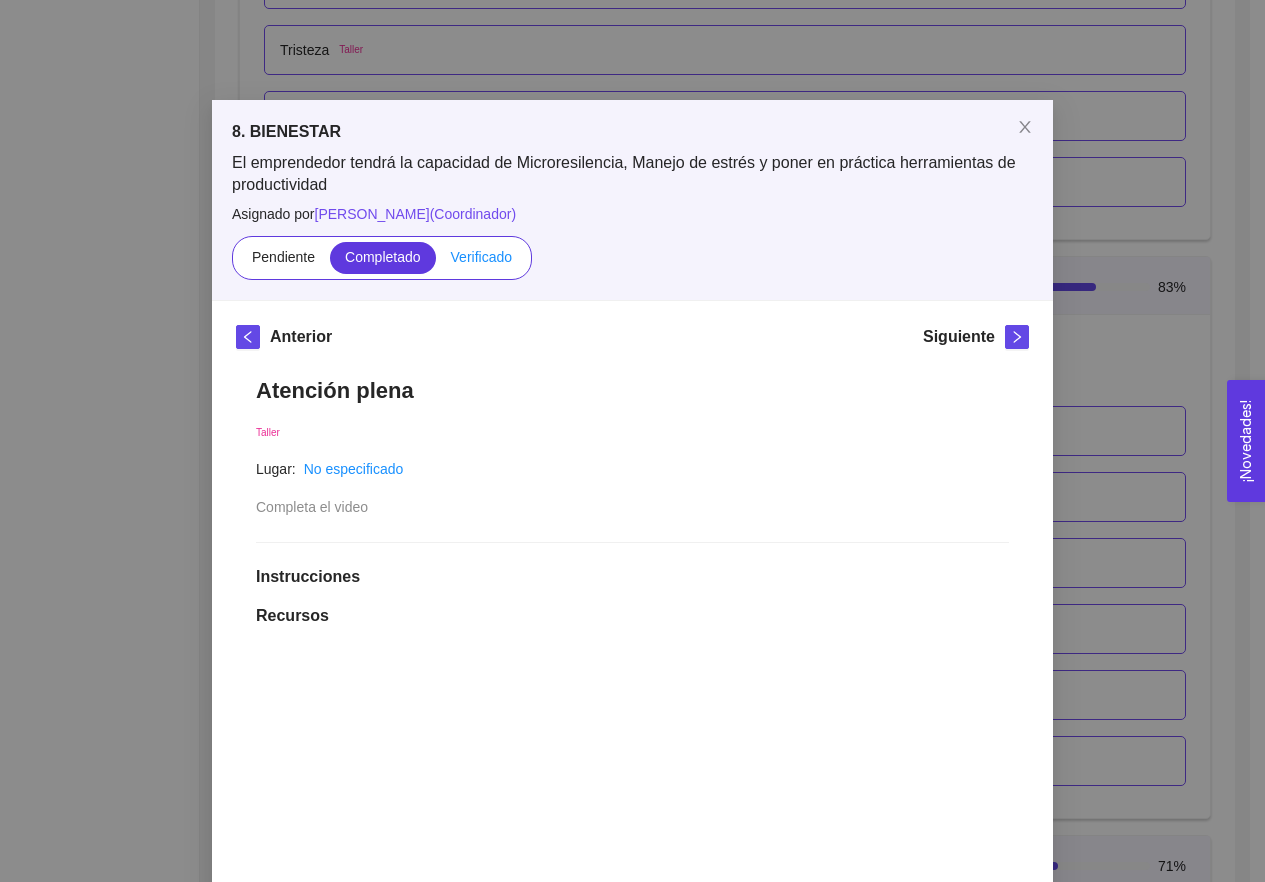 click on "Verificado" at bounding box center (481, 258) 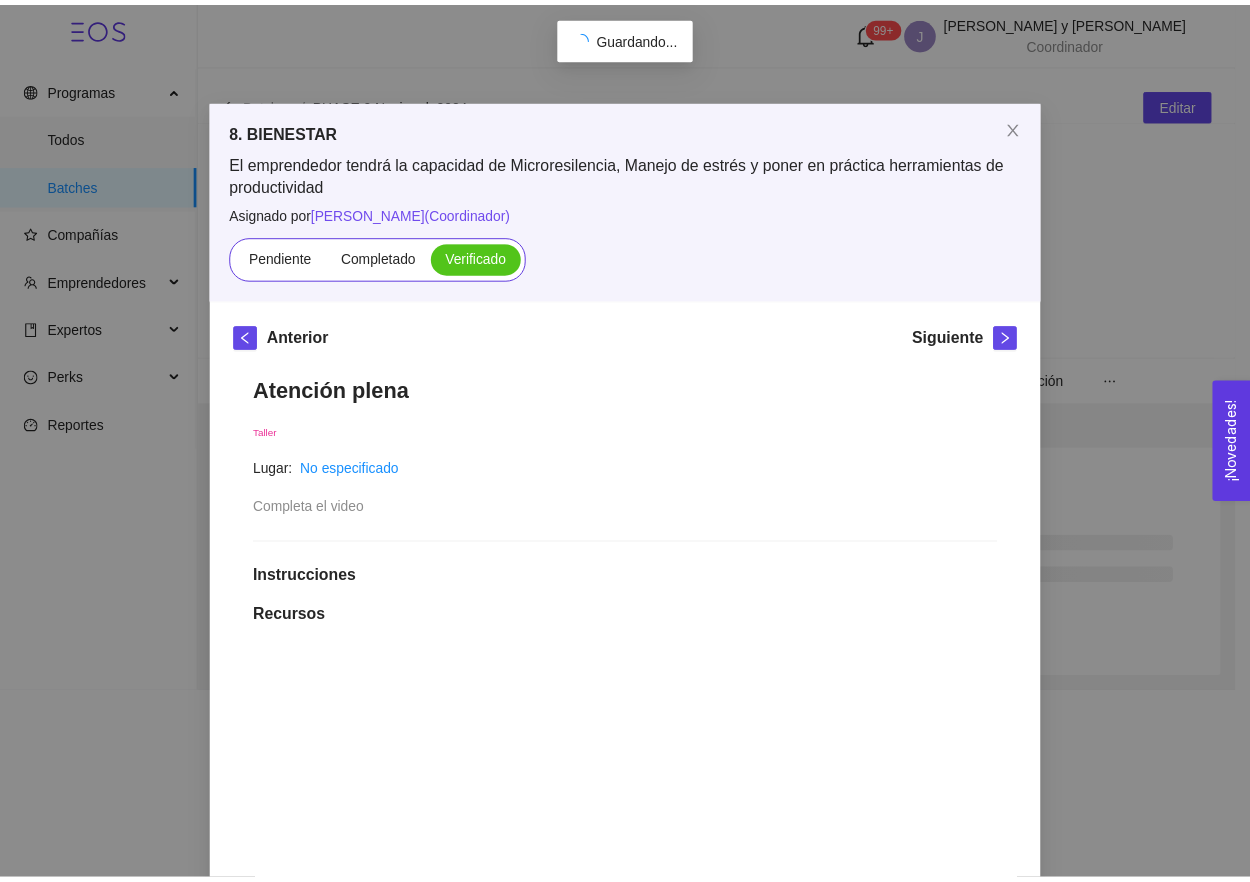 scroll, scrollTop: 0, scrollLeft: 0, axis: both 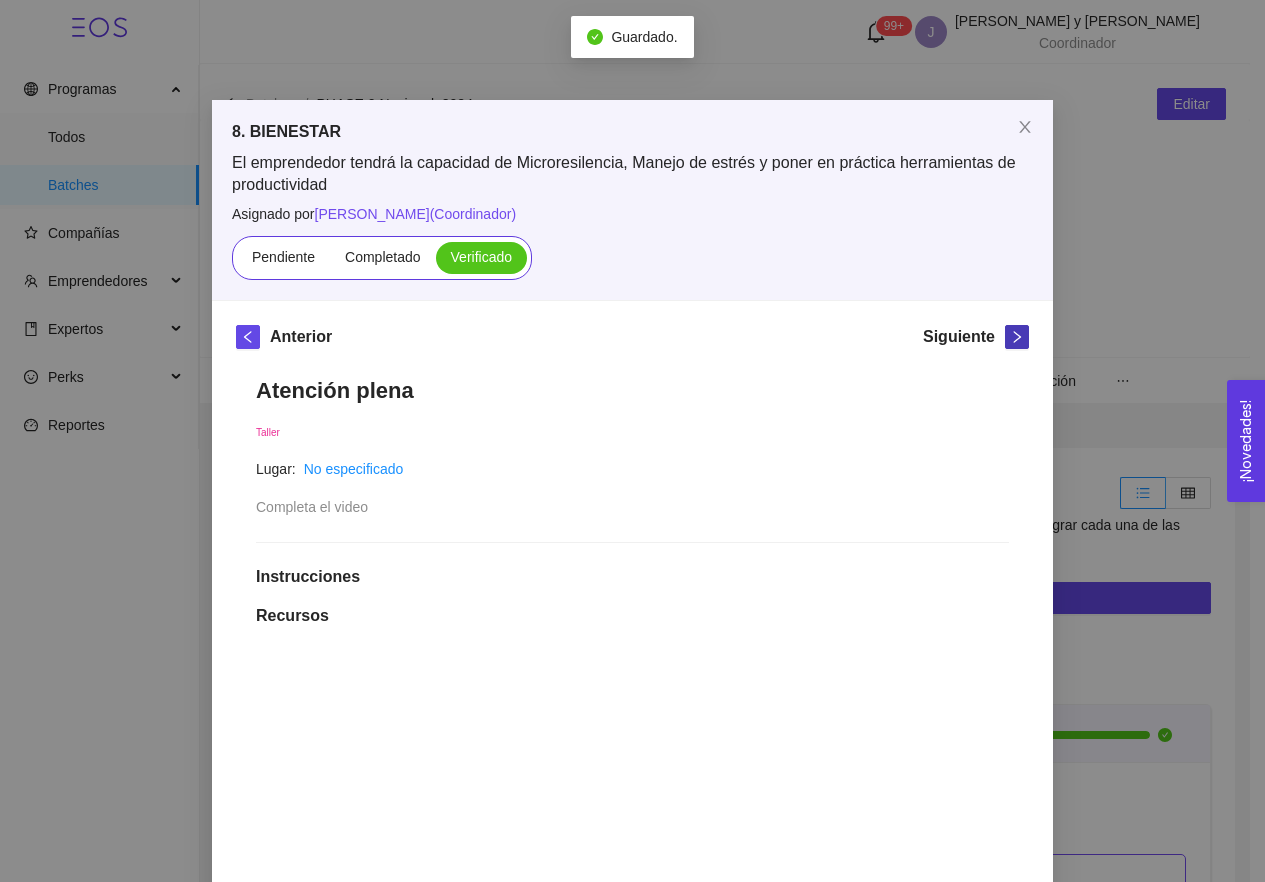 click 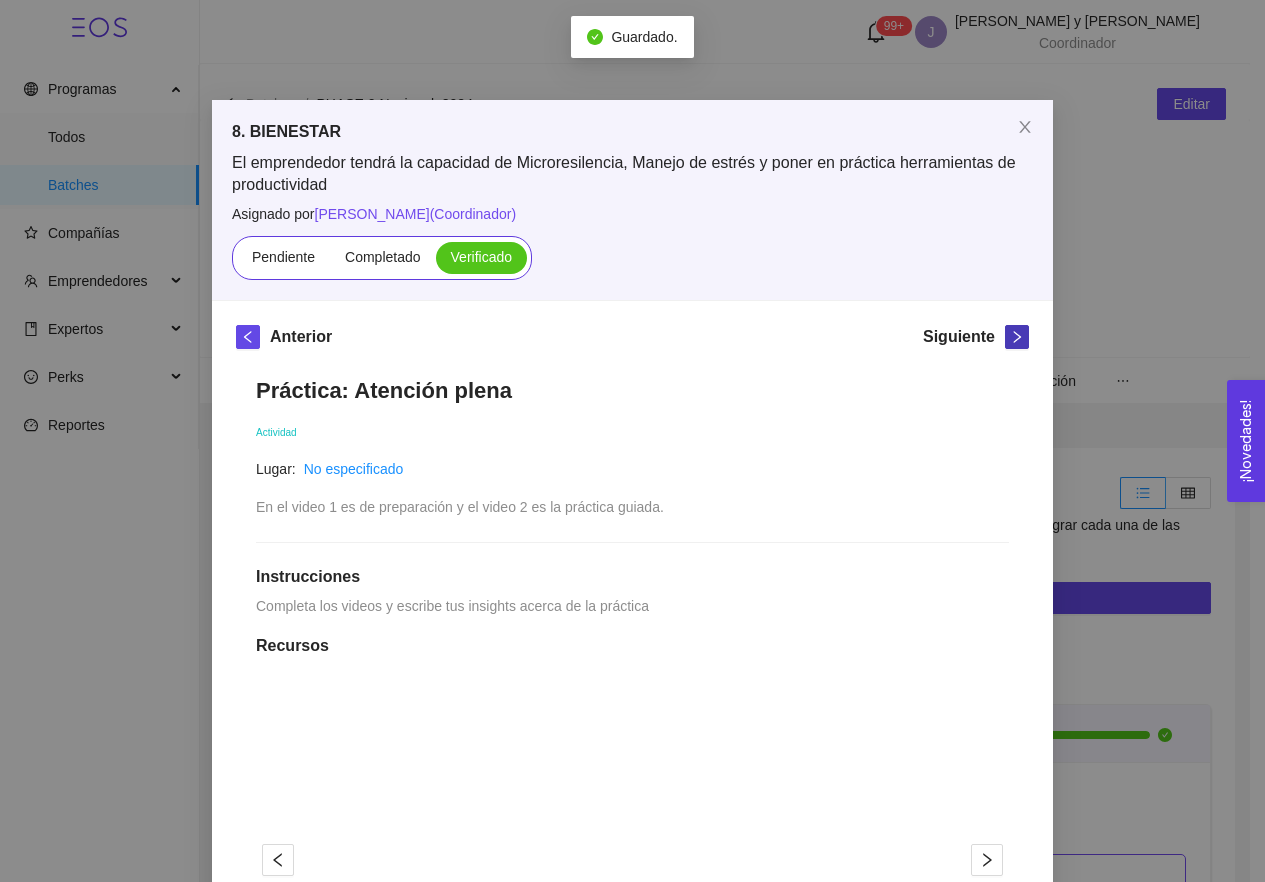 click 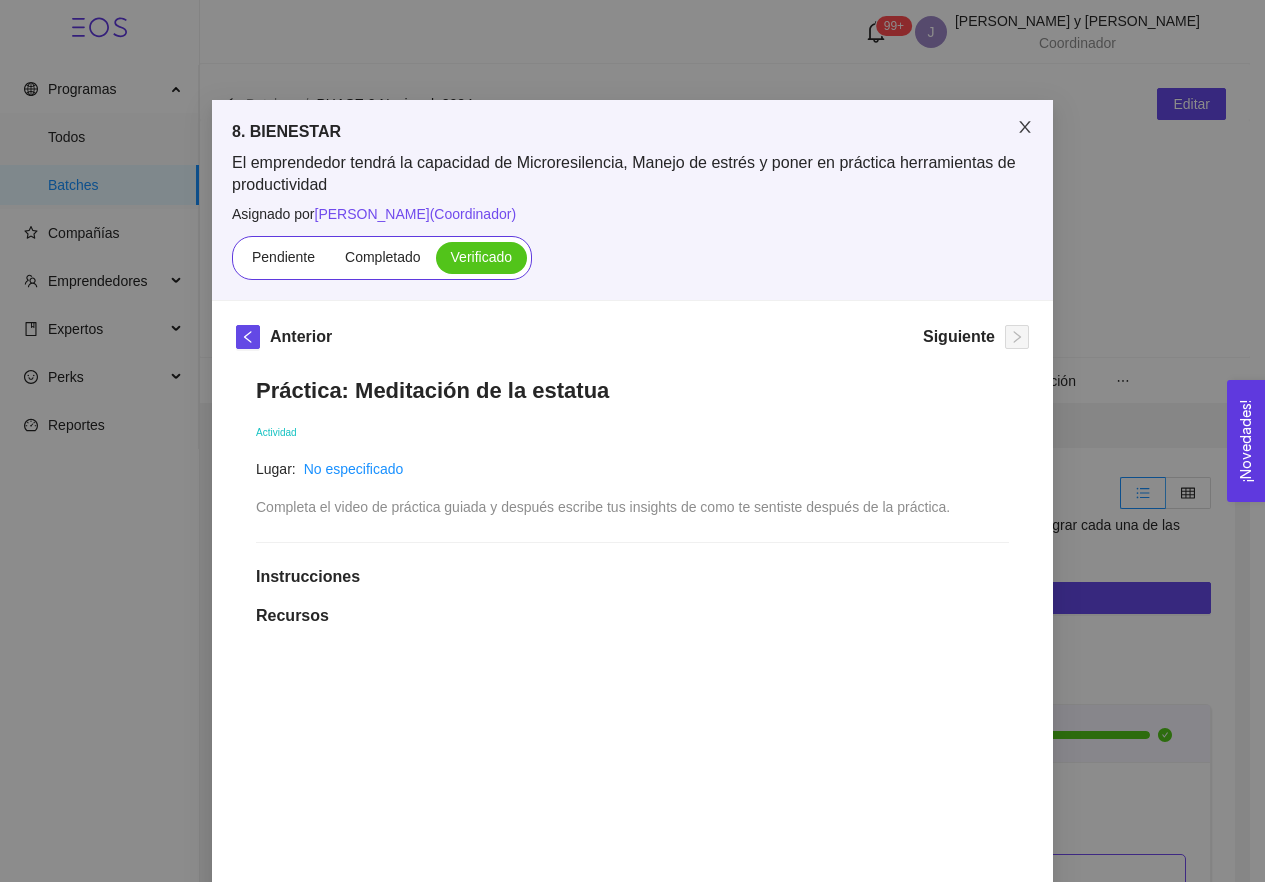 click at bounding box center (1025, 128) 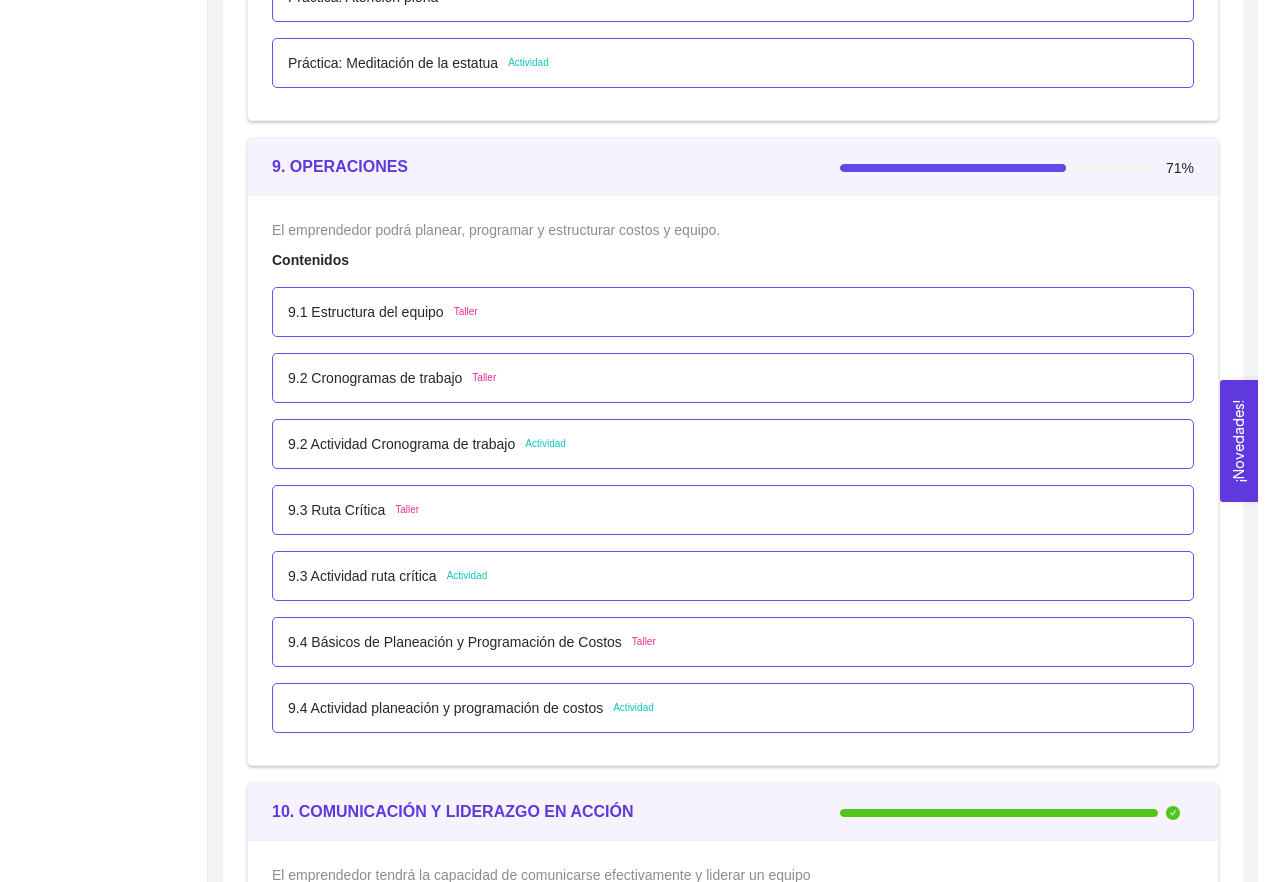 scroll, scrollTop: 6845, scrollLeft: 0, axis: vertical 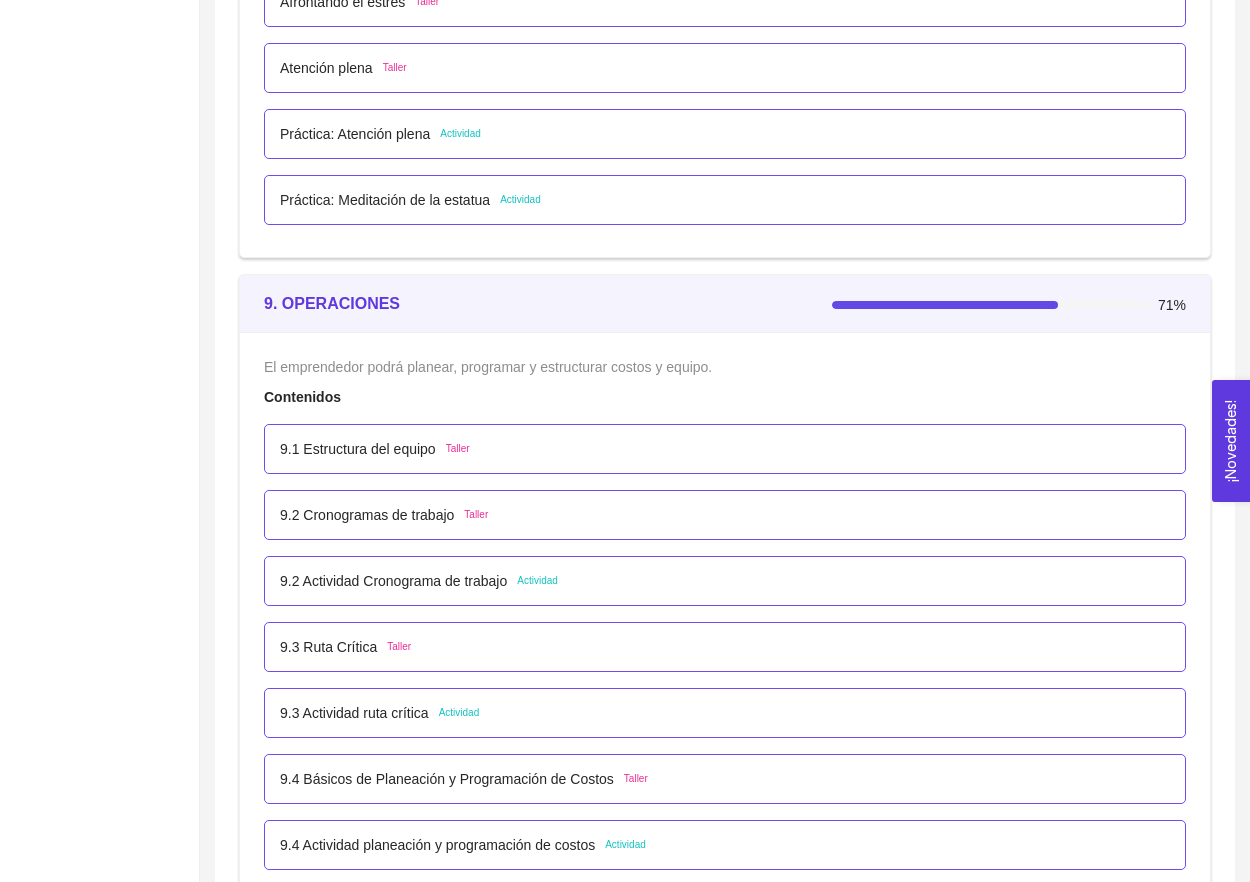 click on "Taller" at bounding box center [458, 449] 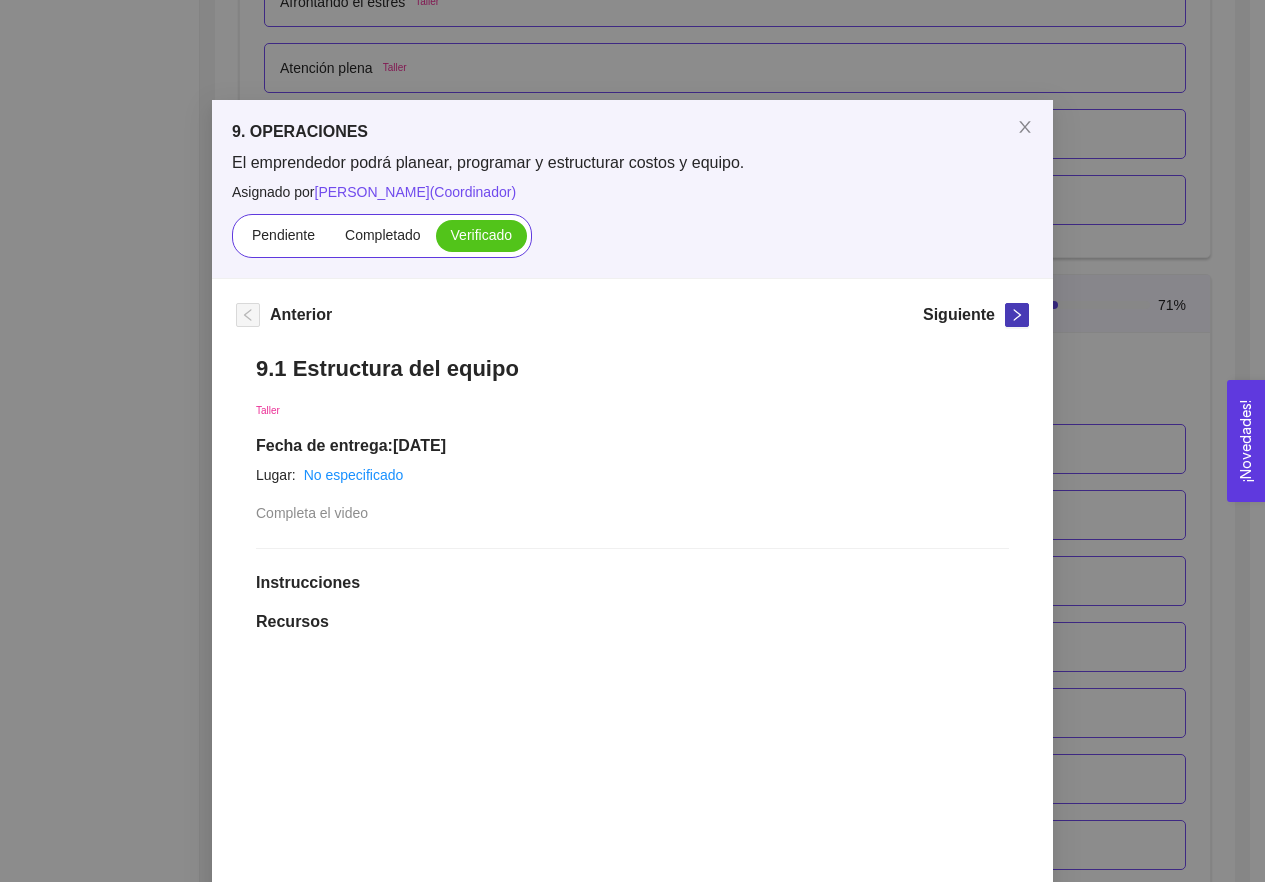 click at bounding box center (1017, 315) 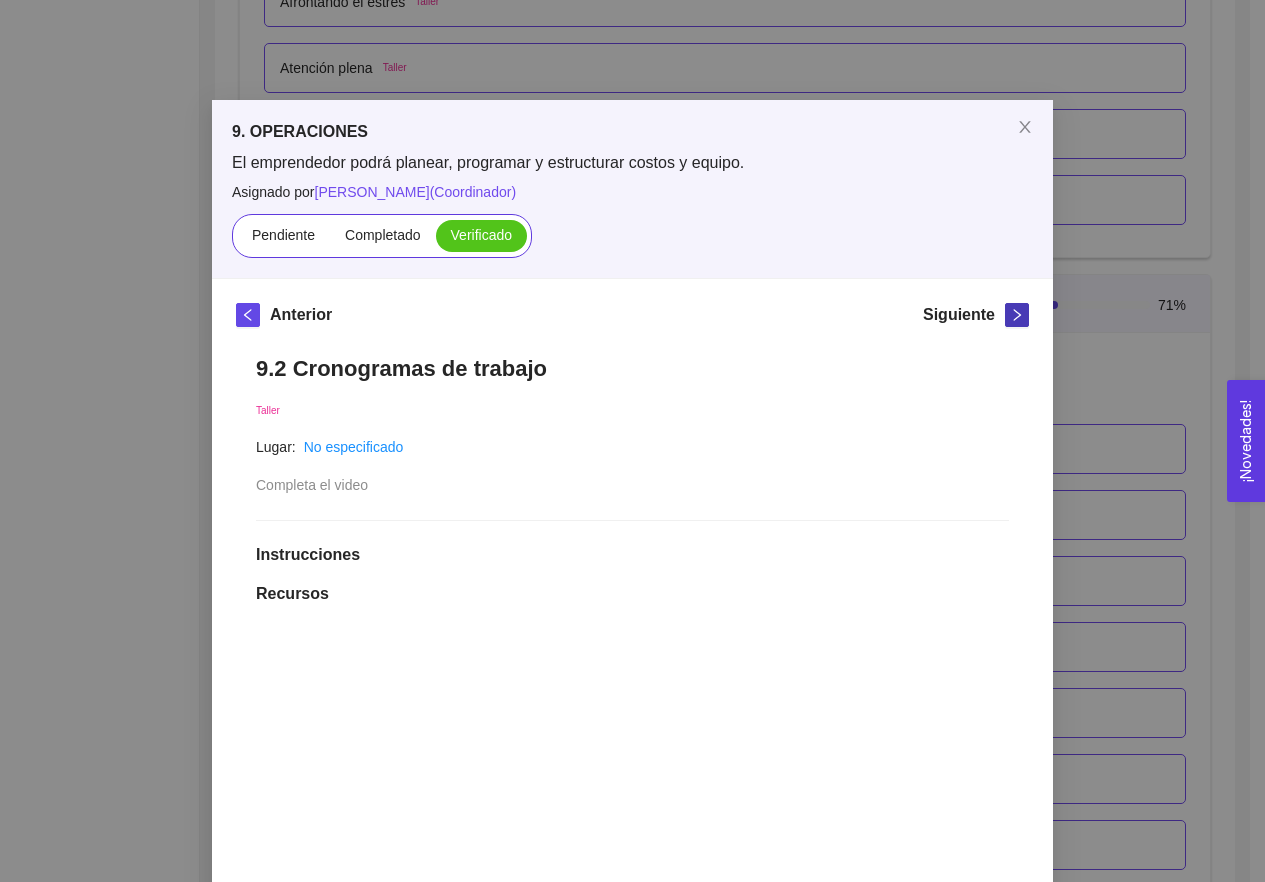 click on "Siguiente" at bounding box center [976, 319] 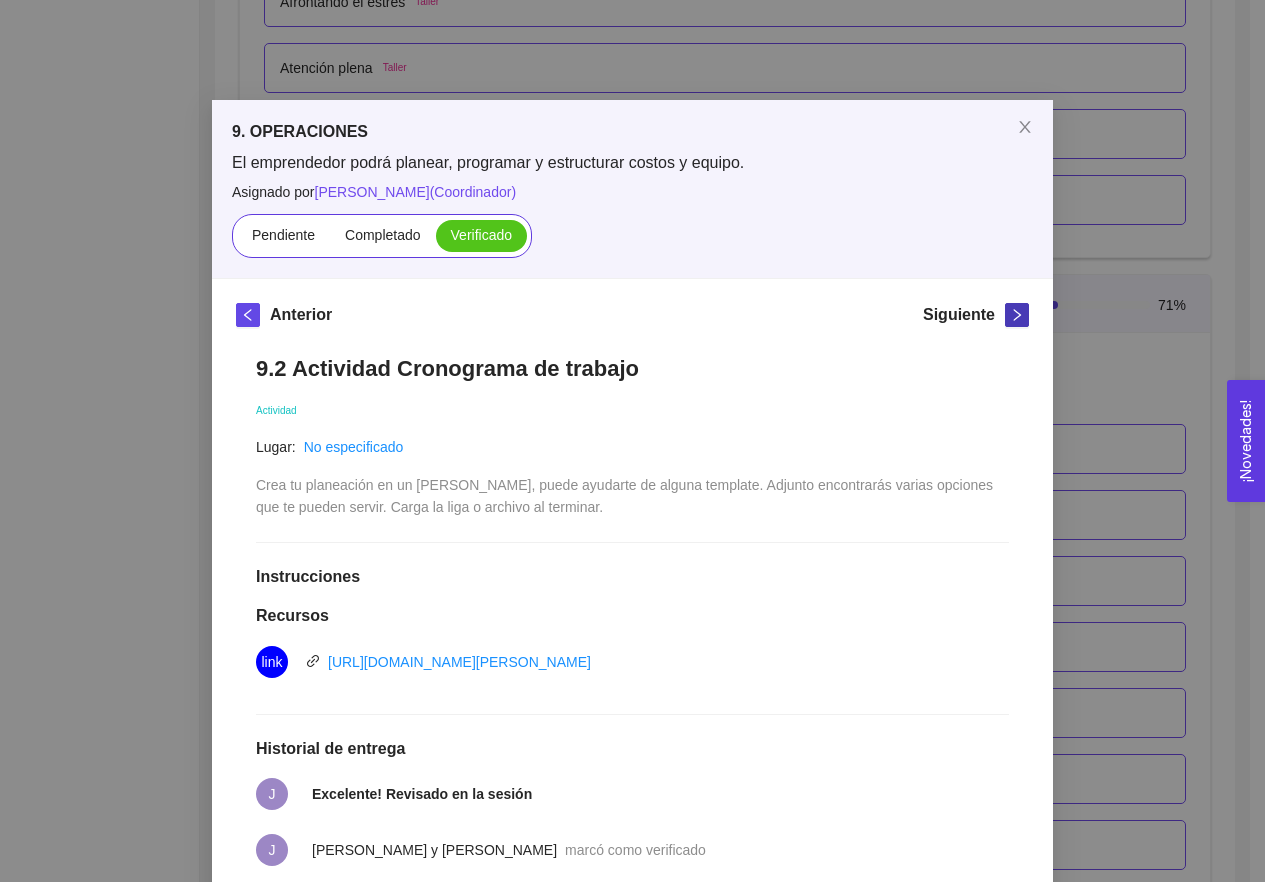 scroll, scrollTop: 0, scrollLeft: 0, axis: both 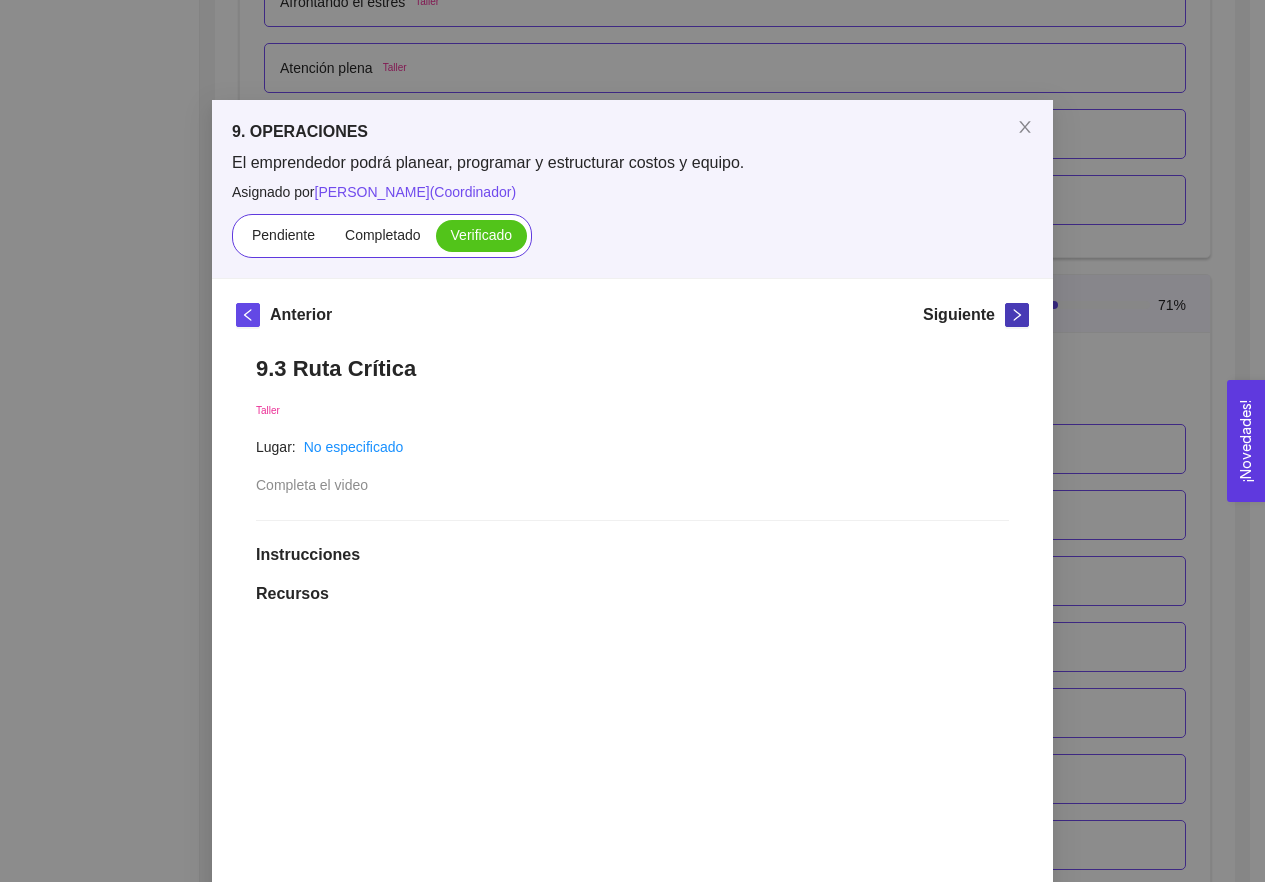 click 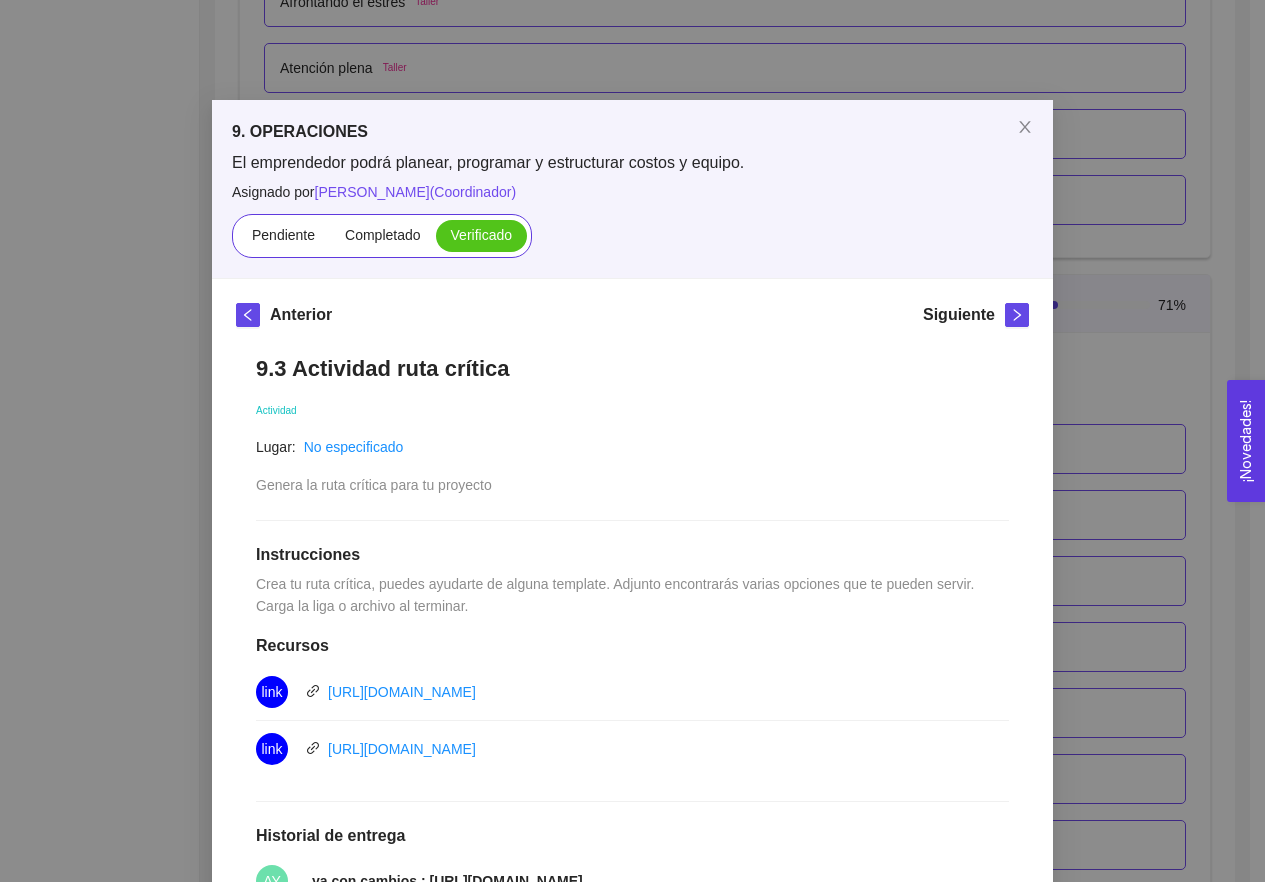 scroll, scrollTop: 0, scrollLeft: 0, axis: both 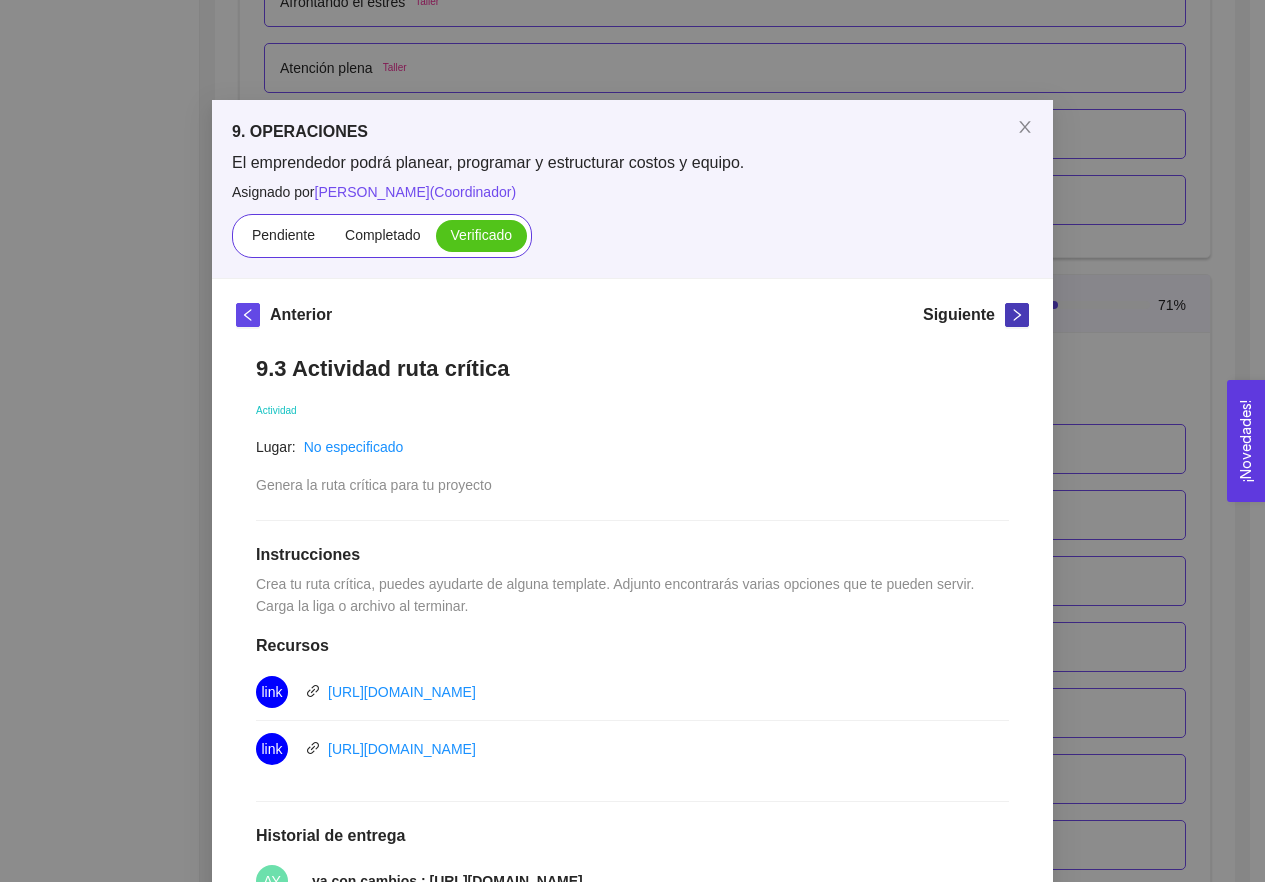 click 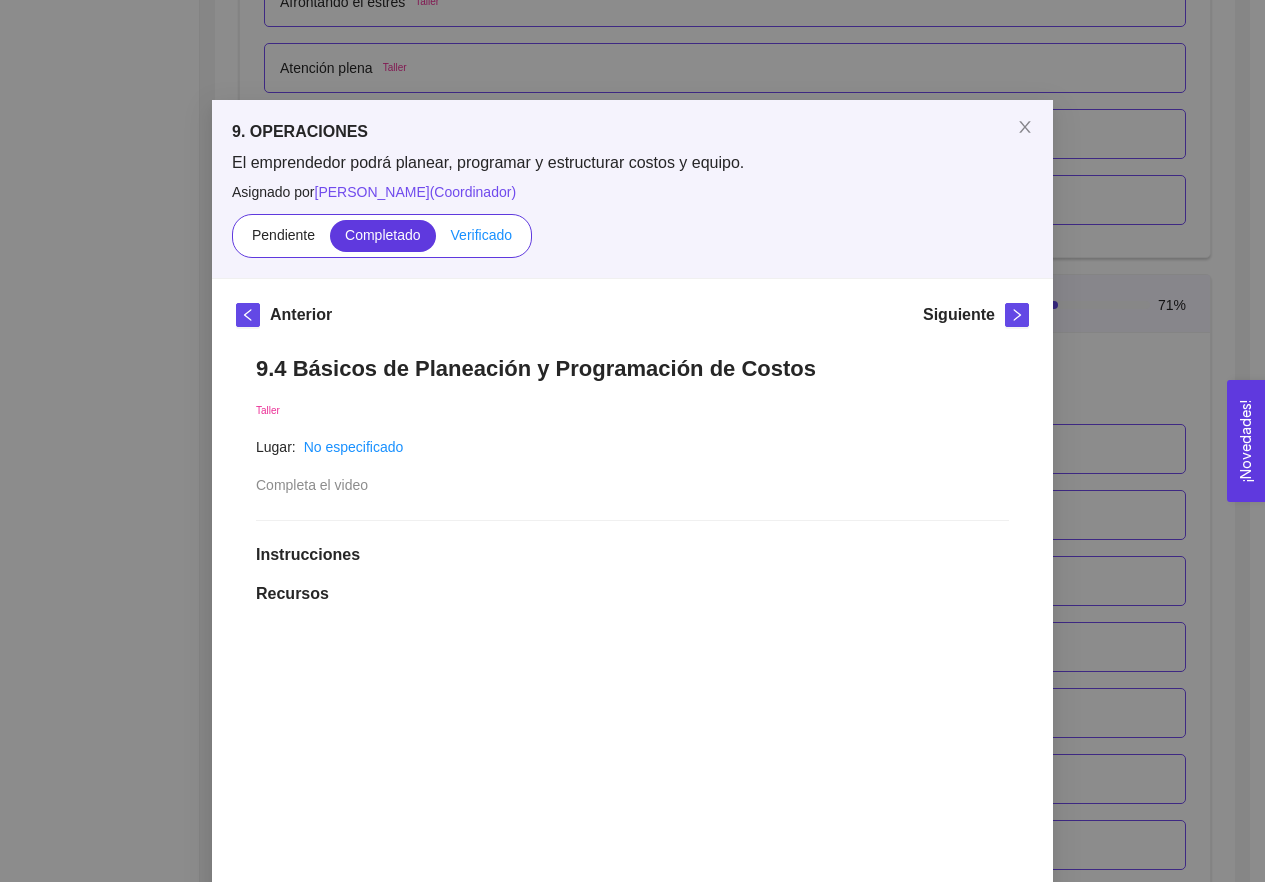 click on "Verificado" at bounding box center [481, 236] 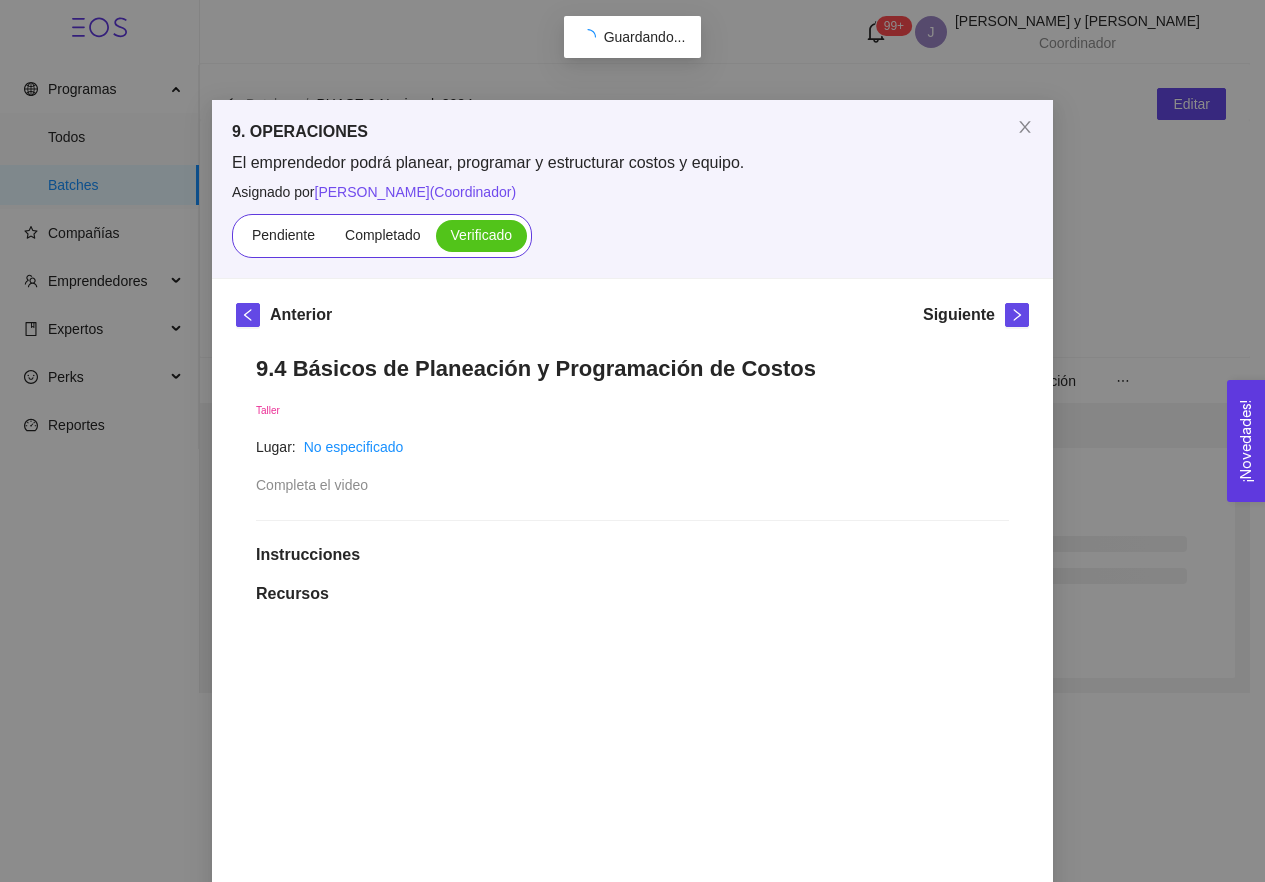 scroll, scrollTop: 0, scrollLeft: 0, axis: both 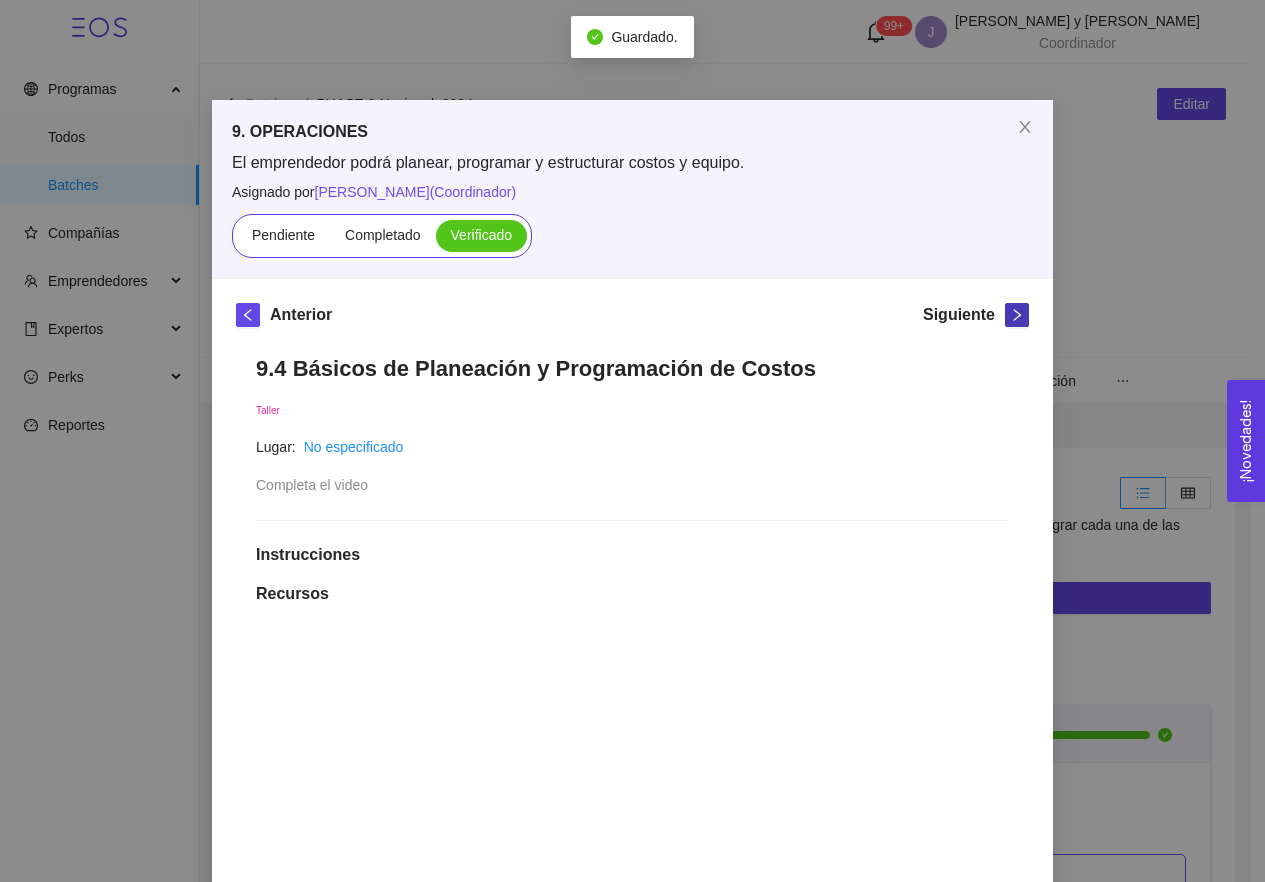 click 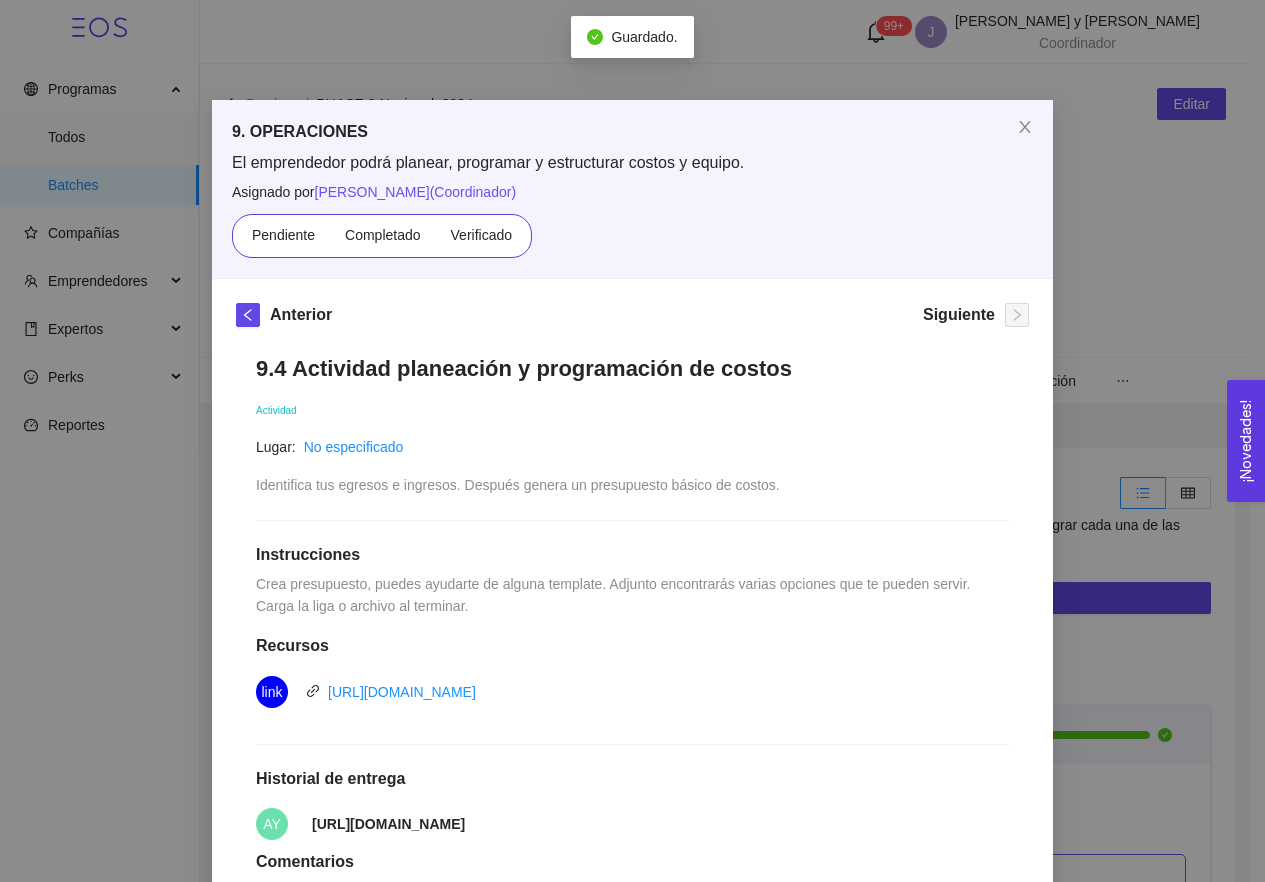 scroll, scrollTop: 177, scrollLeft: 0, axis: vertical 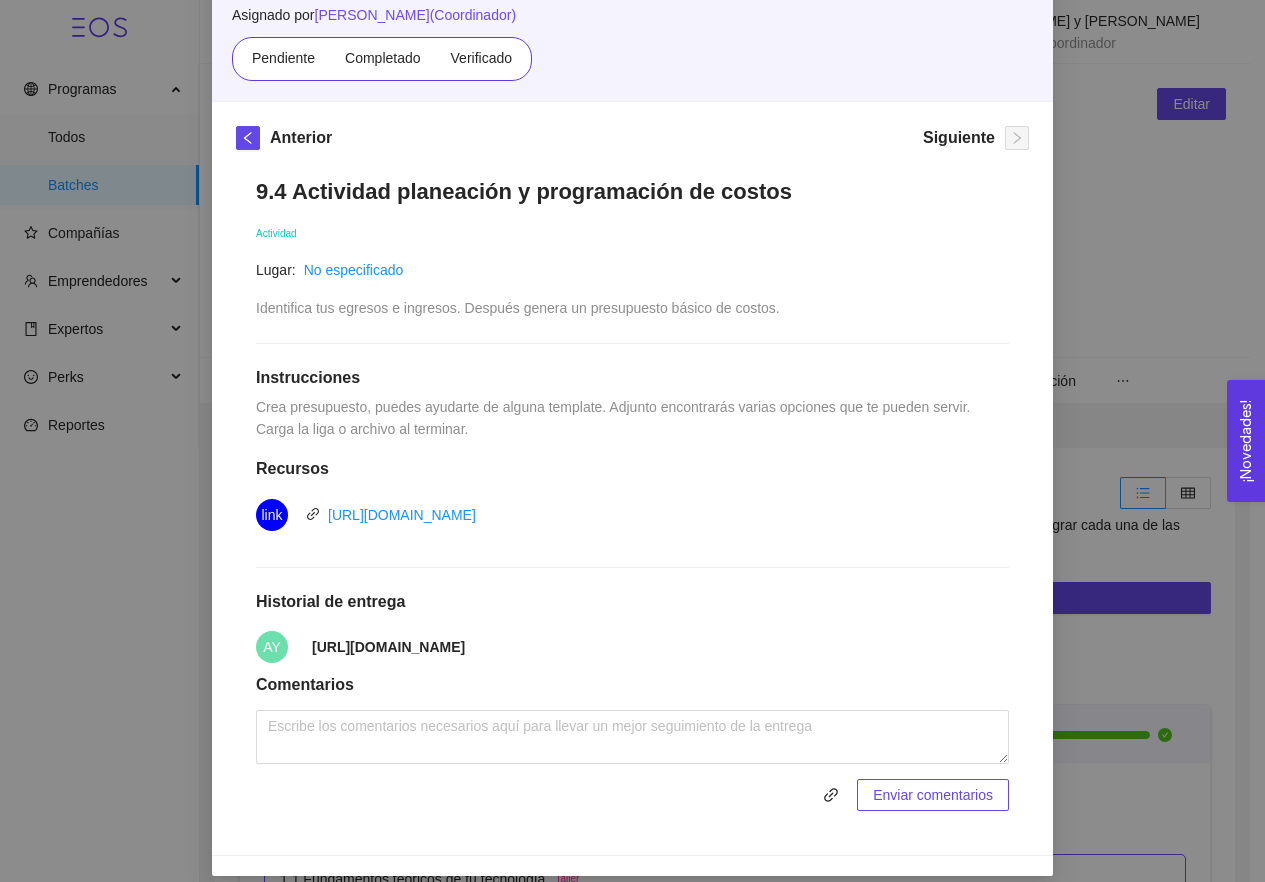 drag, startPoint x: 304, startPoint y: 646, endPoint x: 946, endPoint y: 661, distance: 642.17523 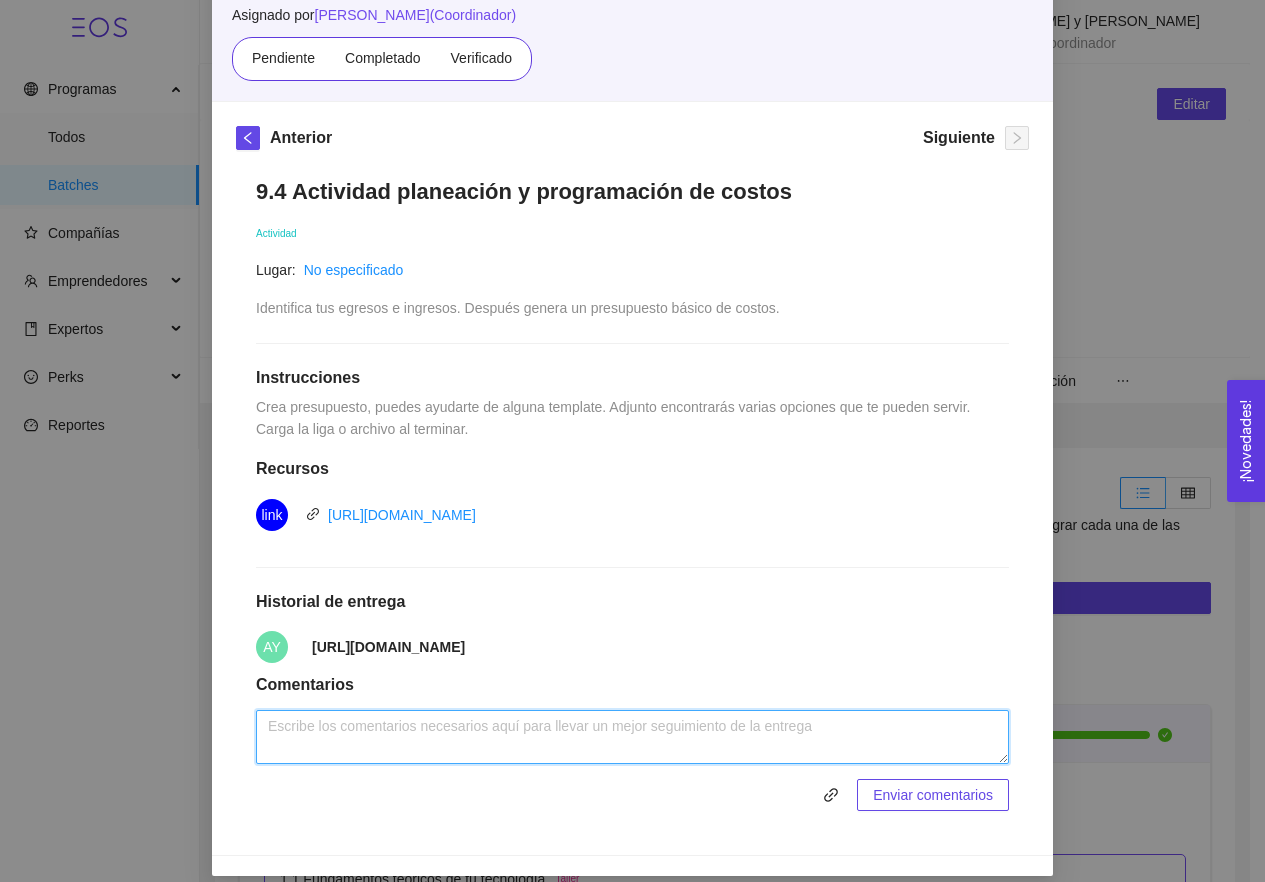 click at bounding box center (632, 737) 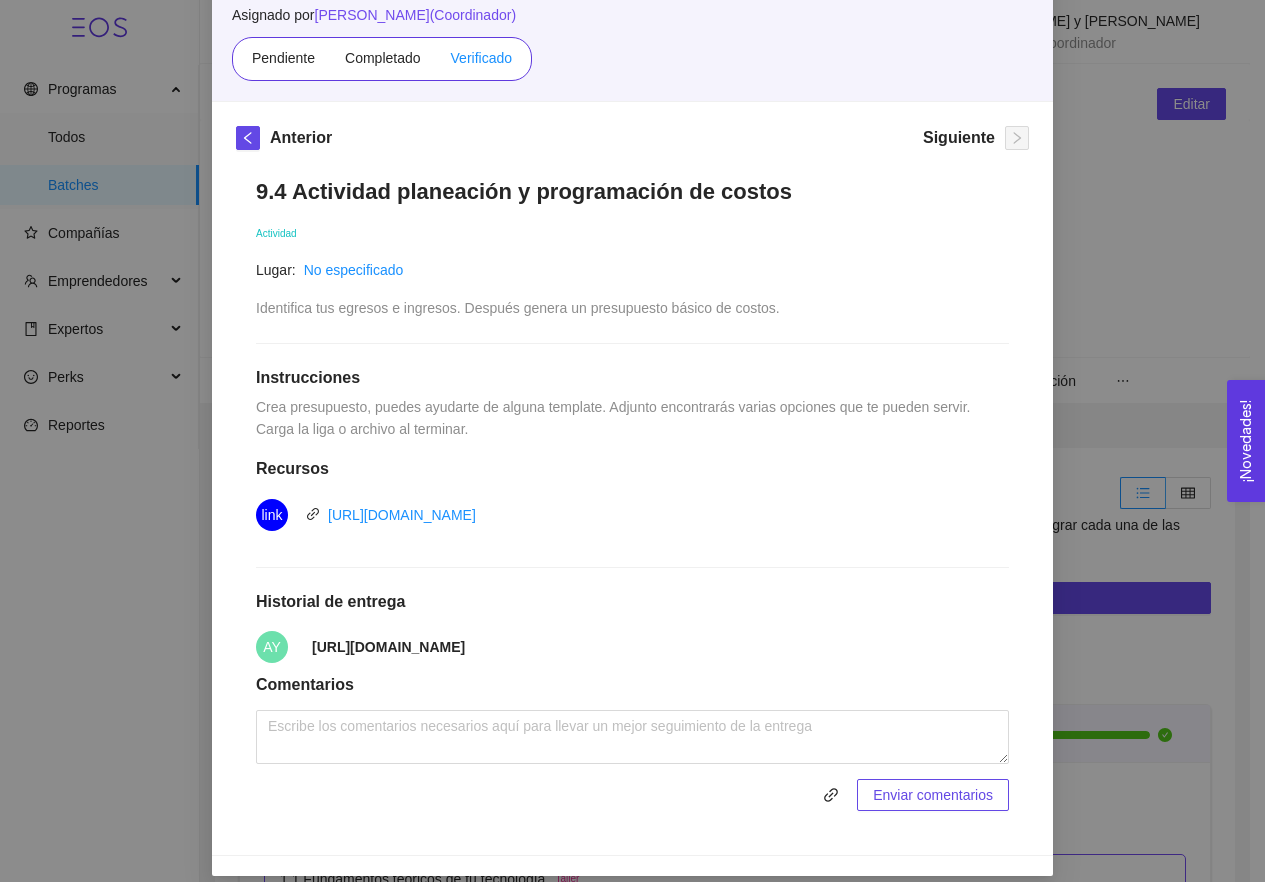 click on "Verificado" at bounding box center (481, 58) 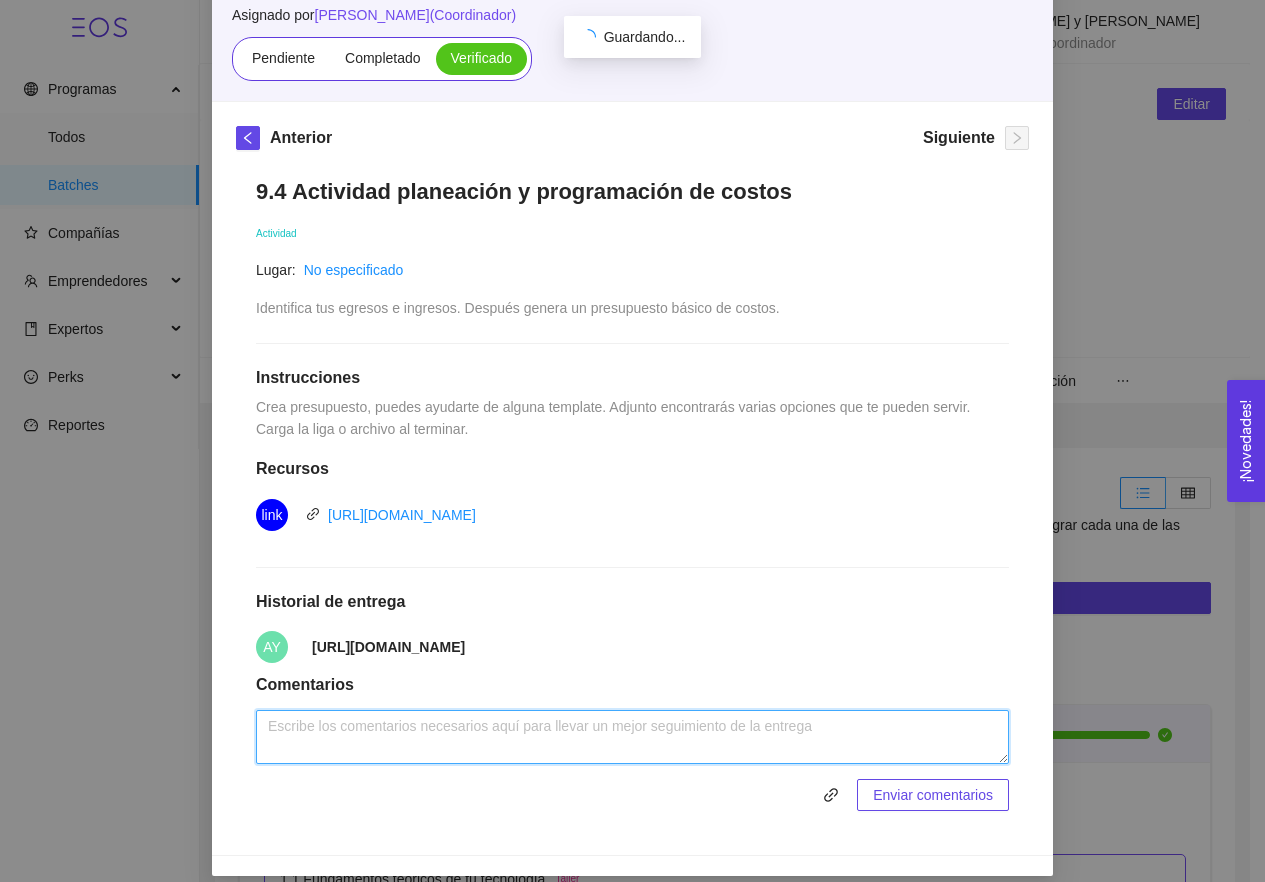 click at bounding box center (632, 737) 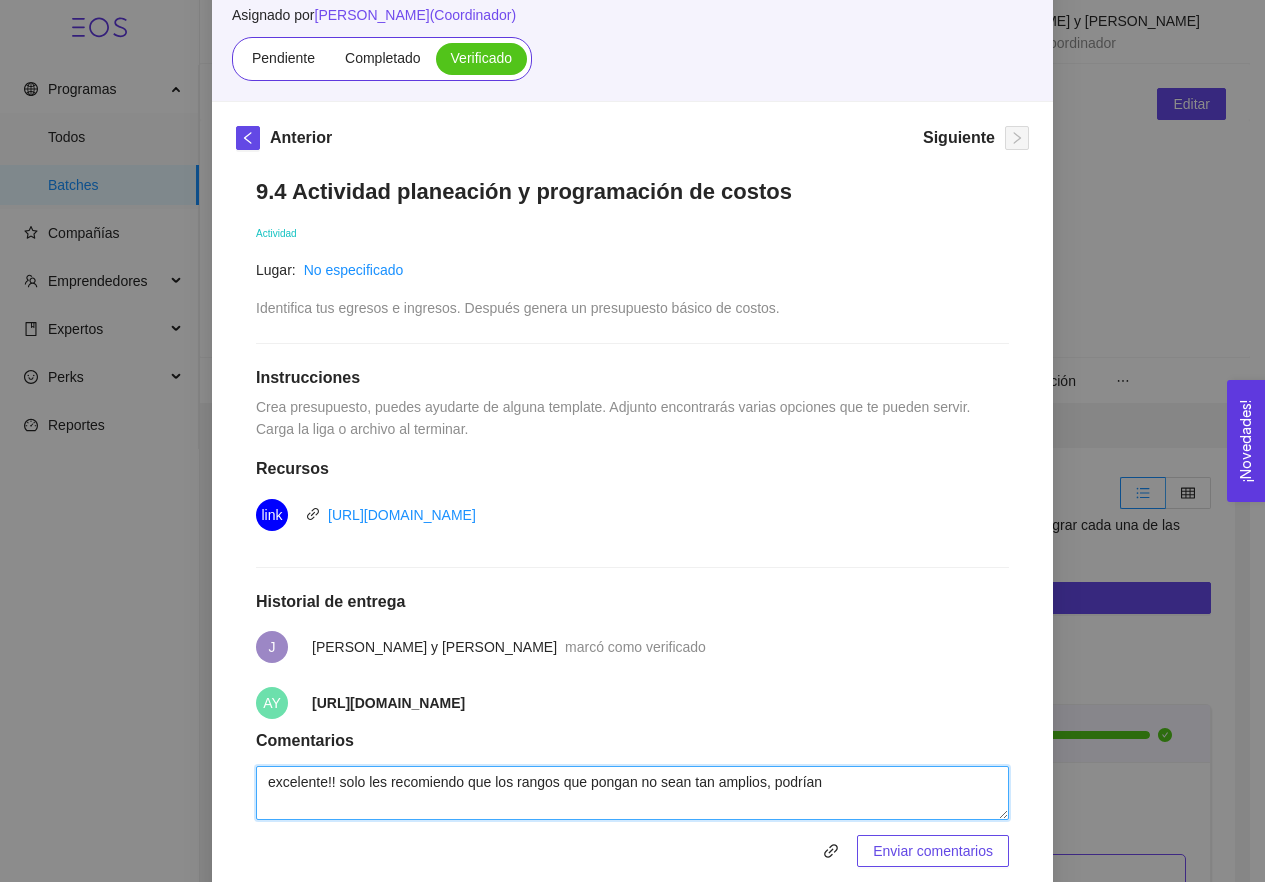 paste on "Considera usar al menos una base promedio por perfil, para poder hacer estimaciones iniciales más sólidas y armar un flujo de caja o proyección de inversión." 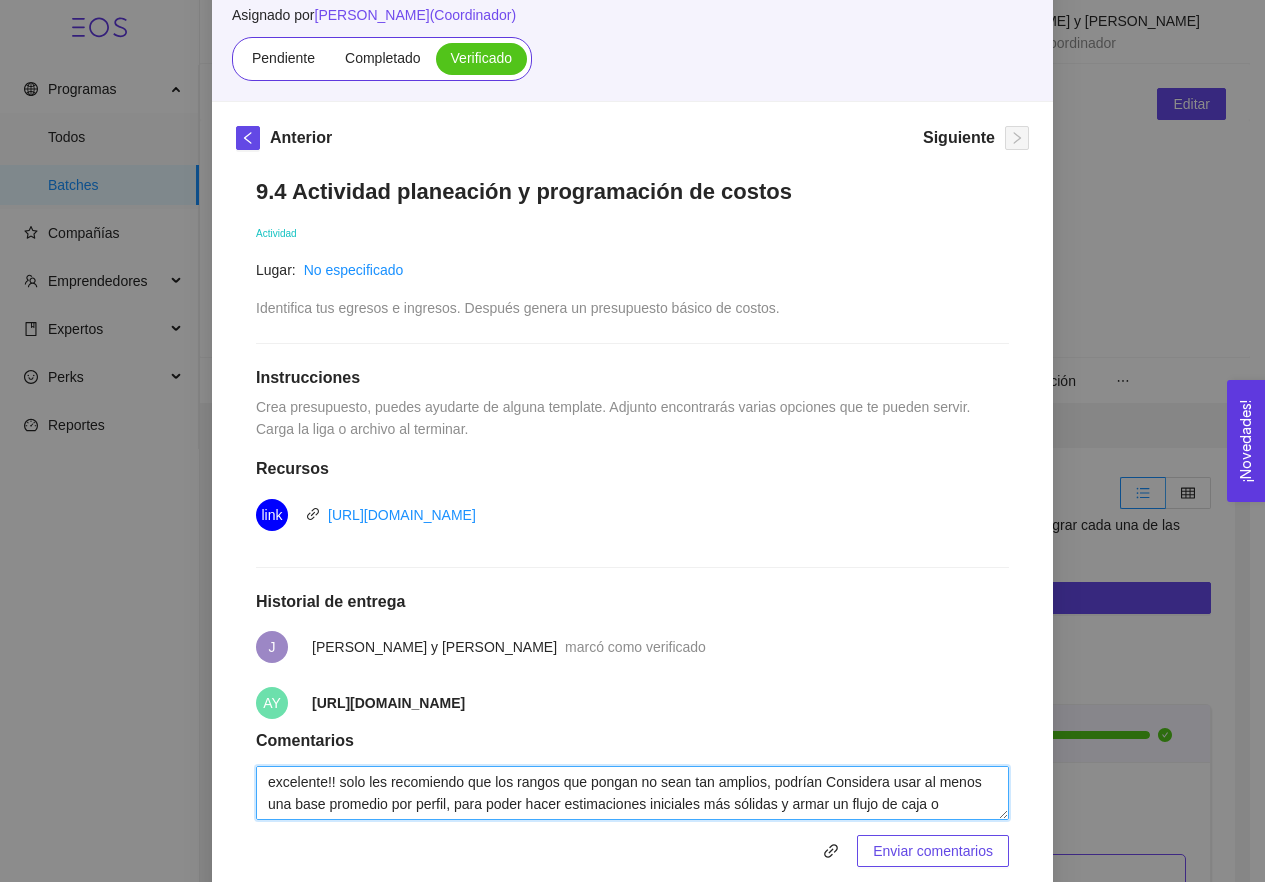 scroll, scrollTop: 16, scrollLeft: 0, axis: vertical 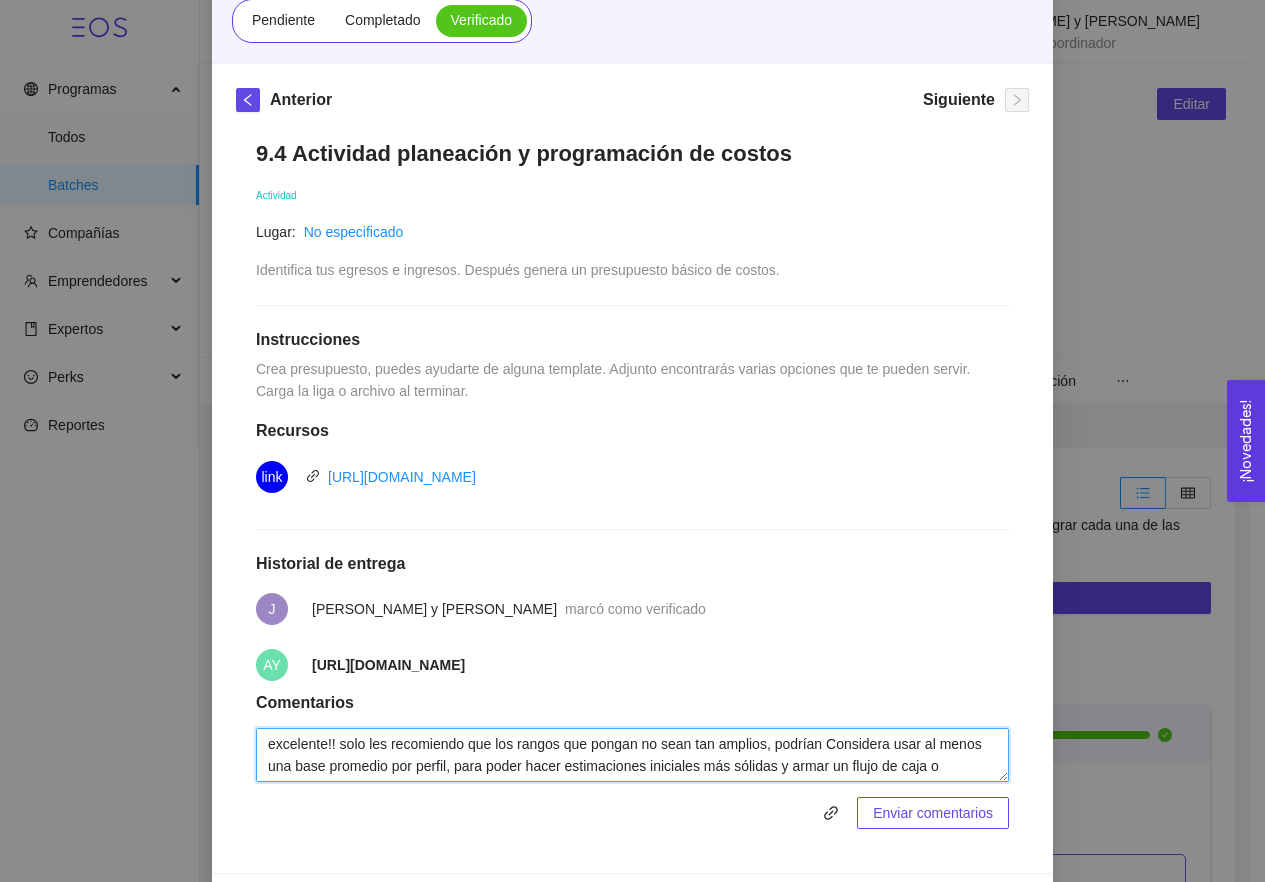 click on "excelente!! solo les recomiendo que los rangos que pongan no sean tan amplios, podrían Considera usar al menos una base promedio por perfil, para poder hacer estimaciones iniciales más sólidas y armar un flujo de caja o proyección de inversión." at bounding box center (632, 755) 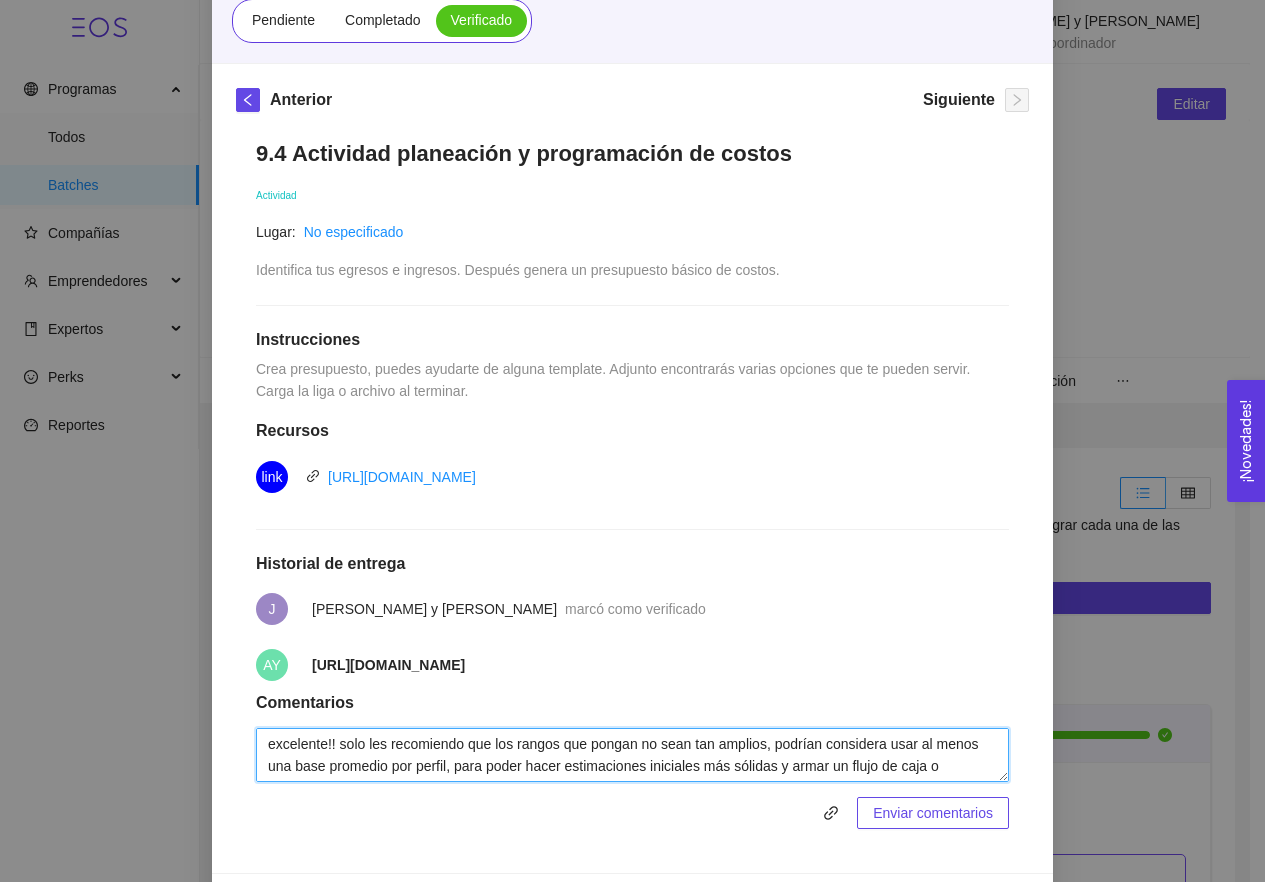 click on "excelente!! solo les recomiendo que los rangos que pongan no sean tan amplios, podrían considera usar al menos una base promedio por perfil, para poder hacer estimaciones iniciales más sólidas y armar un flujo de caja o proyección de inversión." at bounding box center [632, 755] 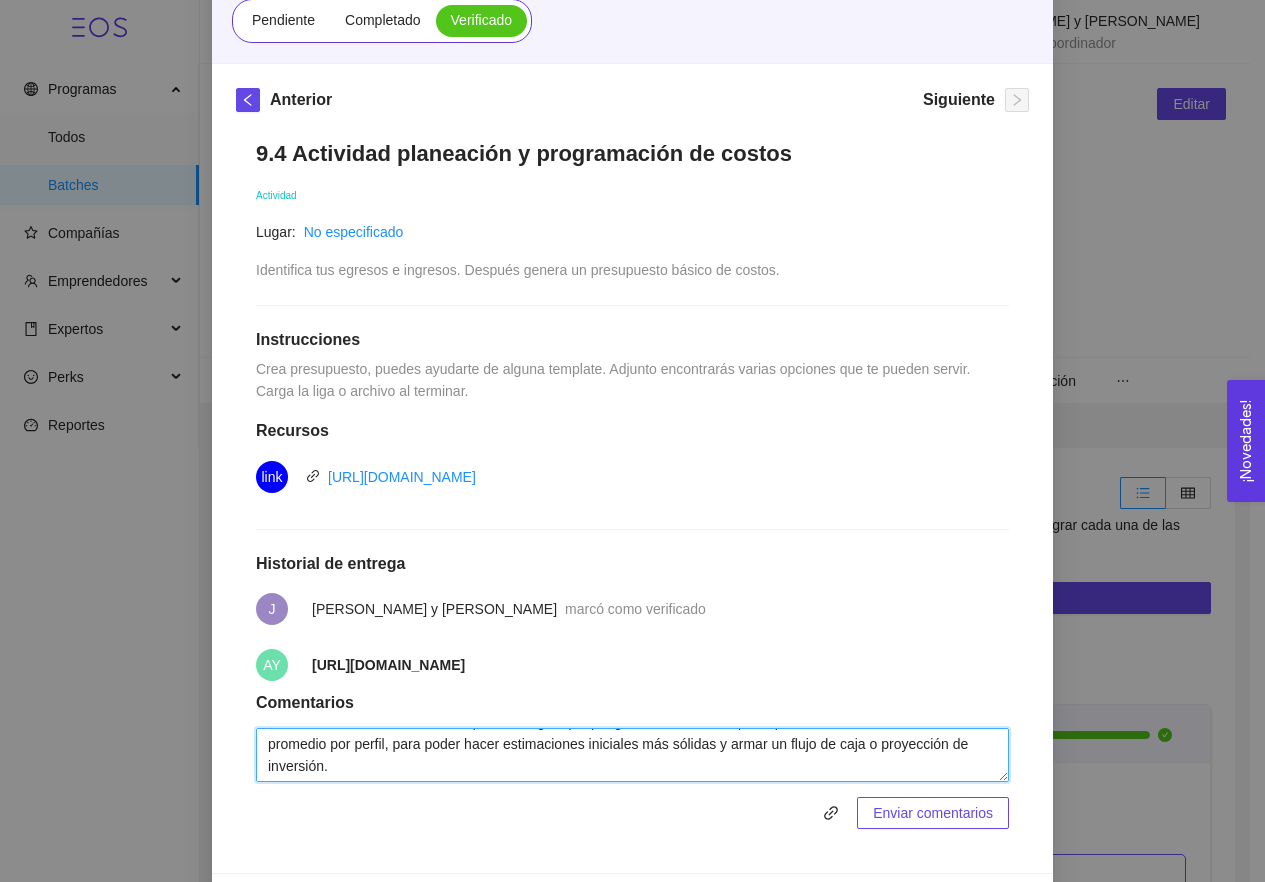scroll, scrollTop: 22, scrollLeft: 0, axis: vertical 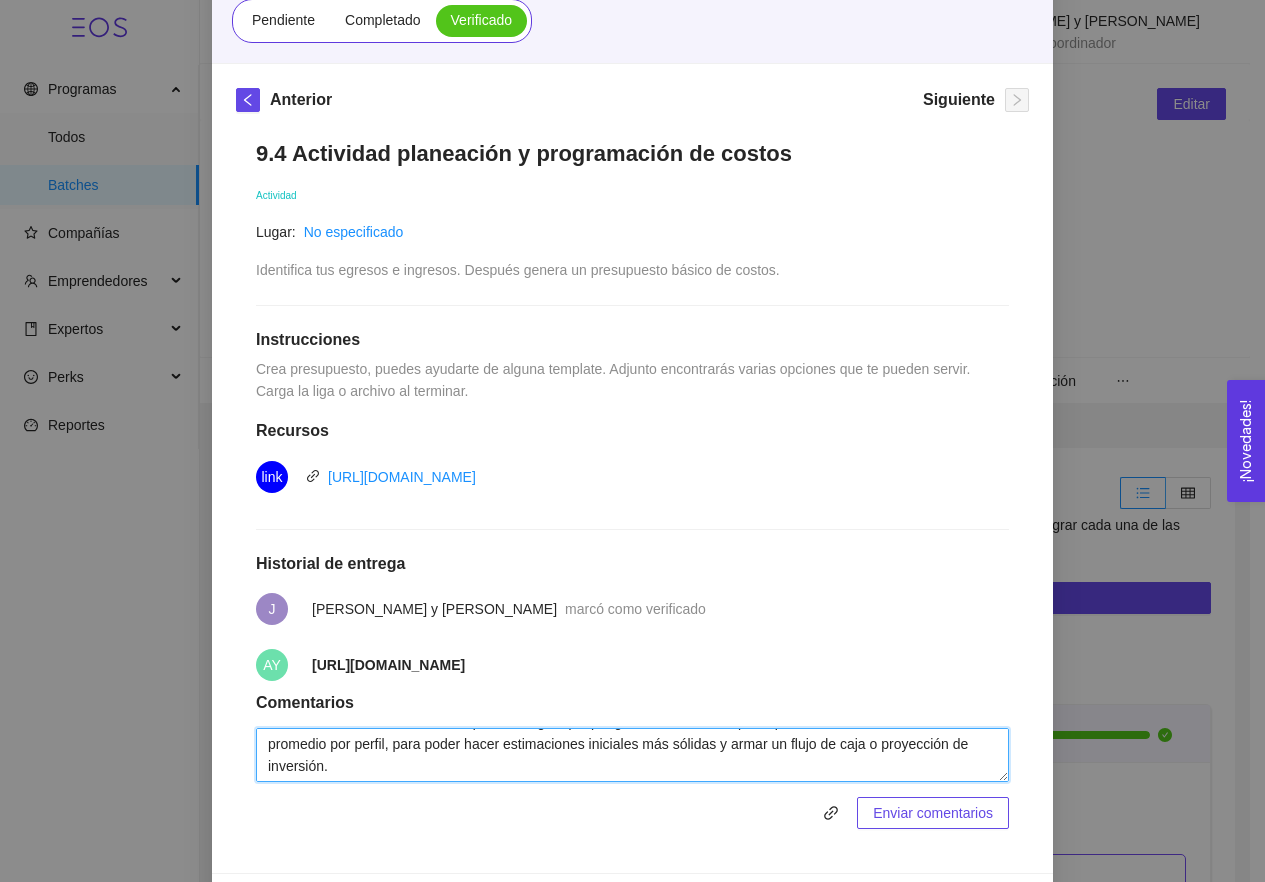 click on "excelente!! solo les recomiendo que los rangos que pongan no sean tan amplios, podrían usar al menos una base promedio por perfil, para poder hacer estimaciones iniciales más sólidas y armar un flujo de caja o proyección de inversión." at bounding box center (632, 755) 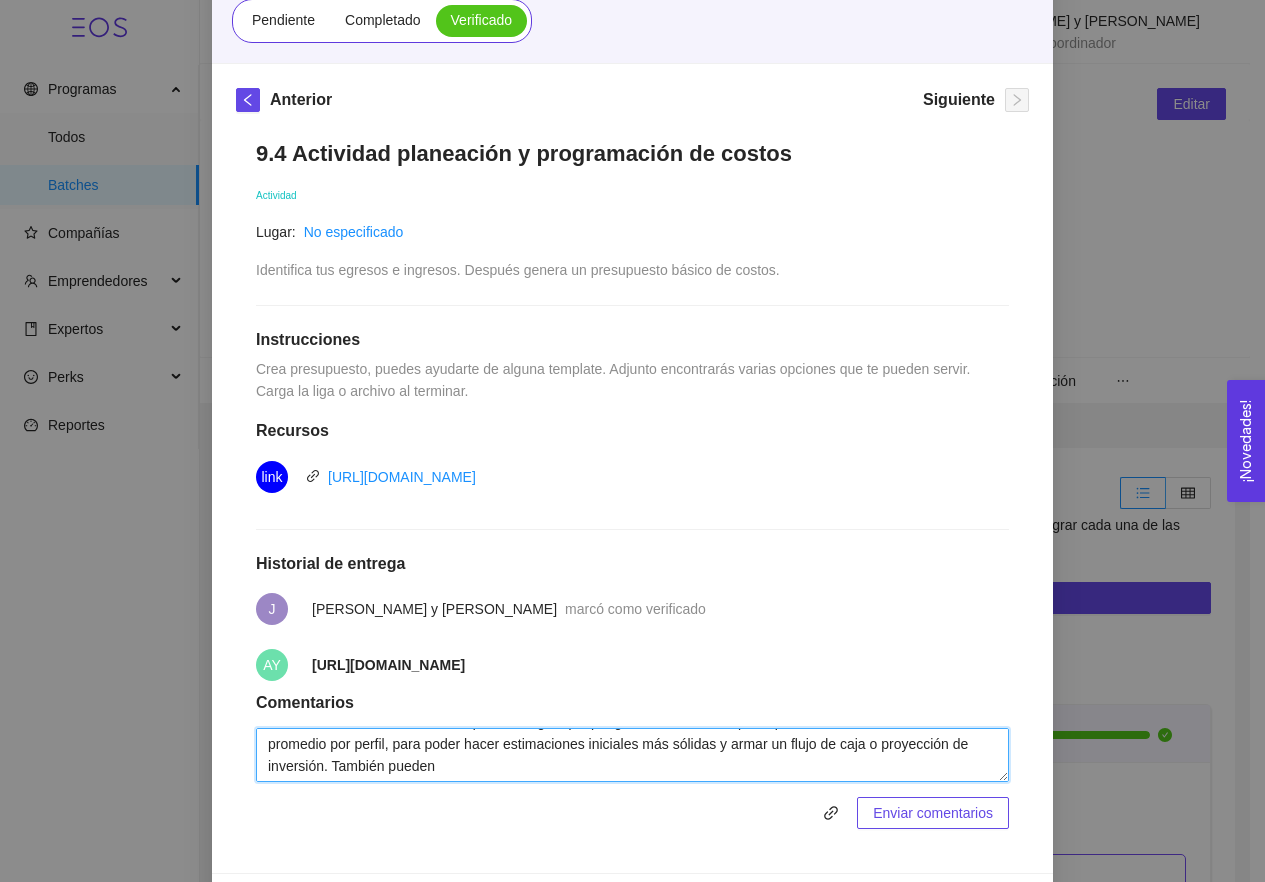 paste on "distribución, transporte, ni almacenaje" 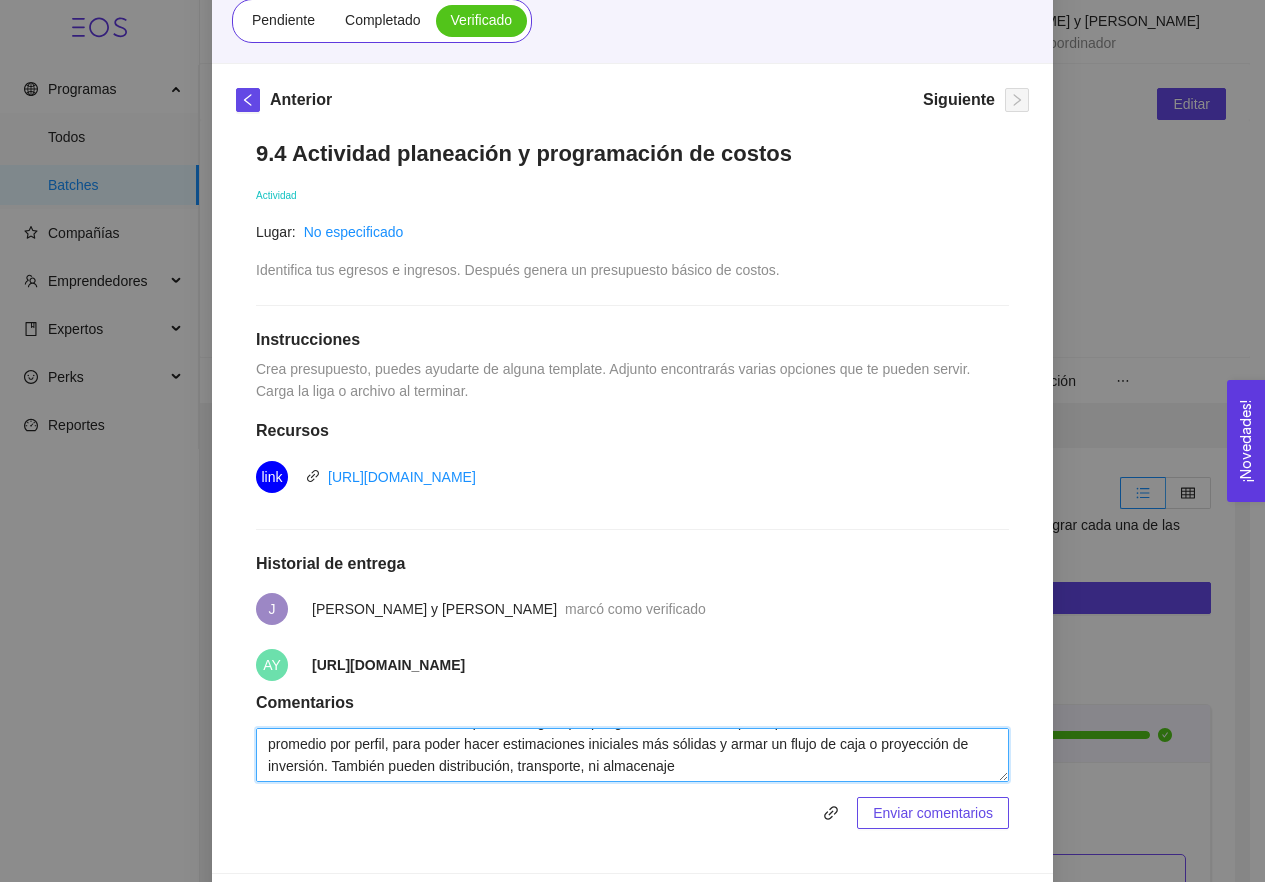 click on "excelente!! solo les recomiendo que los rangos que pongan no sean tan amplios, podrían usar al menos una base promedio por perfil, para poder hacer estimaciones iniciales más sólidas y armar un flujo de caja o proyección de inversión. También pueden distribución, transporte, ni almacenaje" at bounding box center (632, 755) 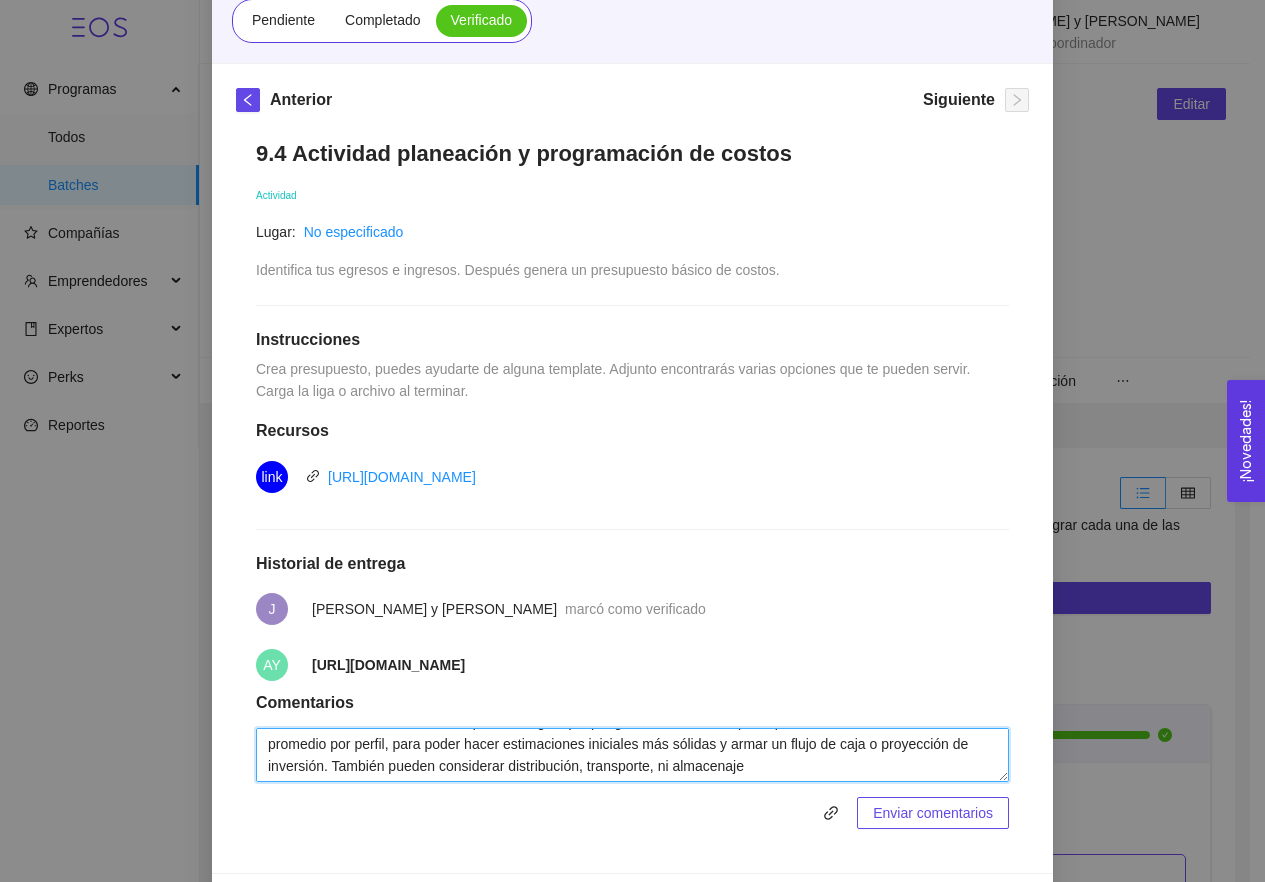 click on "excelente!! solo les recomiendo que los rangos que pongan no sean tan amplios, podrían usar al menos una base promedio por perfil, para poder hacer estimaciones iniciales más sólidas y armar un flujo de caja o proyección de inversión. También pueden considerar distribución, transporte, ni almacenaje" at bounding box center [632, 755] 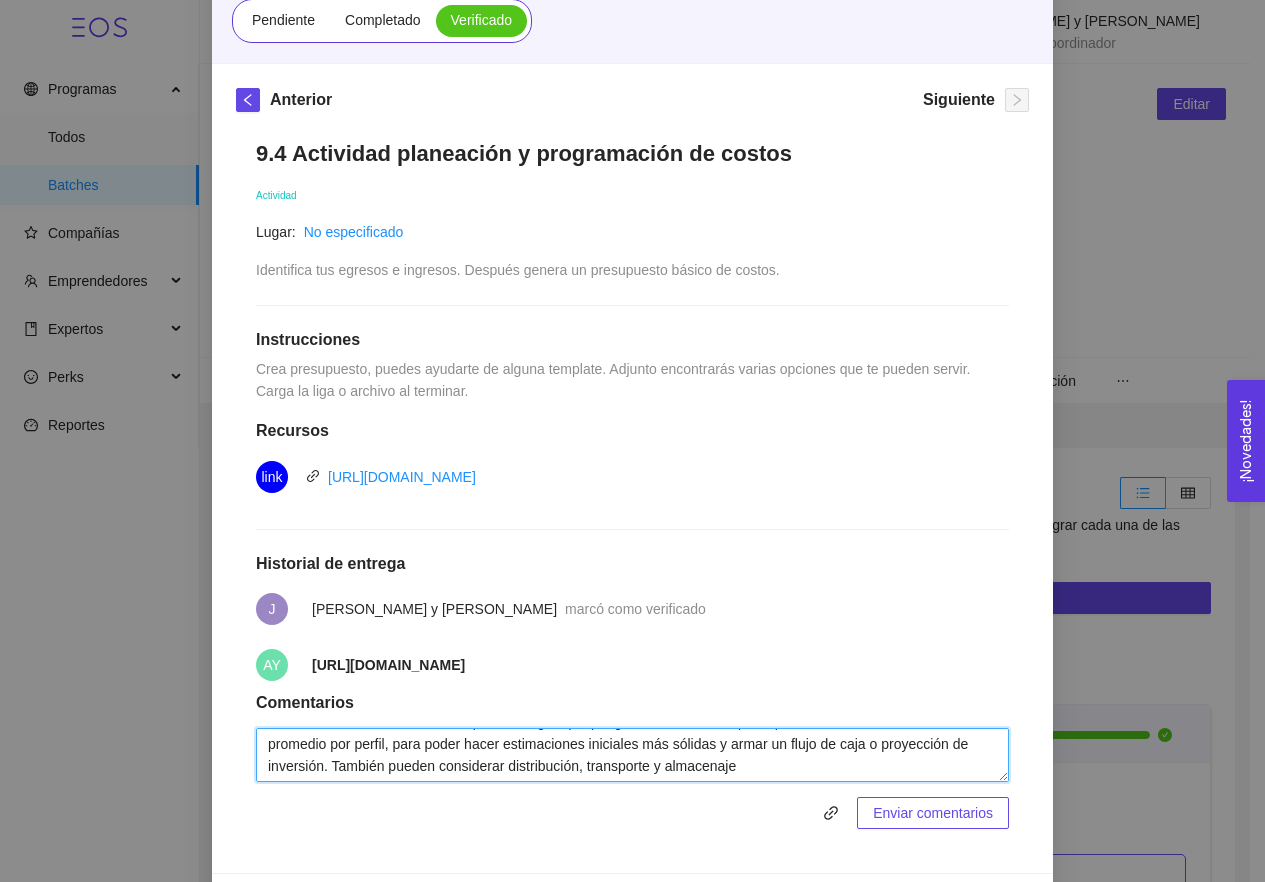 click on "excelente!! solo les recomiendo que los rangos que pongan no sean tan amplios, podrían usar al menos una base promedio por perfil, para poder hacer estimaciones iniciales más sólidas y armar un flujo de caja o proyección de inversión. También pueden considerar distribución, transporte y almacenaje" at bounding box center [632, 755] 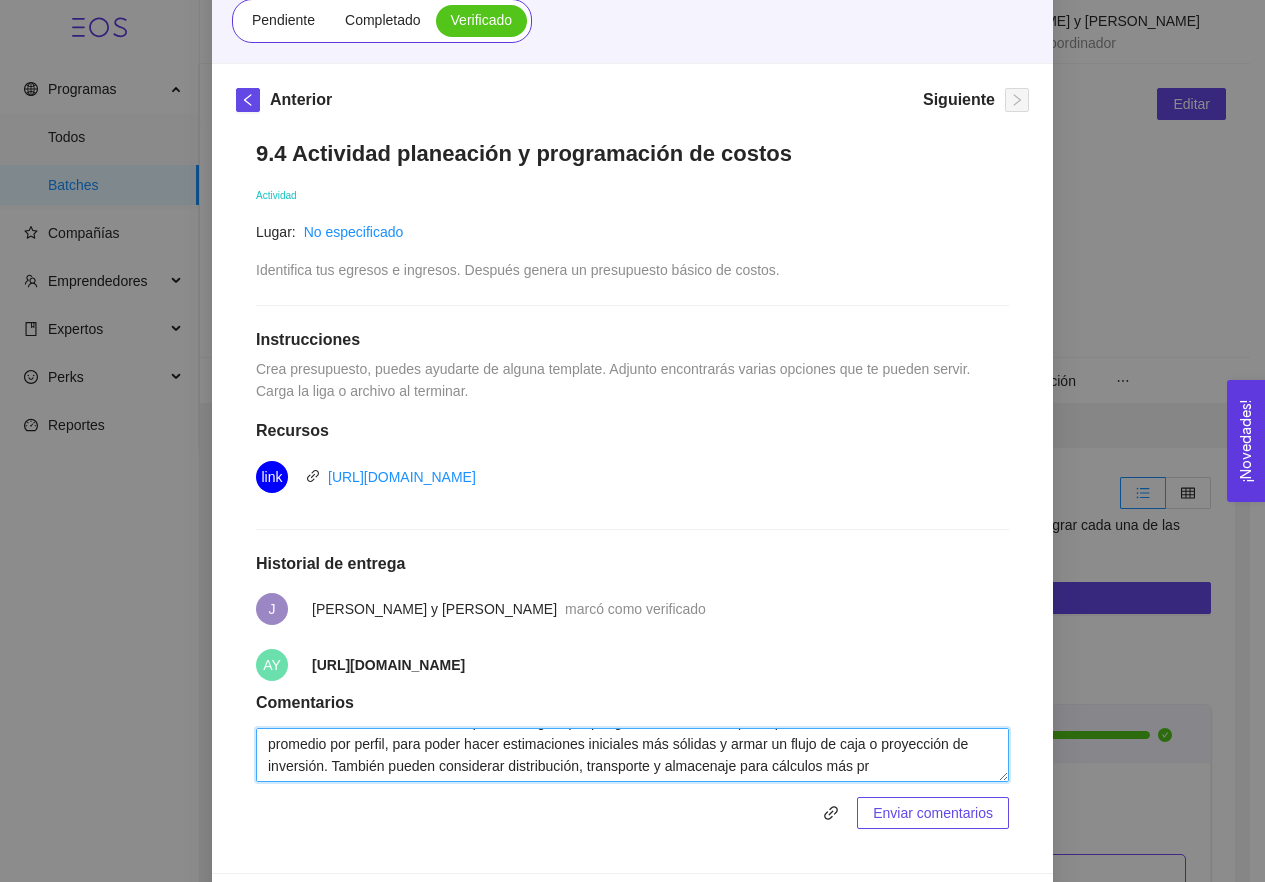 scroll, scrollTop: 38, scrollLeft: 0, axis: vertical 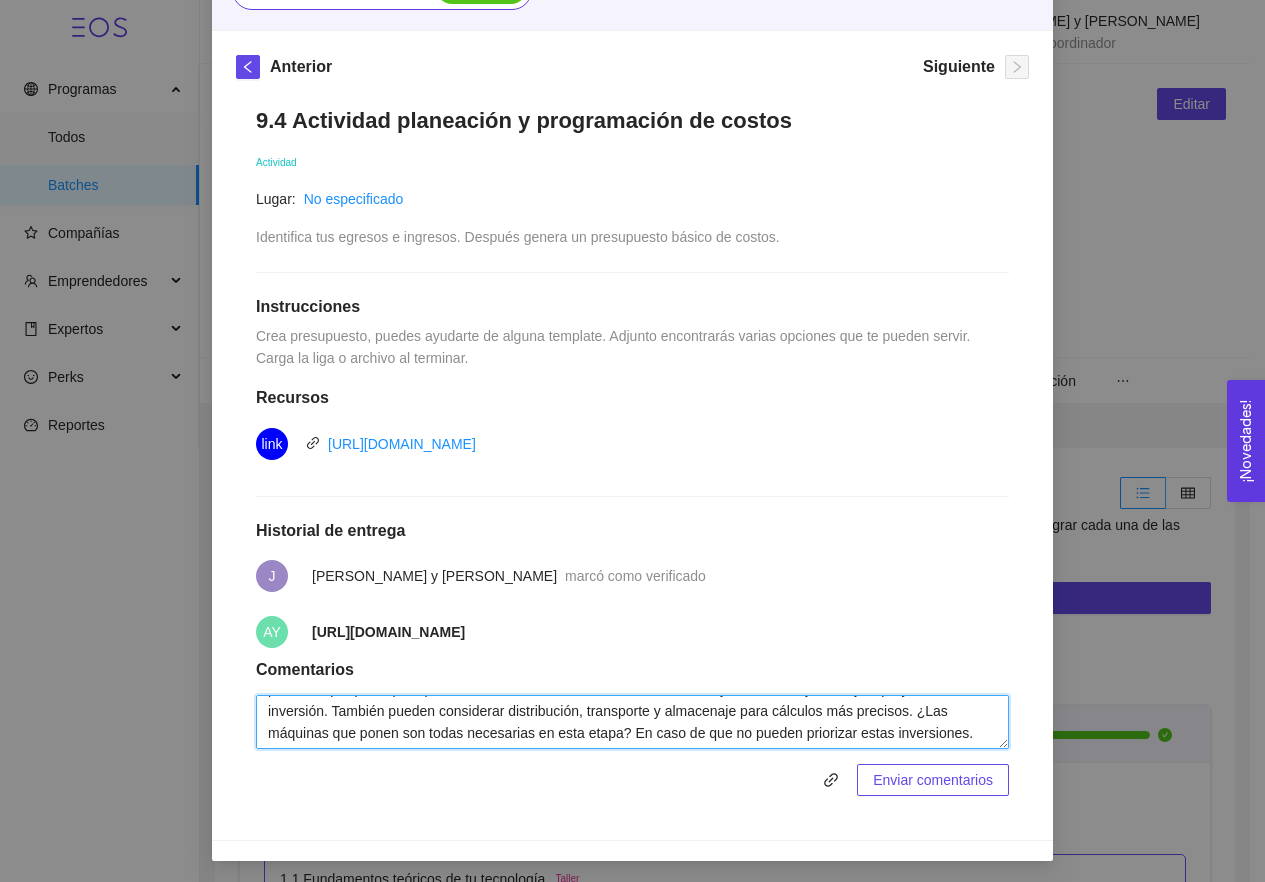type on "excelente!! solo les recomiendo que los rangos que pongan no sean tan amplios, podrían usar al menos una base promedio por perfil, para poder hacer estimaciones iniciales más sólidas y armar un flujo de caja o proyección de inversión. También pueden considerar distribución, transporte y almacenaje para cálculos más precisos. ¿Las máquinas que ponen son todas necesarias en esta etapa? En caso de que no pueden priorizar estas inversiones." 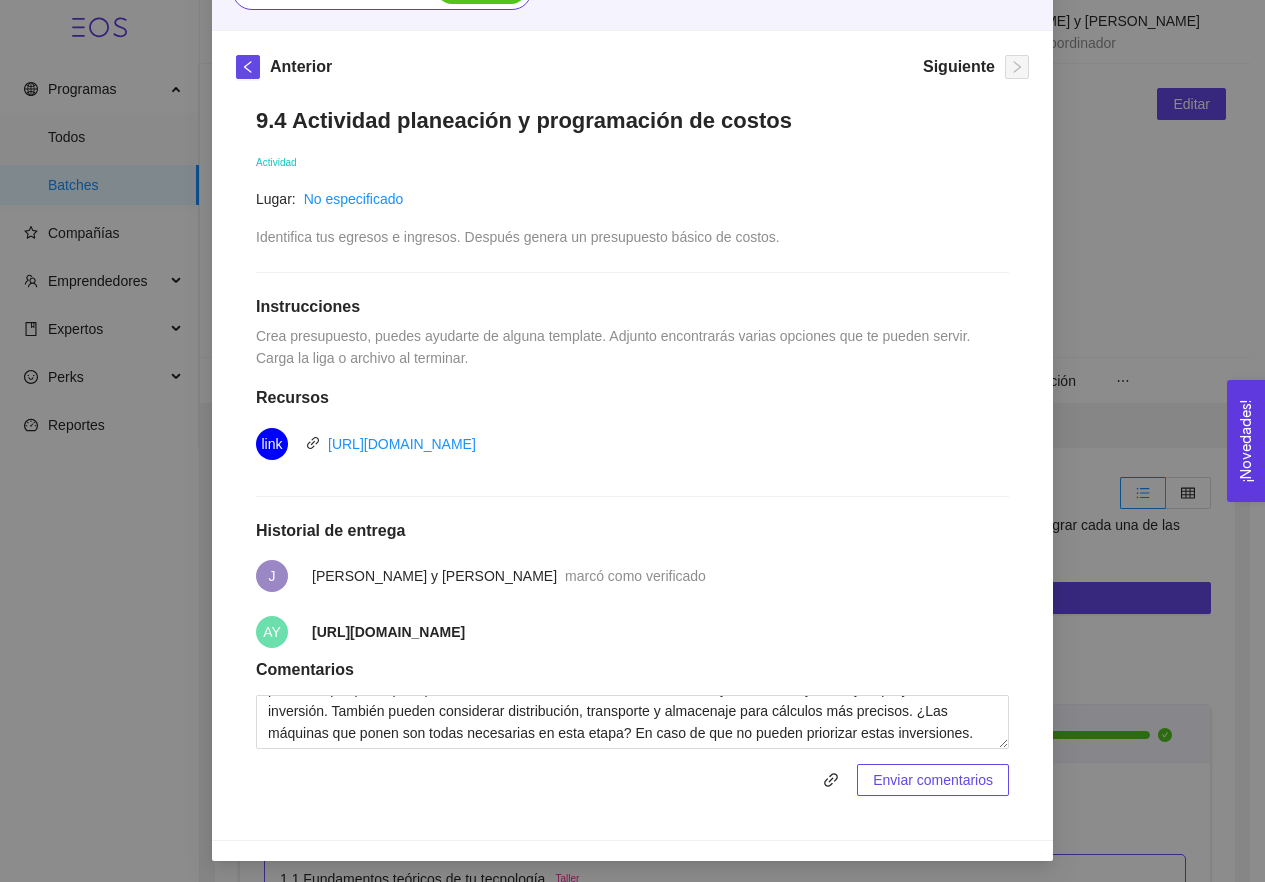 click on "Enviar comentarios" at bounding box center (933, 780) 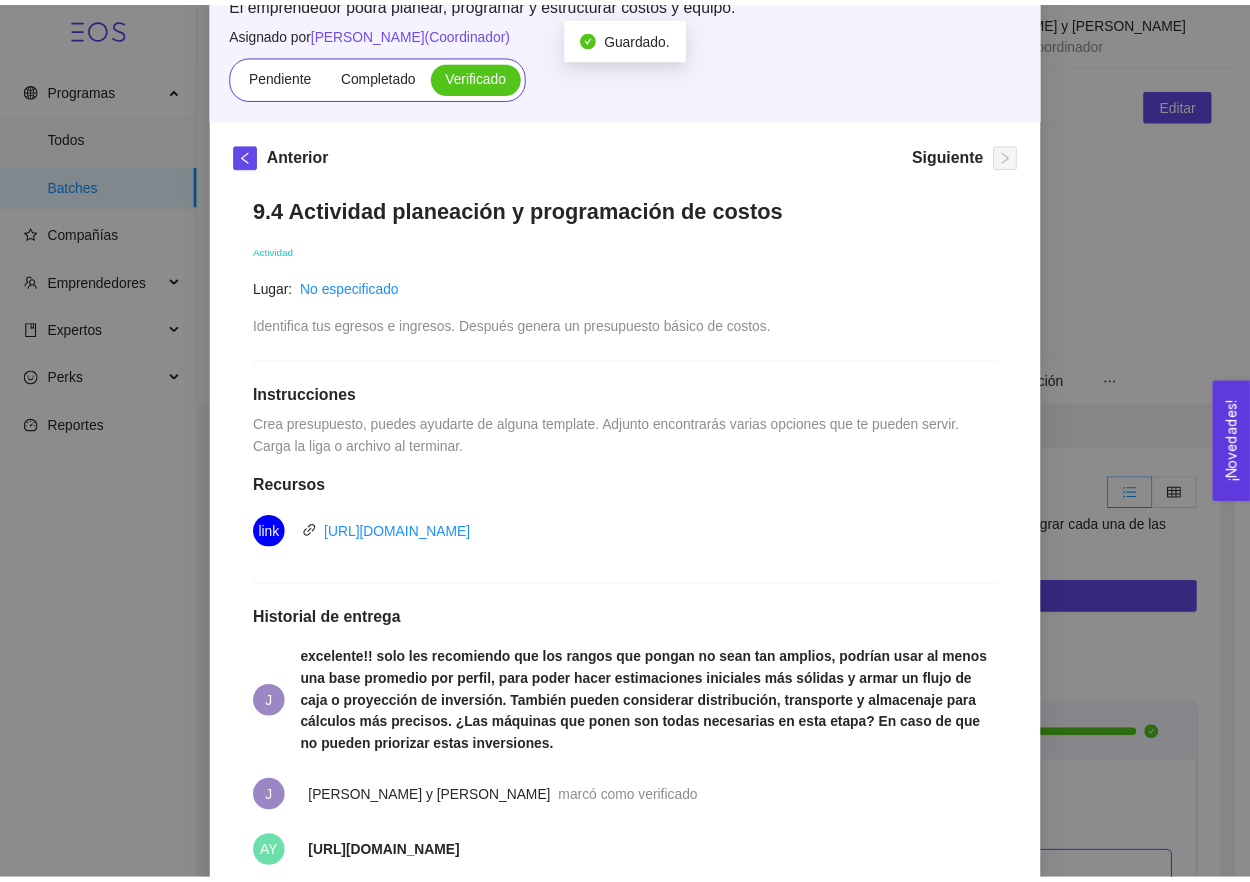 scroll, scrollTop: 95, scrollLeft: 0, axis: vertical 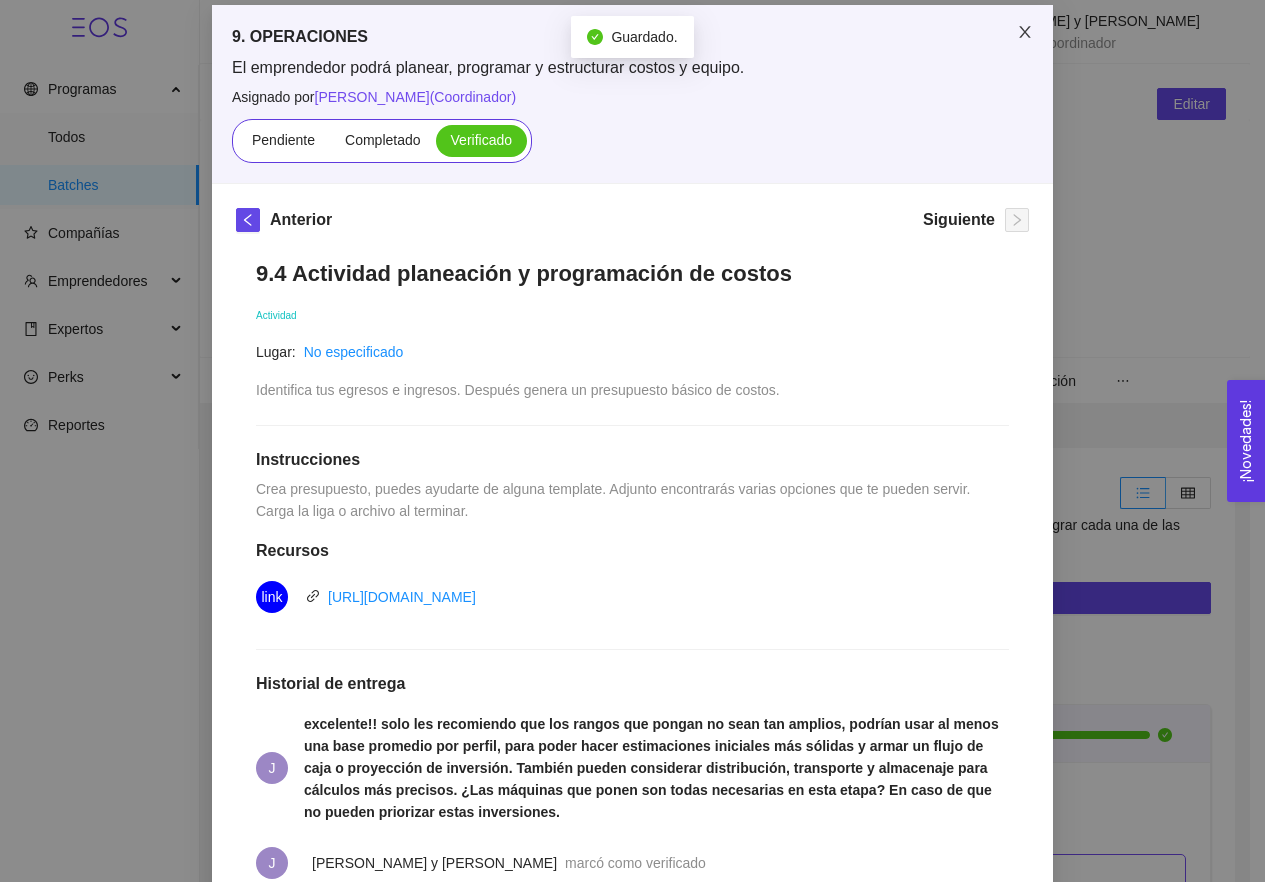 click 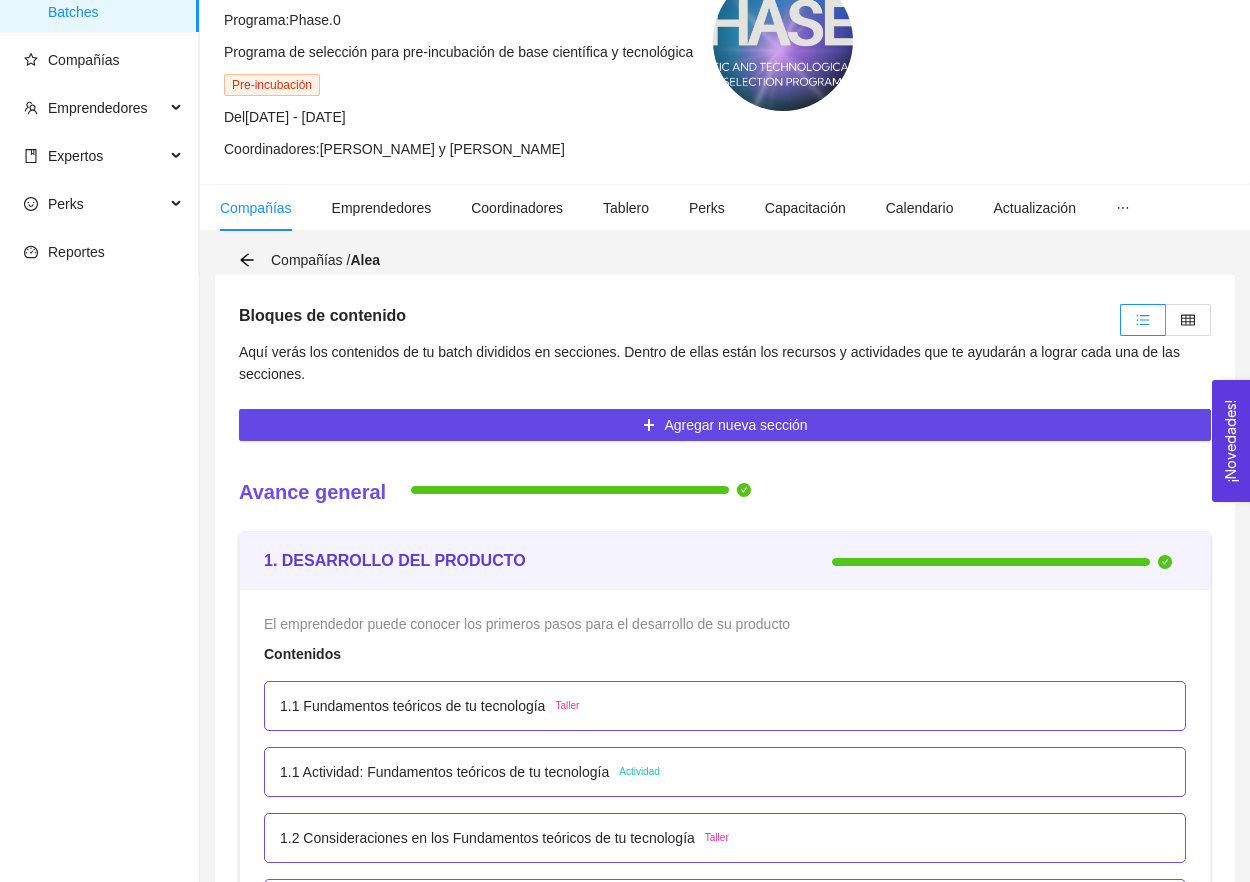scroll, scrollTop: 136, scrollLeft: 0, axis: vertical 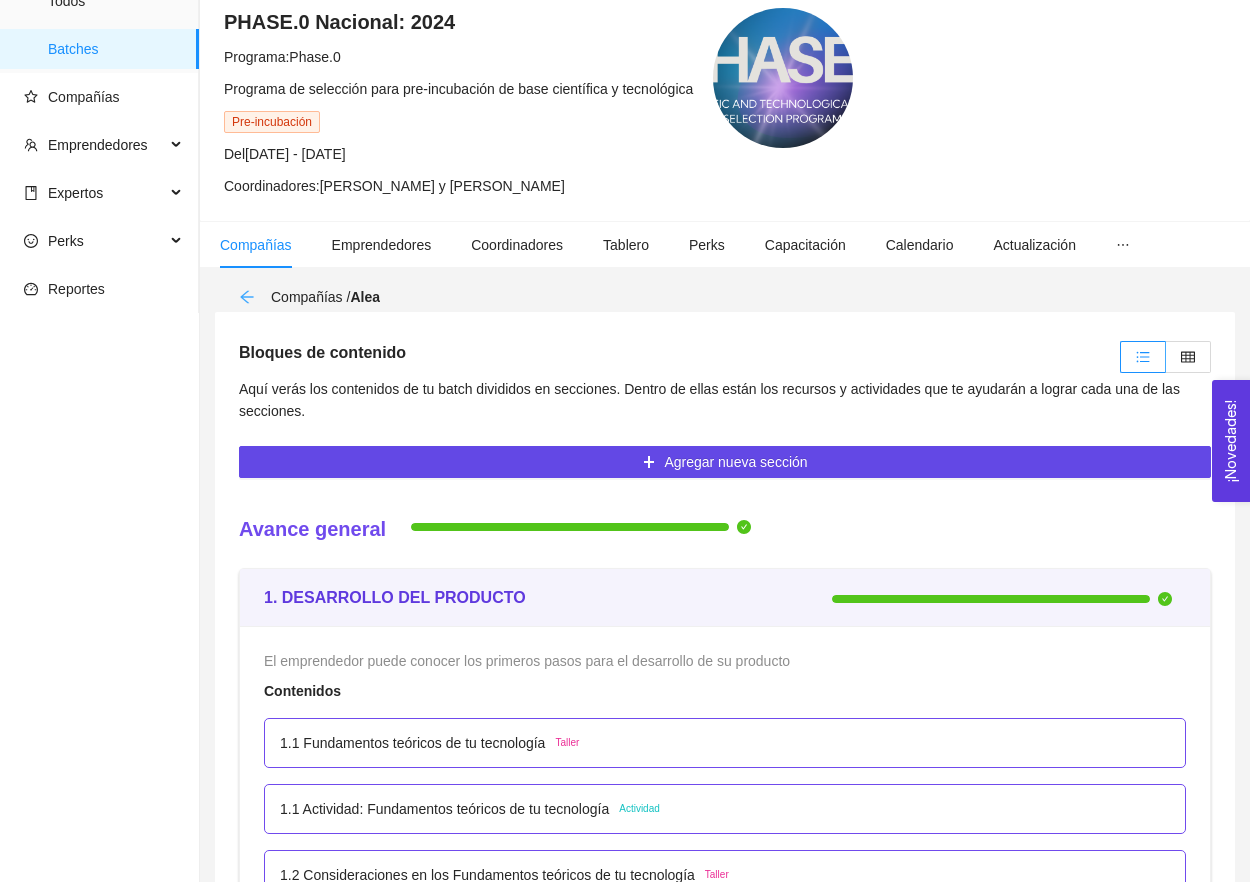 click 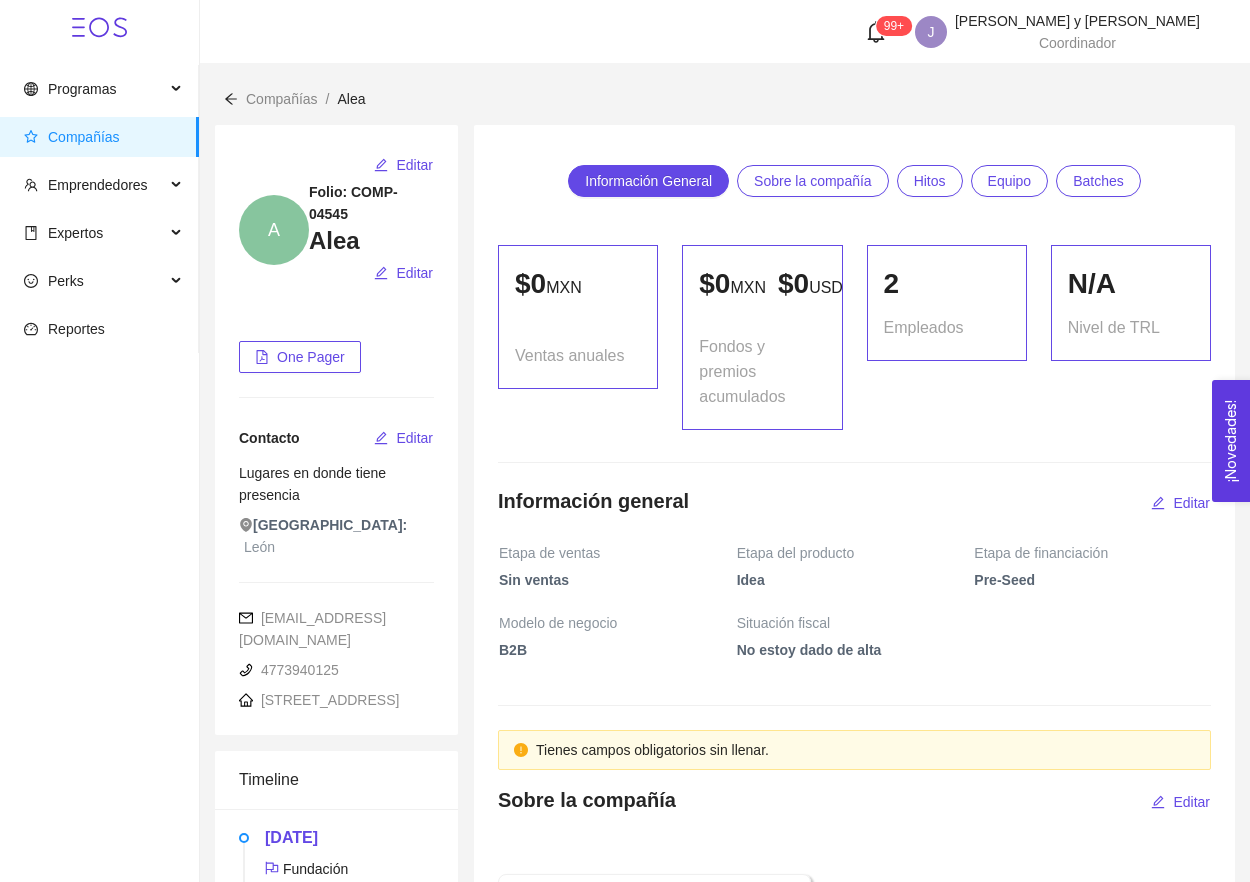 scroll, scrollTop: 0, scrollLeft: 0, axis: both 